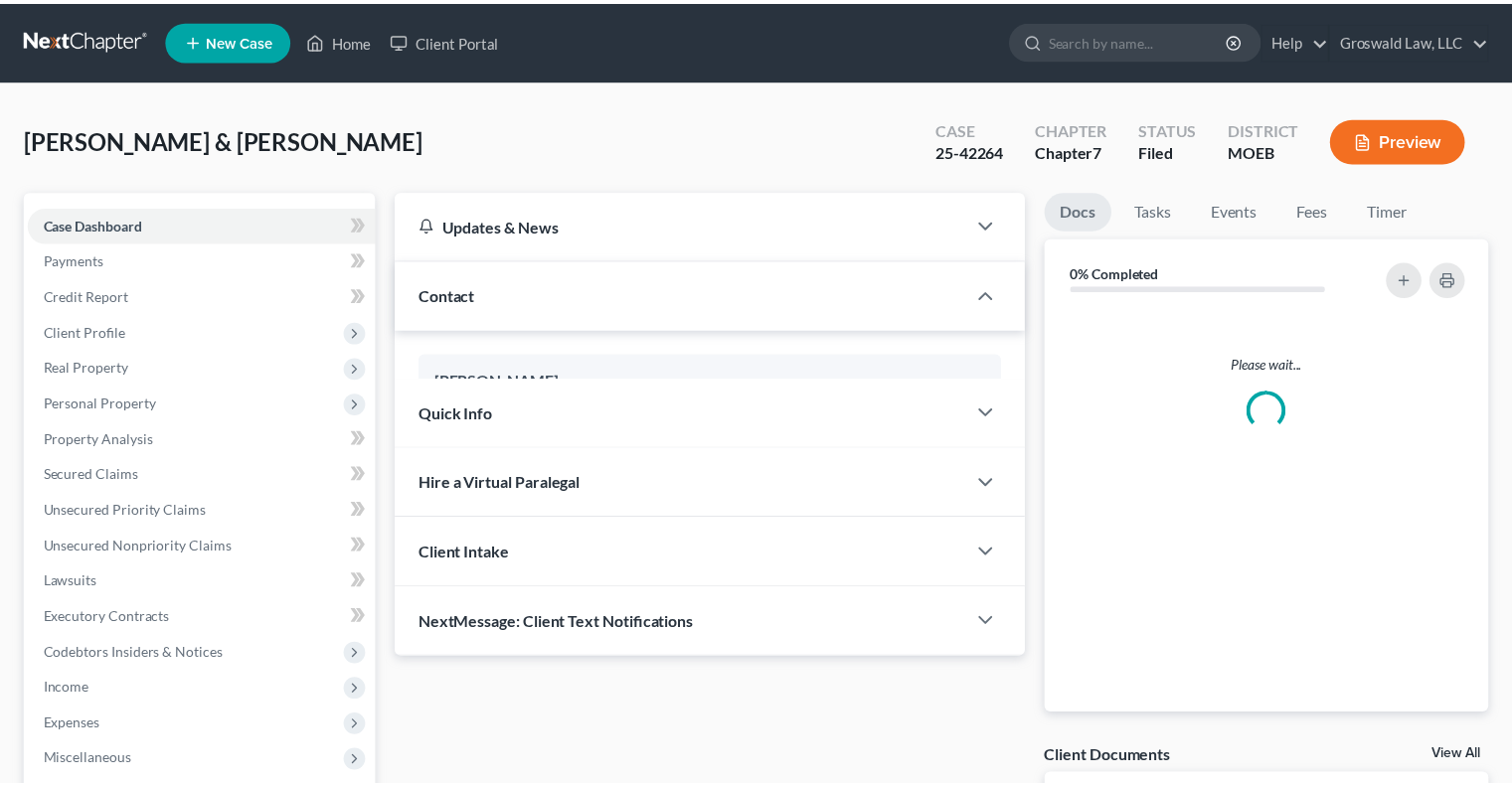 scroll, scrollTop: 631, scrollLeft: 0, axis: vertical 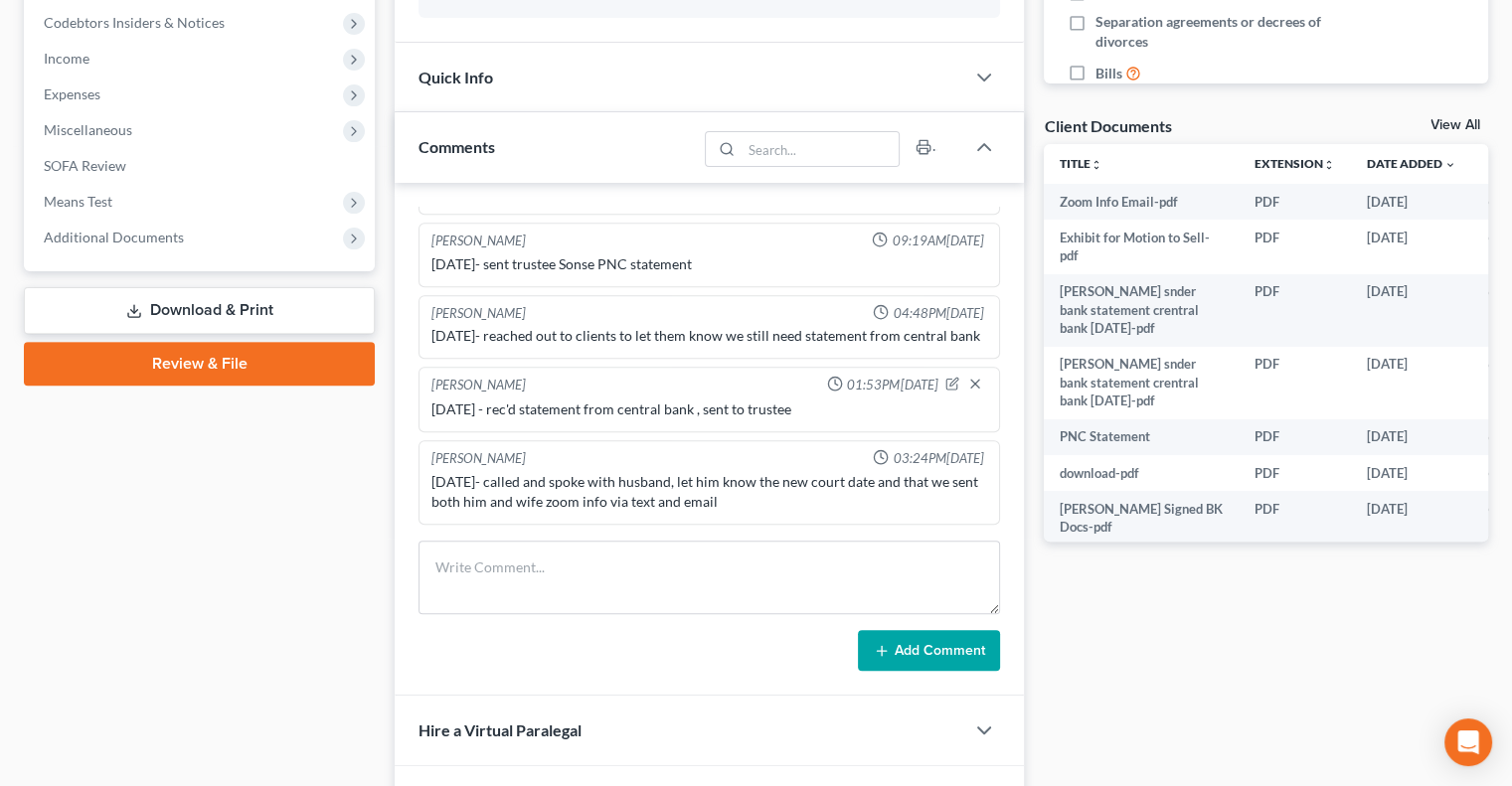 click on "Case Dashboard
Payments
Invoices
Payments
Payments
Credit Report
Client Profile" at bounding box center [199, 233] 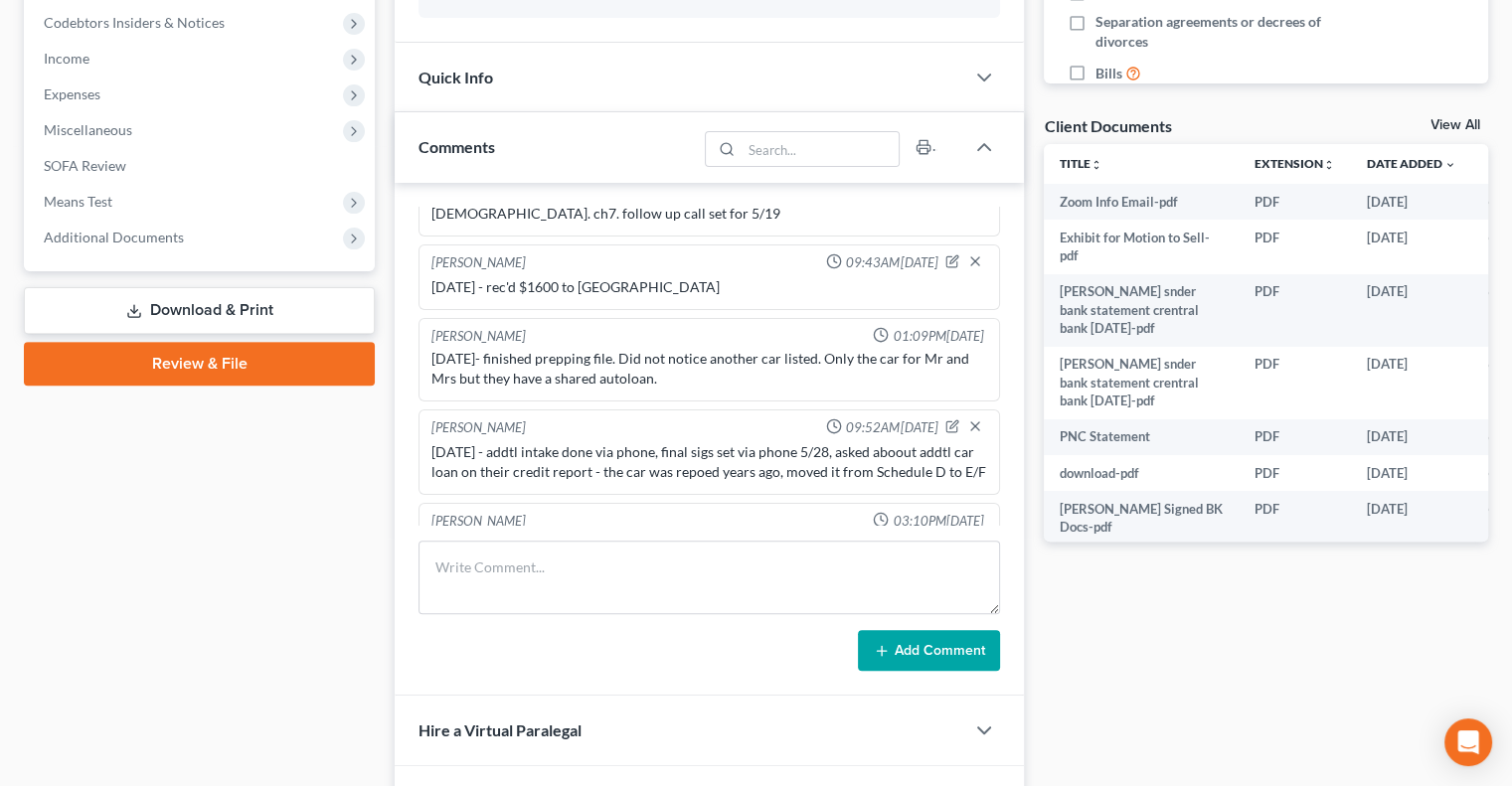 scroll, scrollTop: 0, scrollLeft: 0, axis: both 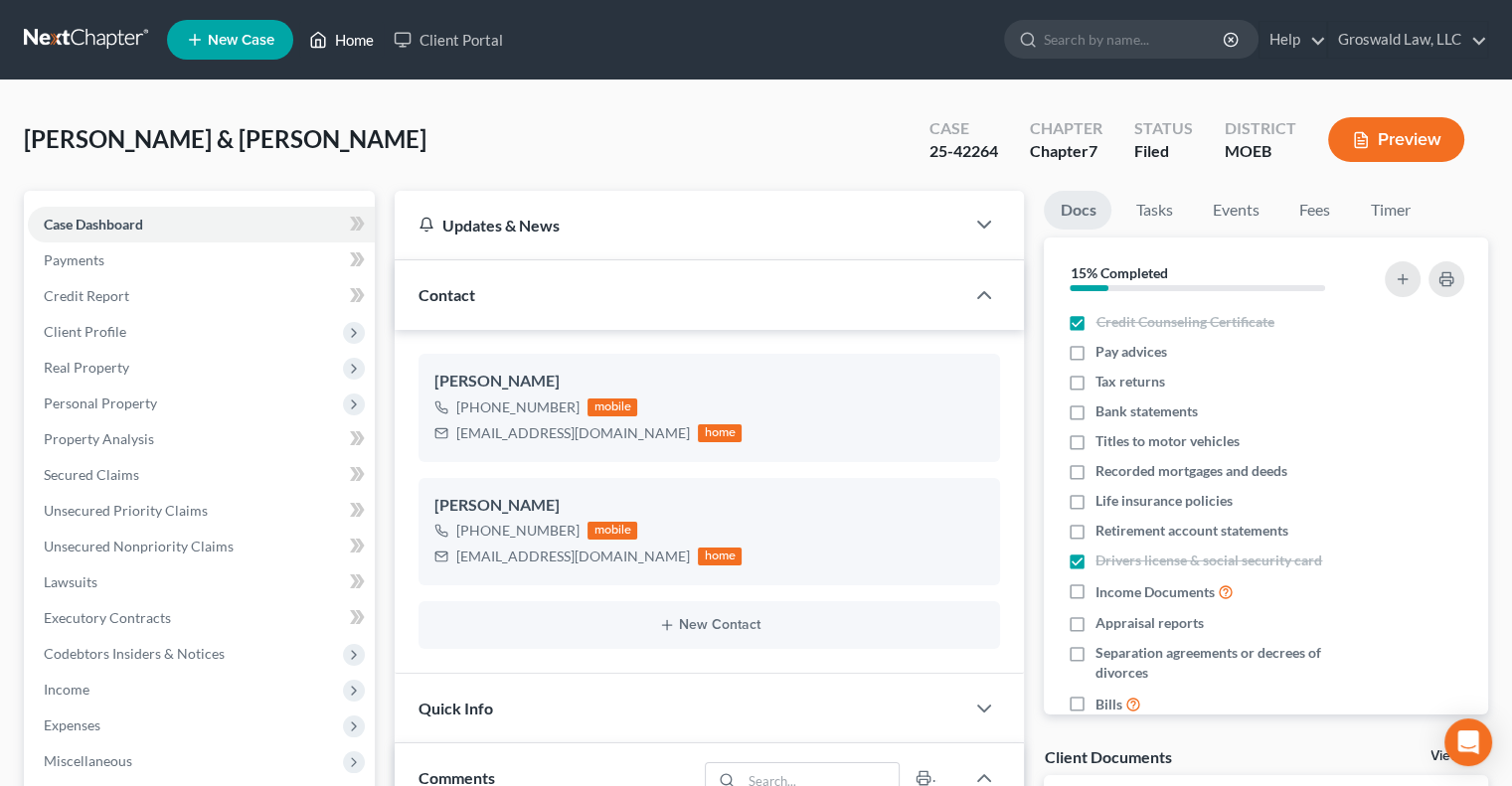 click on "Home" at bounding box center (341, 40) 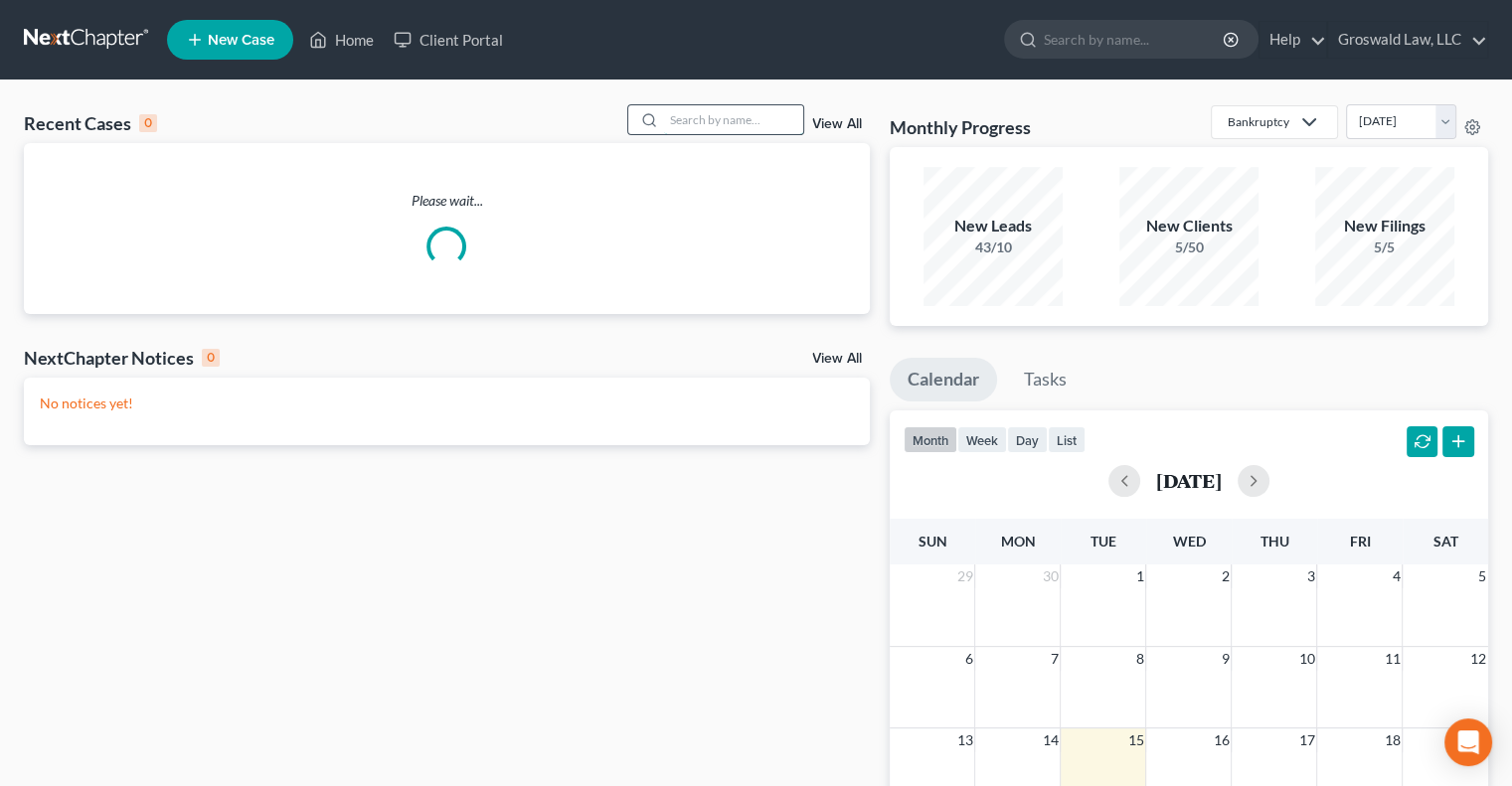 click at bounding box center (734, 119) 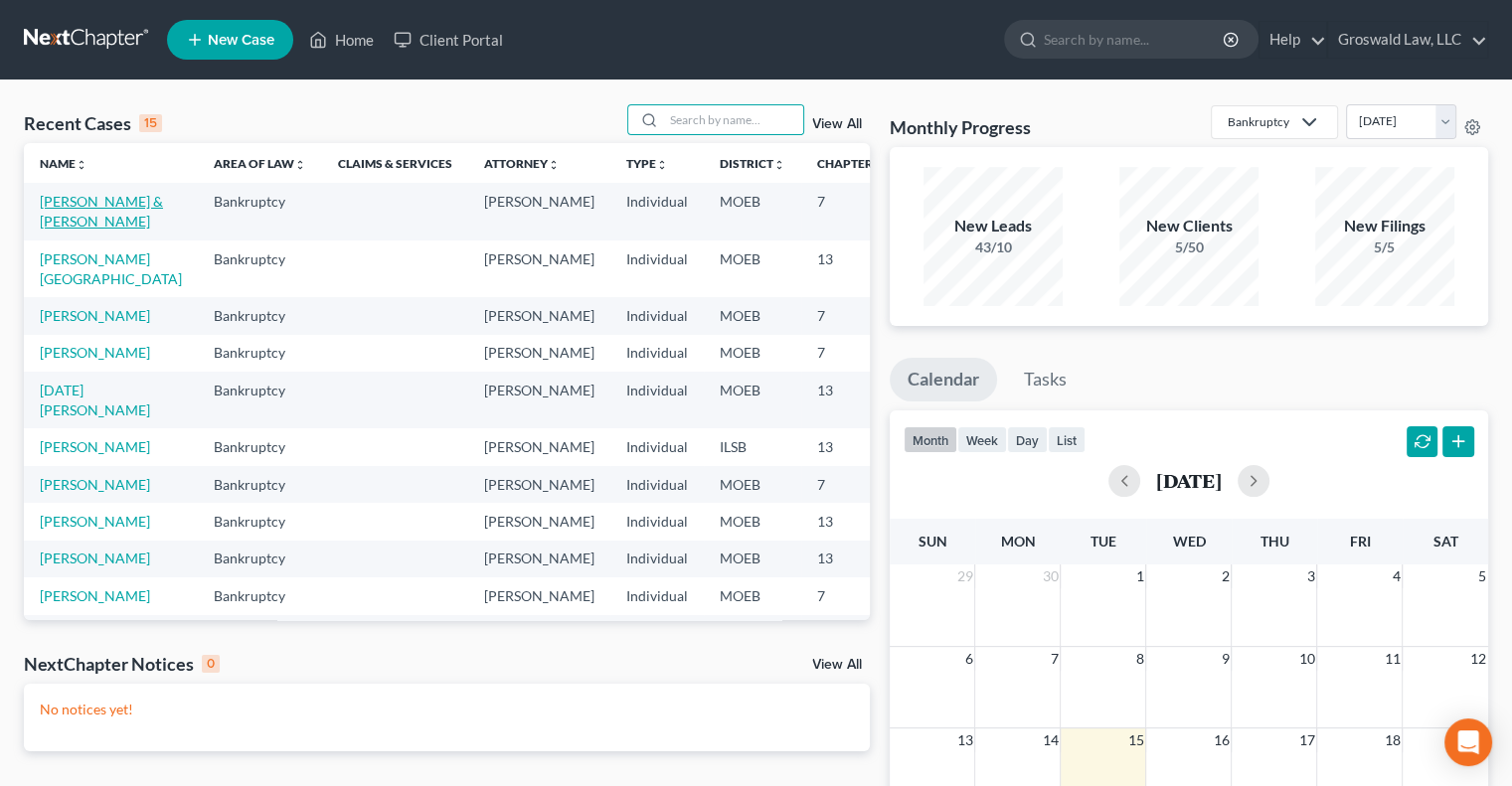 click on "[PERSON_NAME] & [PERSON_NAME]" at bounding box center (101, 211) 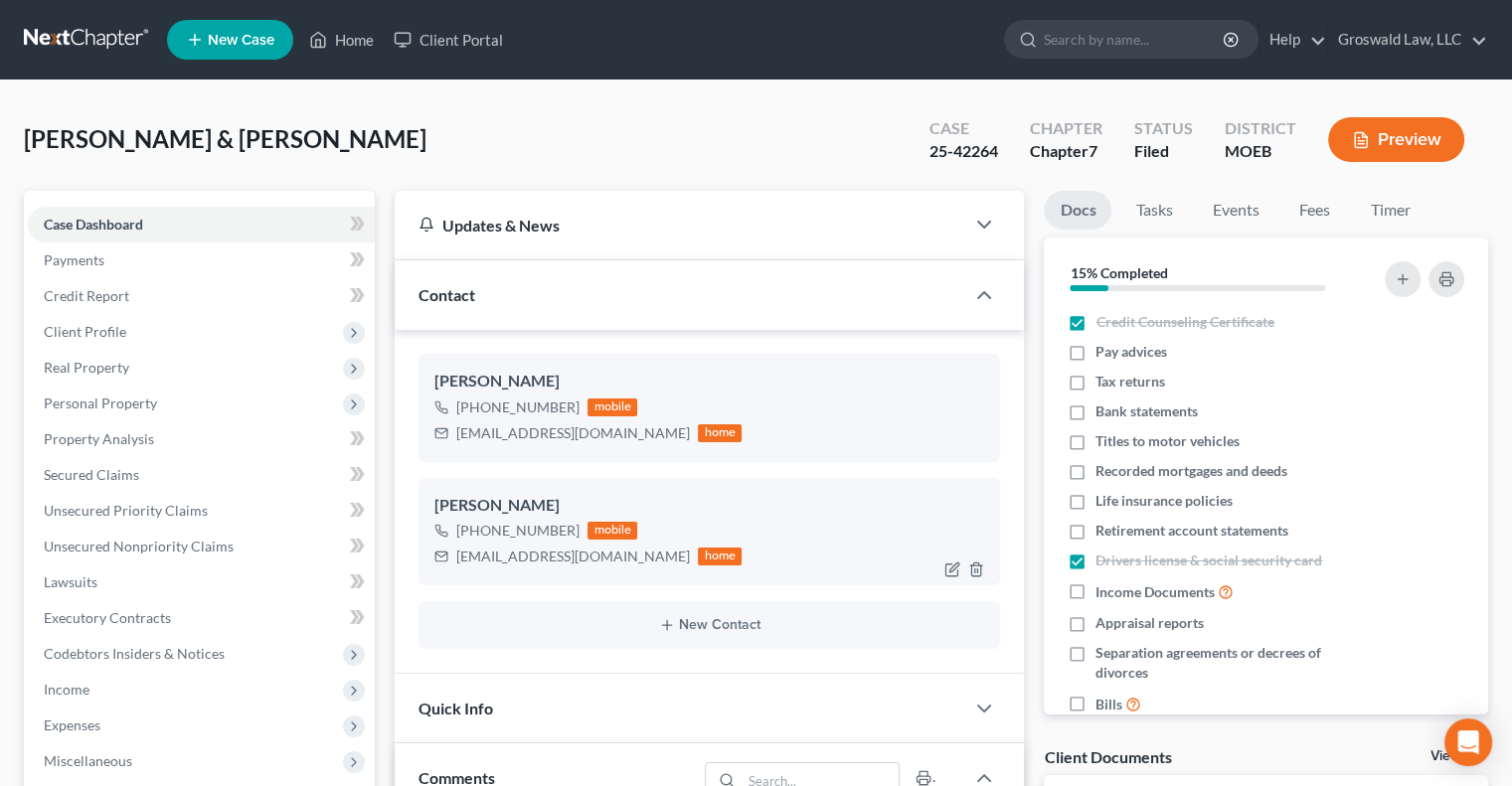 scroll, scrollTop: 1361, scrollLeft: 0, axis: vertical 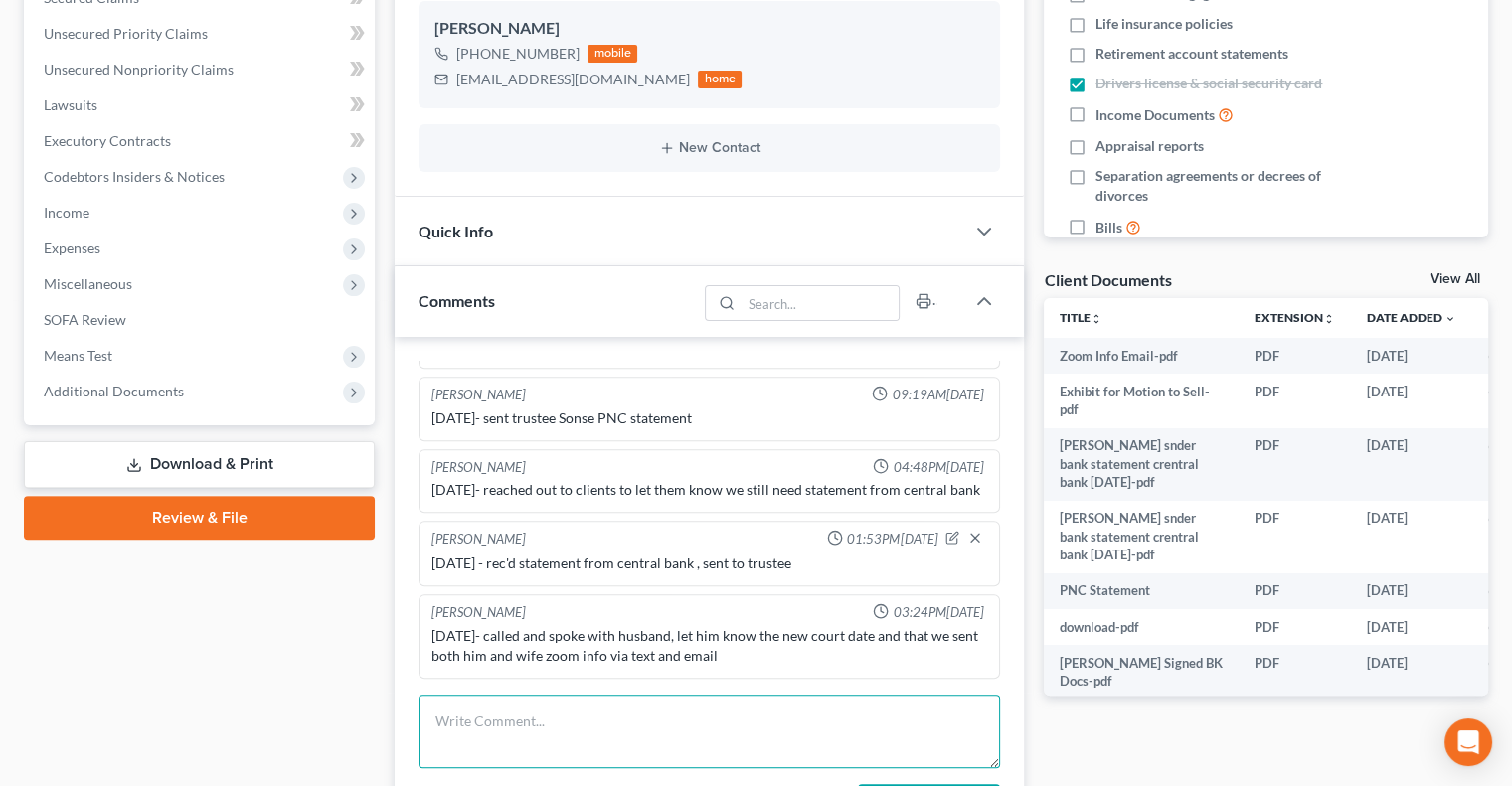 click at bounding box center [709, 731] 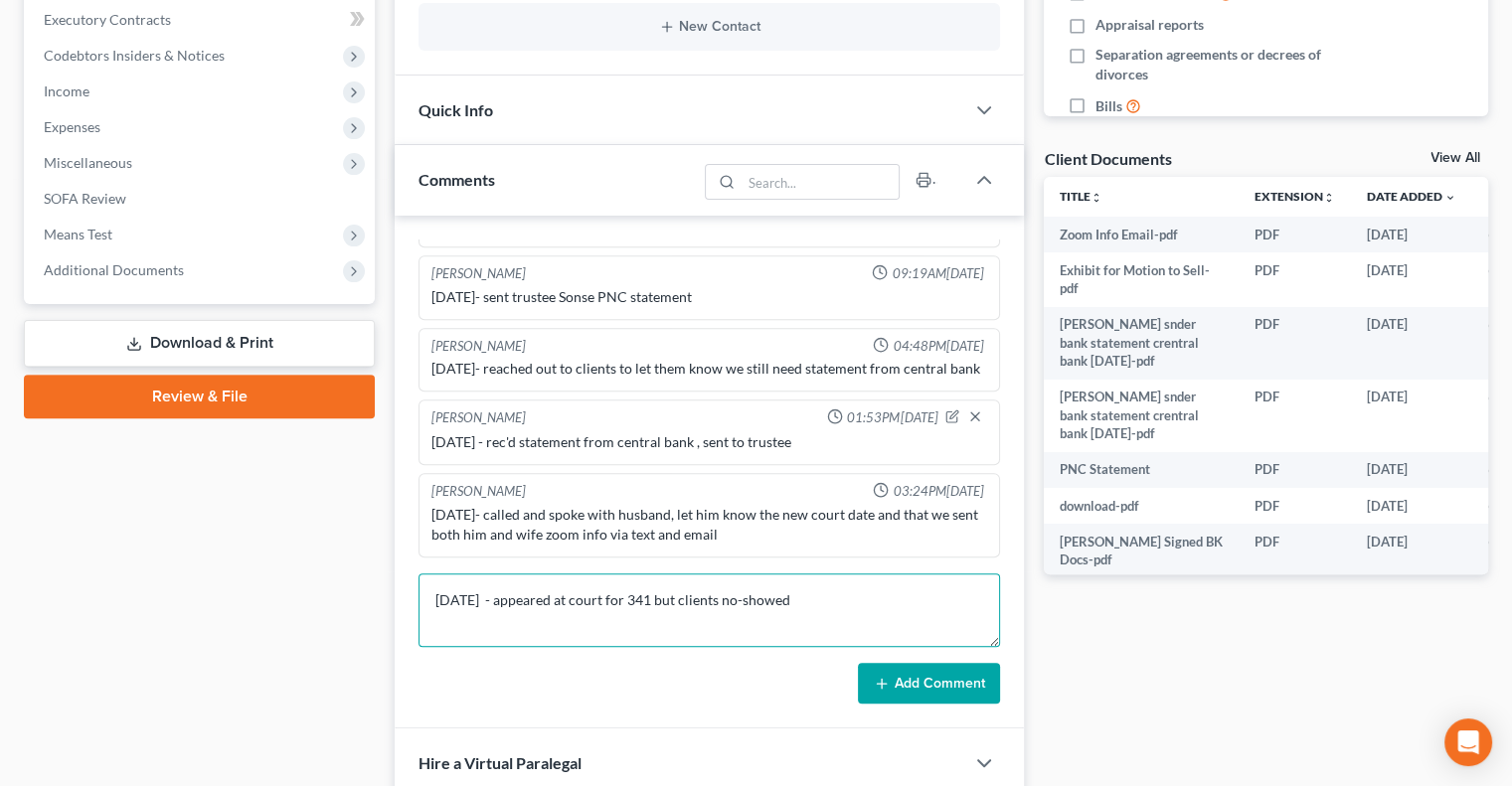 scroll, scrollTop: 620, scrollLeft: 0, axis: vertical 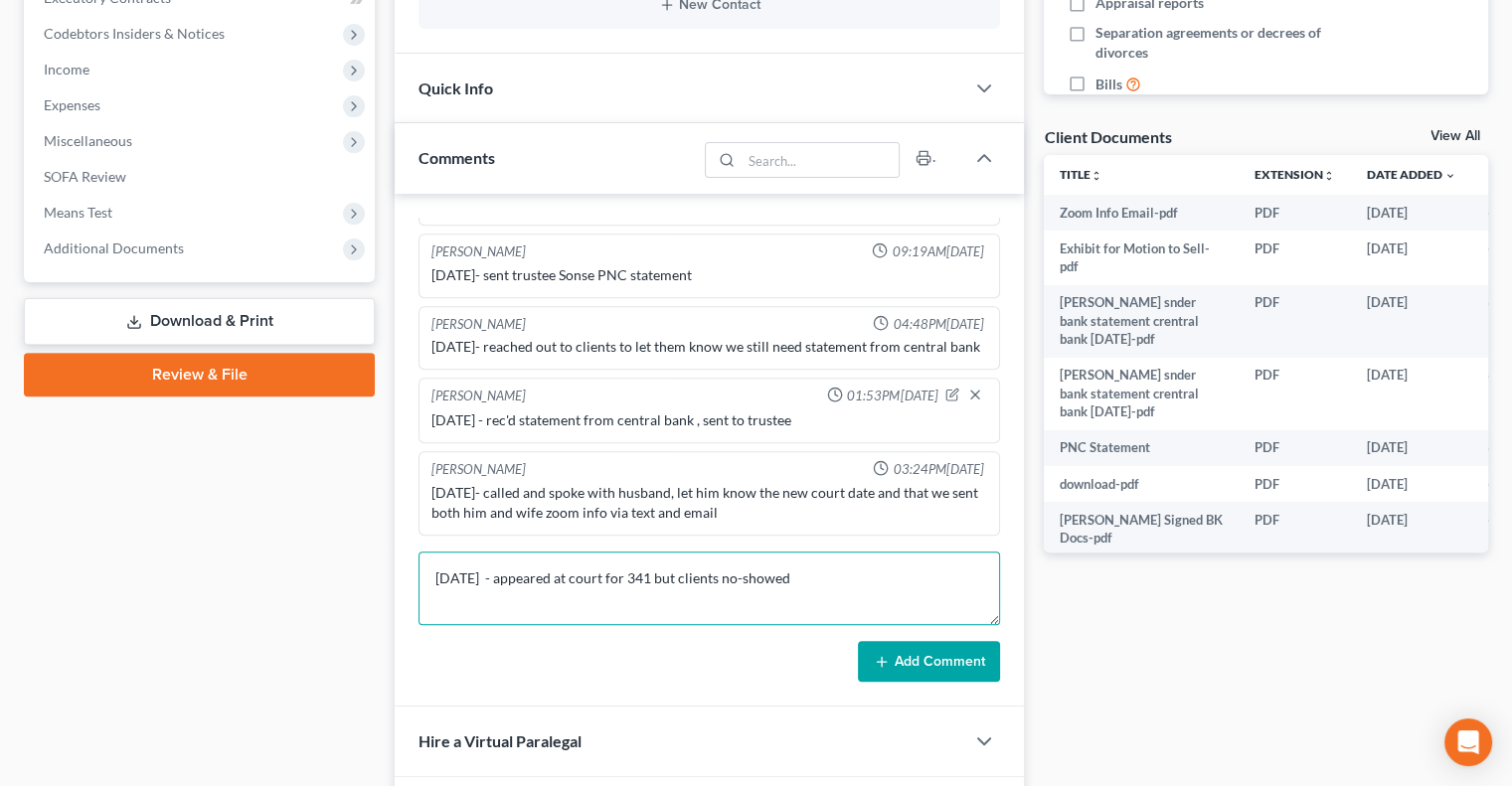 type on "[DATE]  - appeared at court for 341 but clients no-showed" 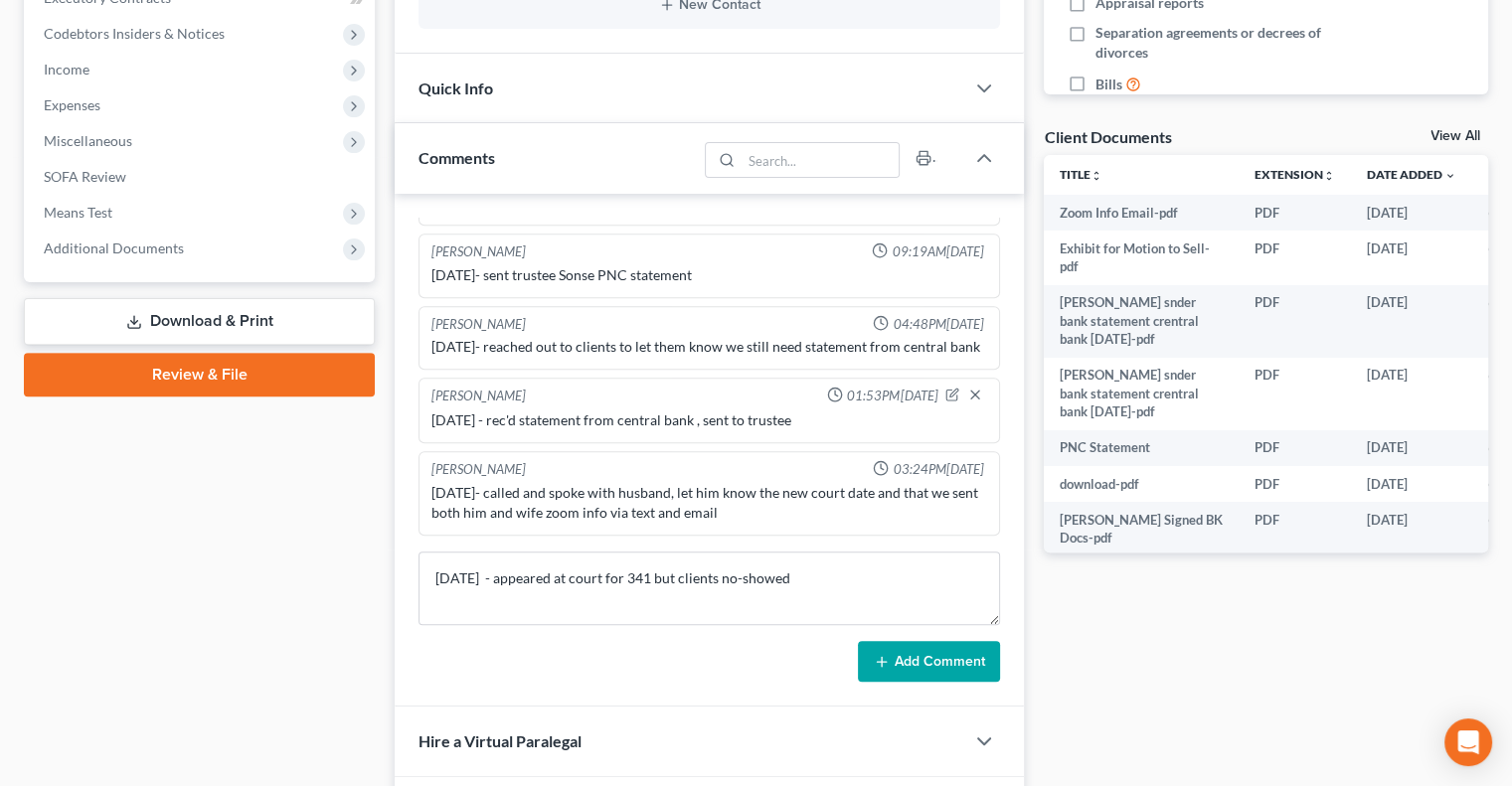 click on "Add Comment" at bounding box center [928, 662] 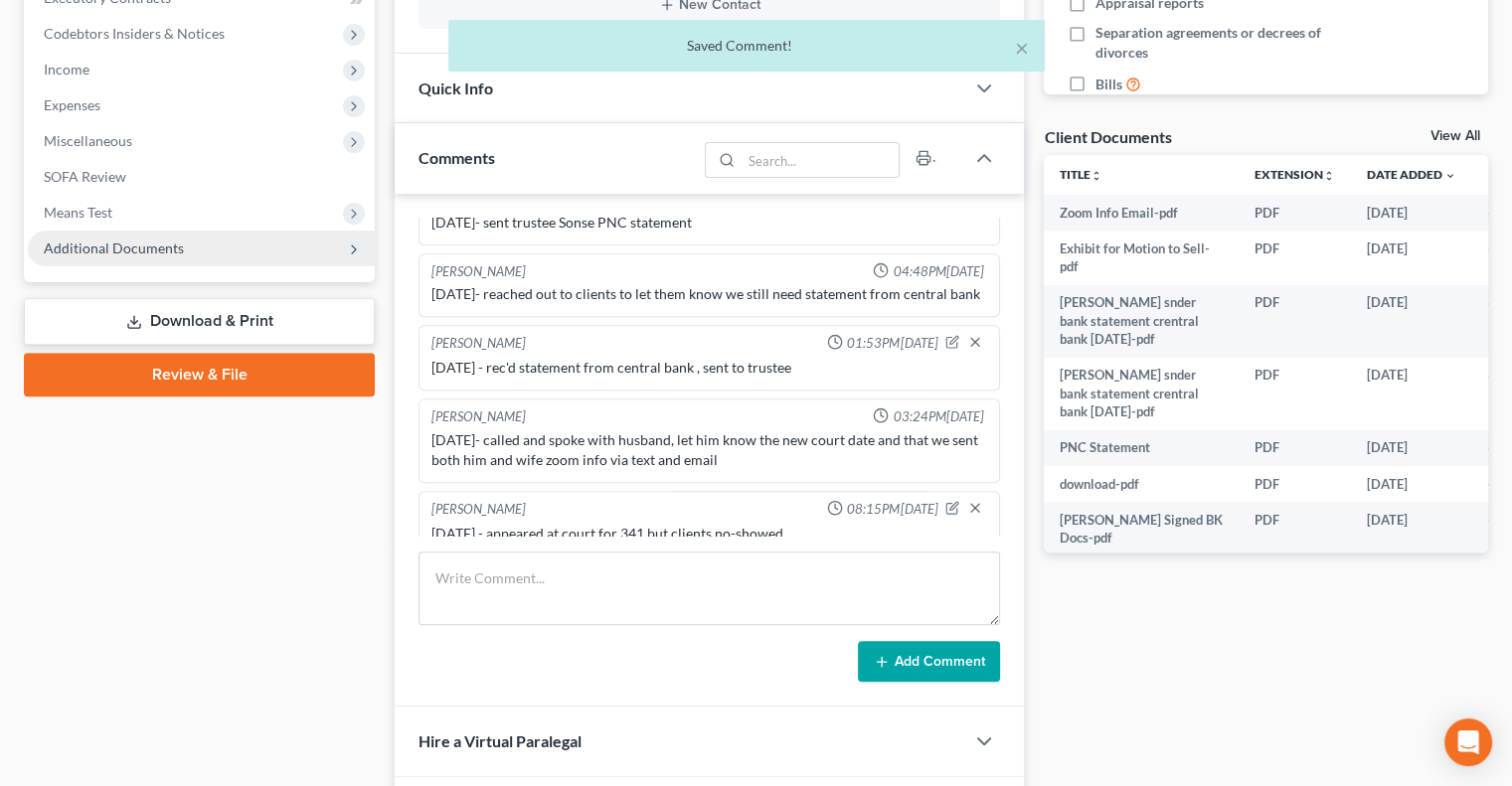 scroll, scrollTop: 1435, scrollLeft: 0, axis: vertical 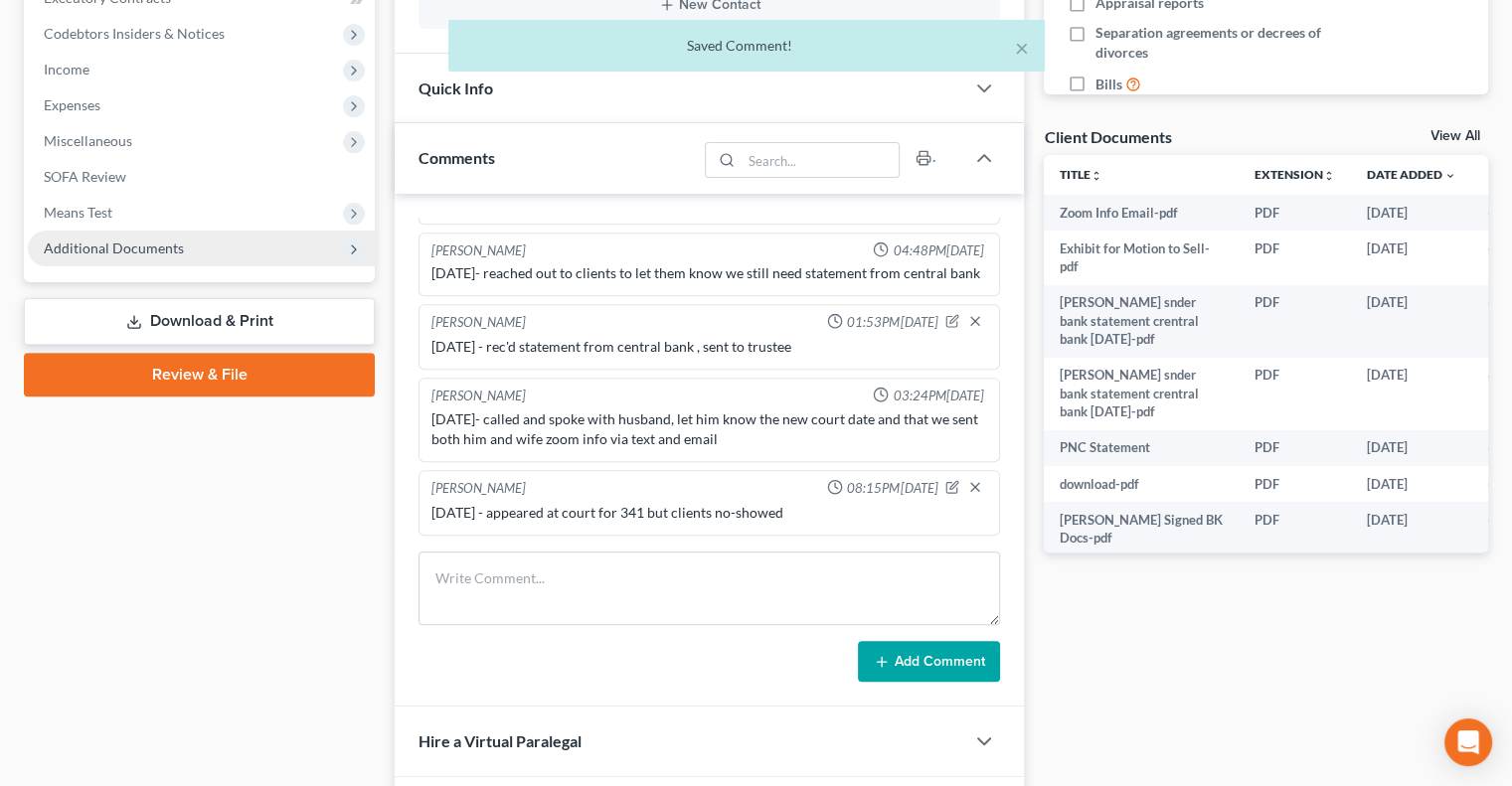 click on "Additional Documents" at bounding box center (201, 248) 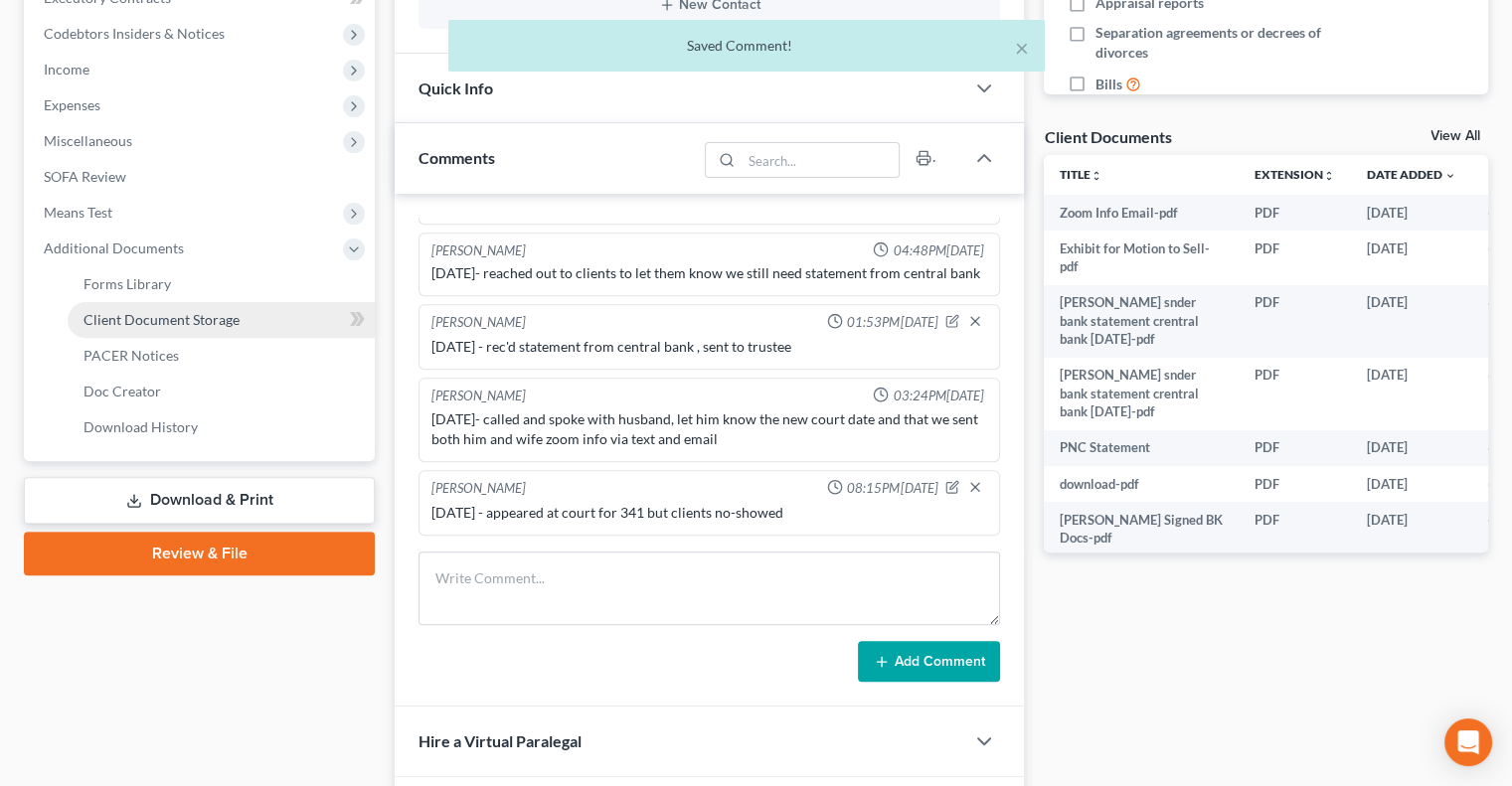 click on "Client Document Storage" at bounding box center [221, 320] 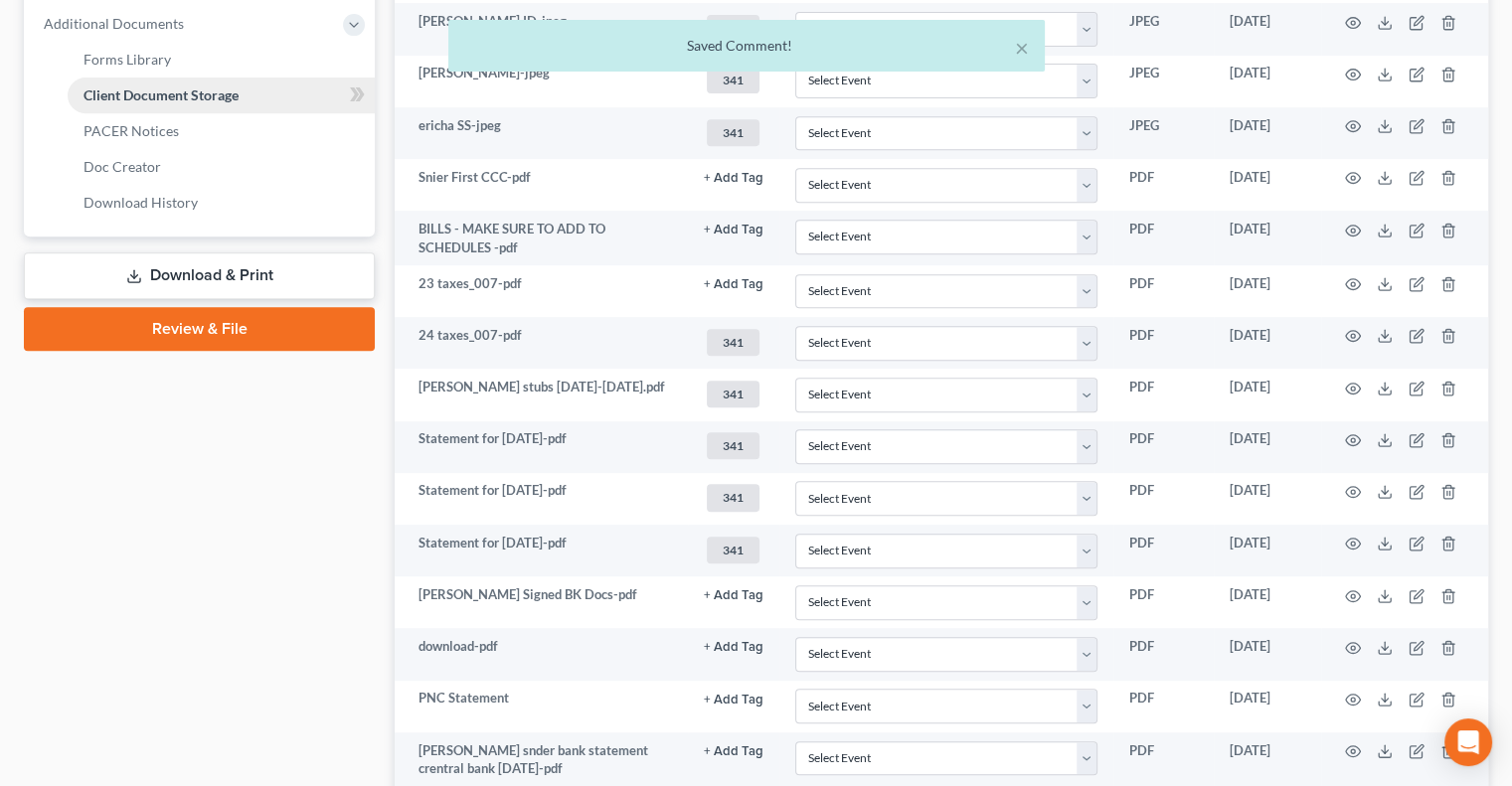 scroll, scrollTop: 1142, scrollLeft: 0, axis: vertical 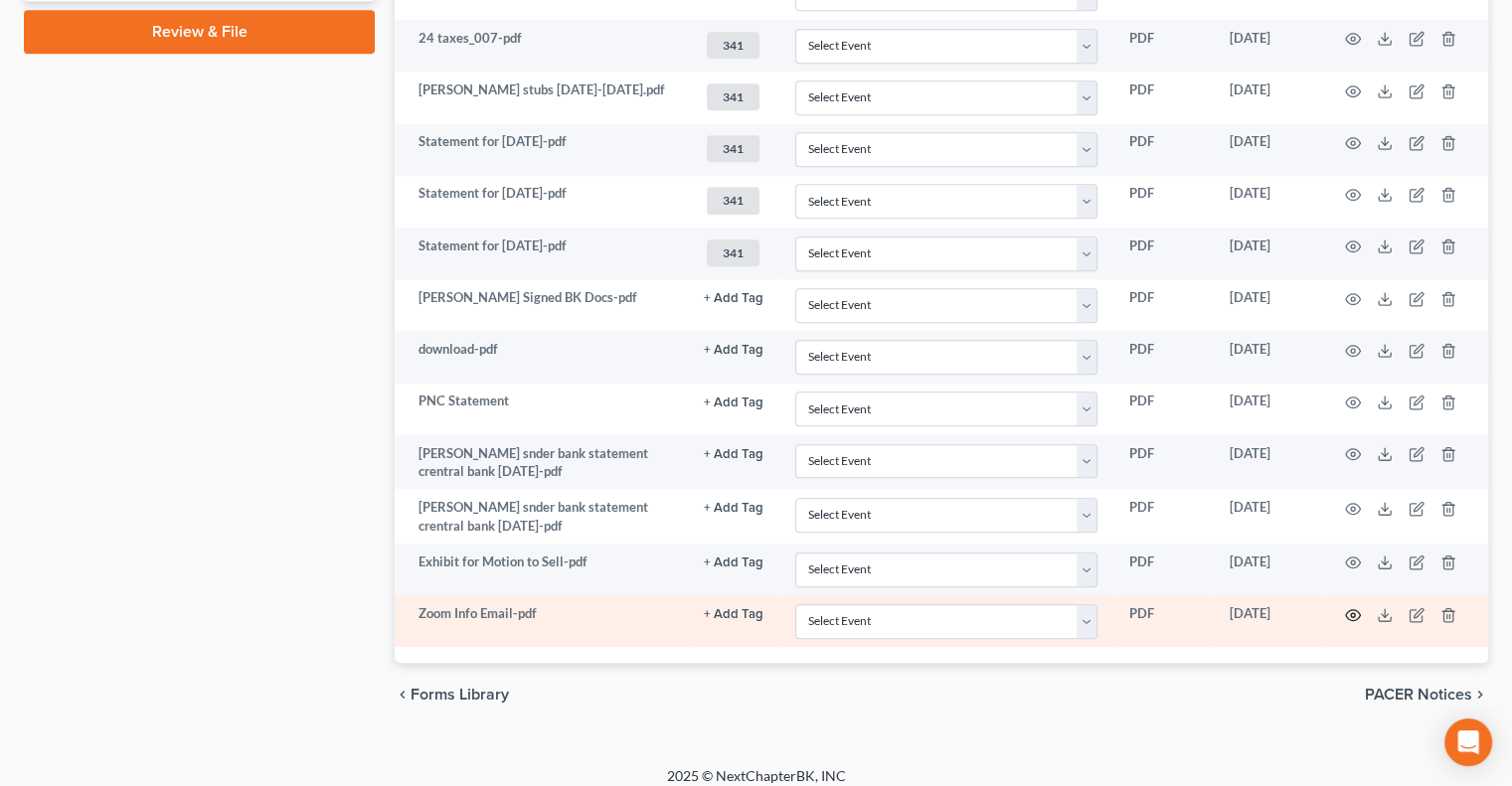 click 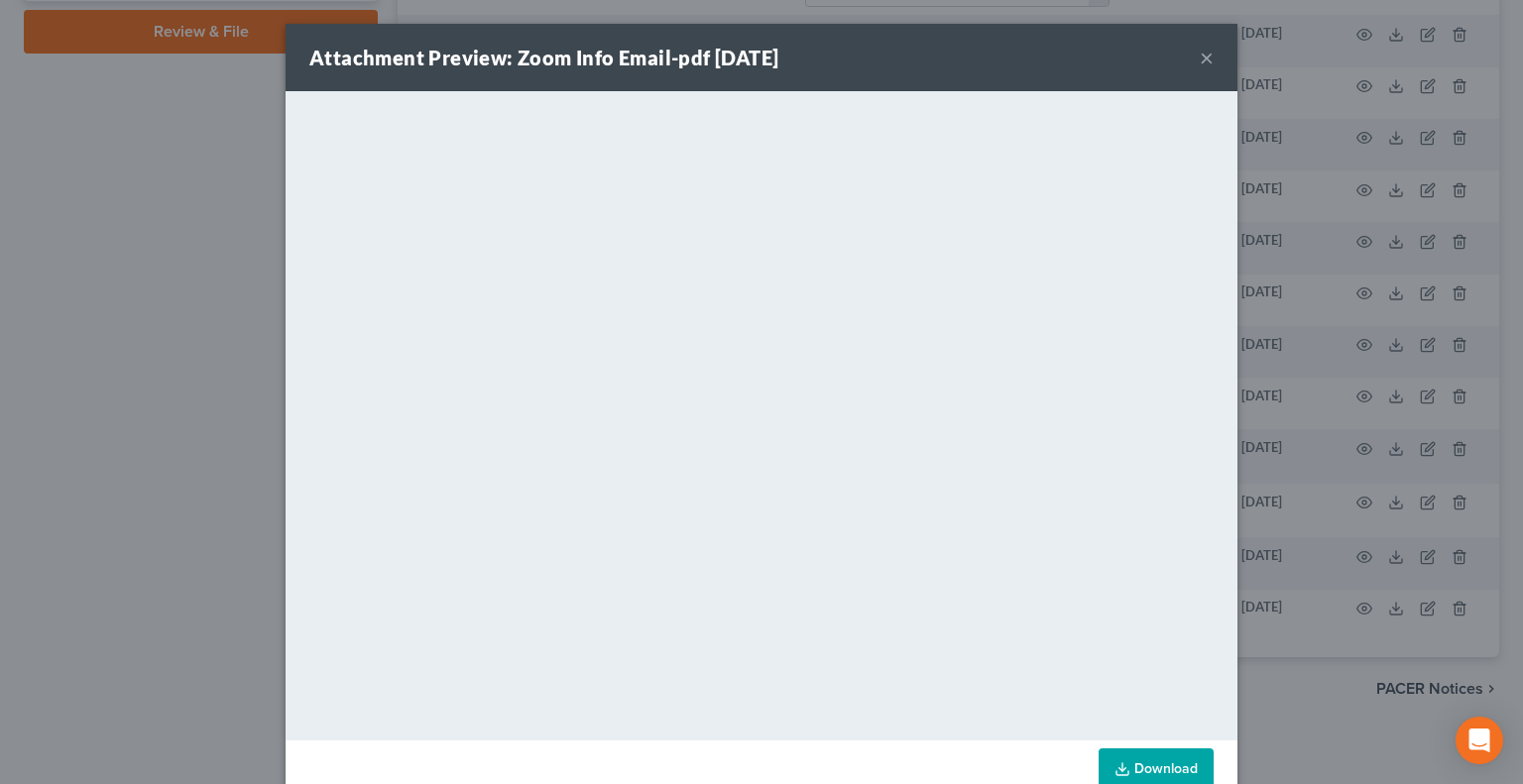 click on "×" at bounding box center (1207, 57) 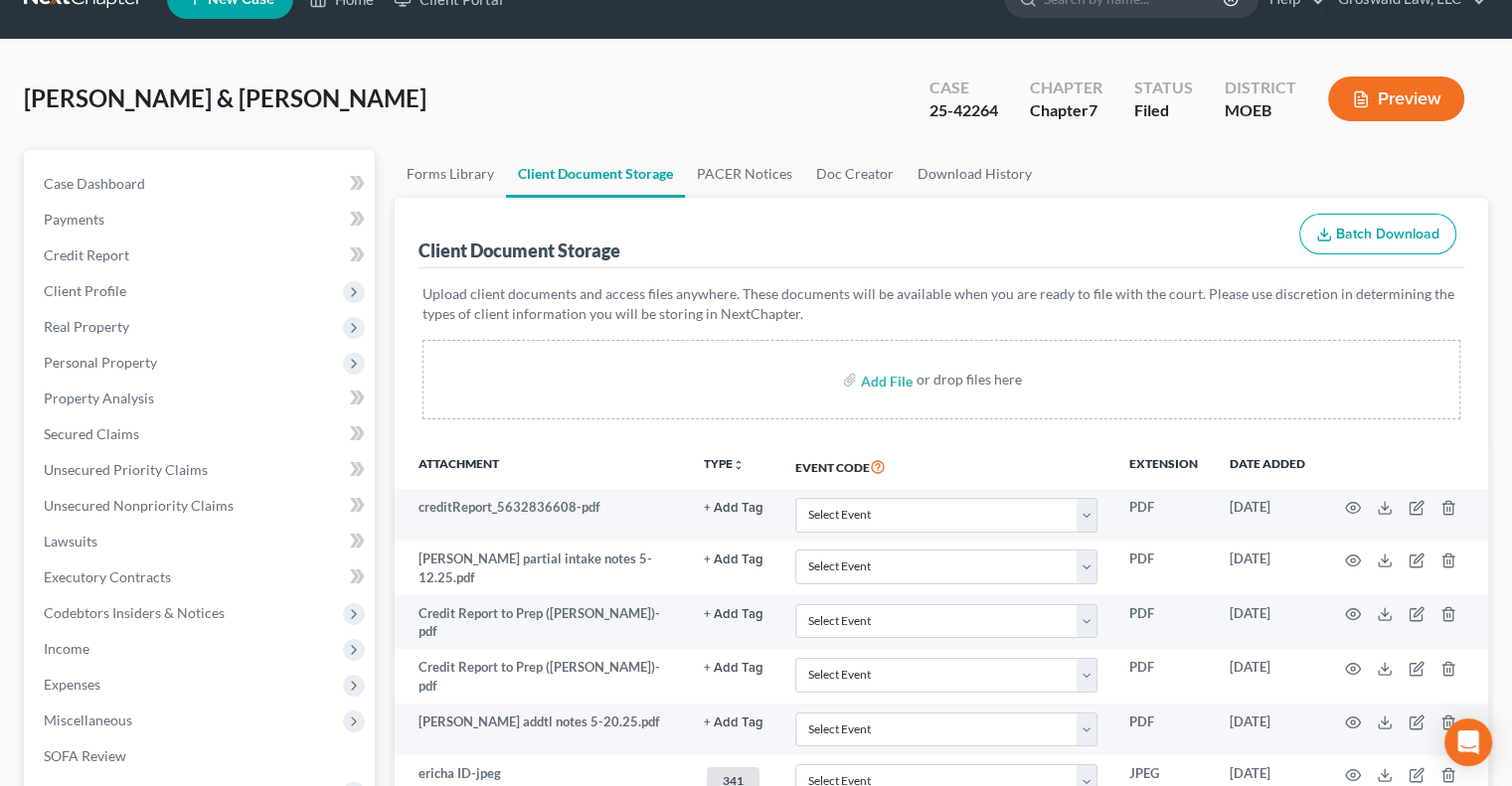 scroll, scrollTop: 0, scrollLeft: 0, axis: both 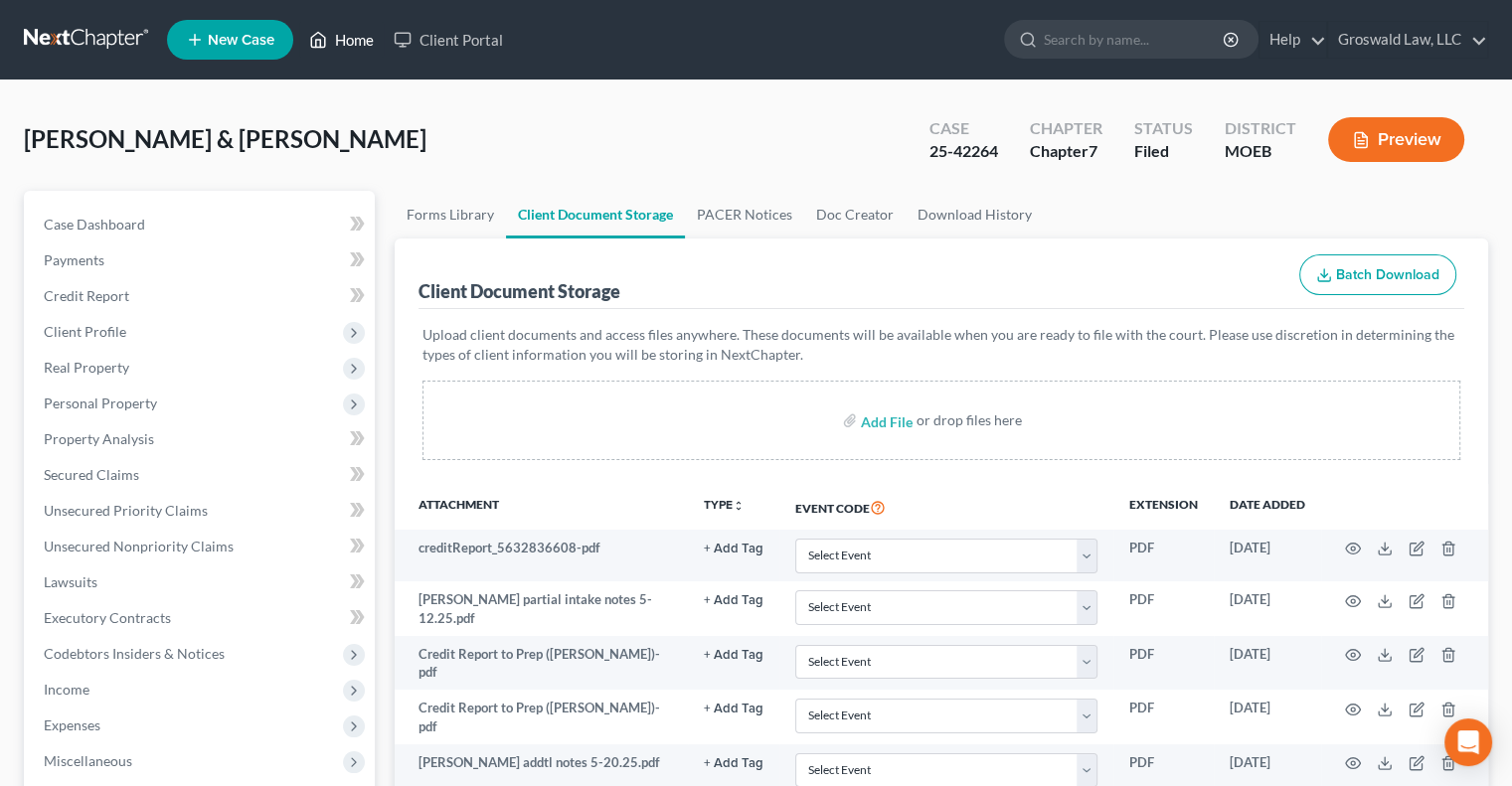 click on "Home" at bounding box center [341, 40] 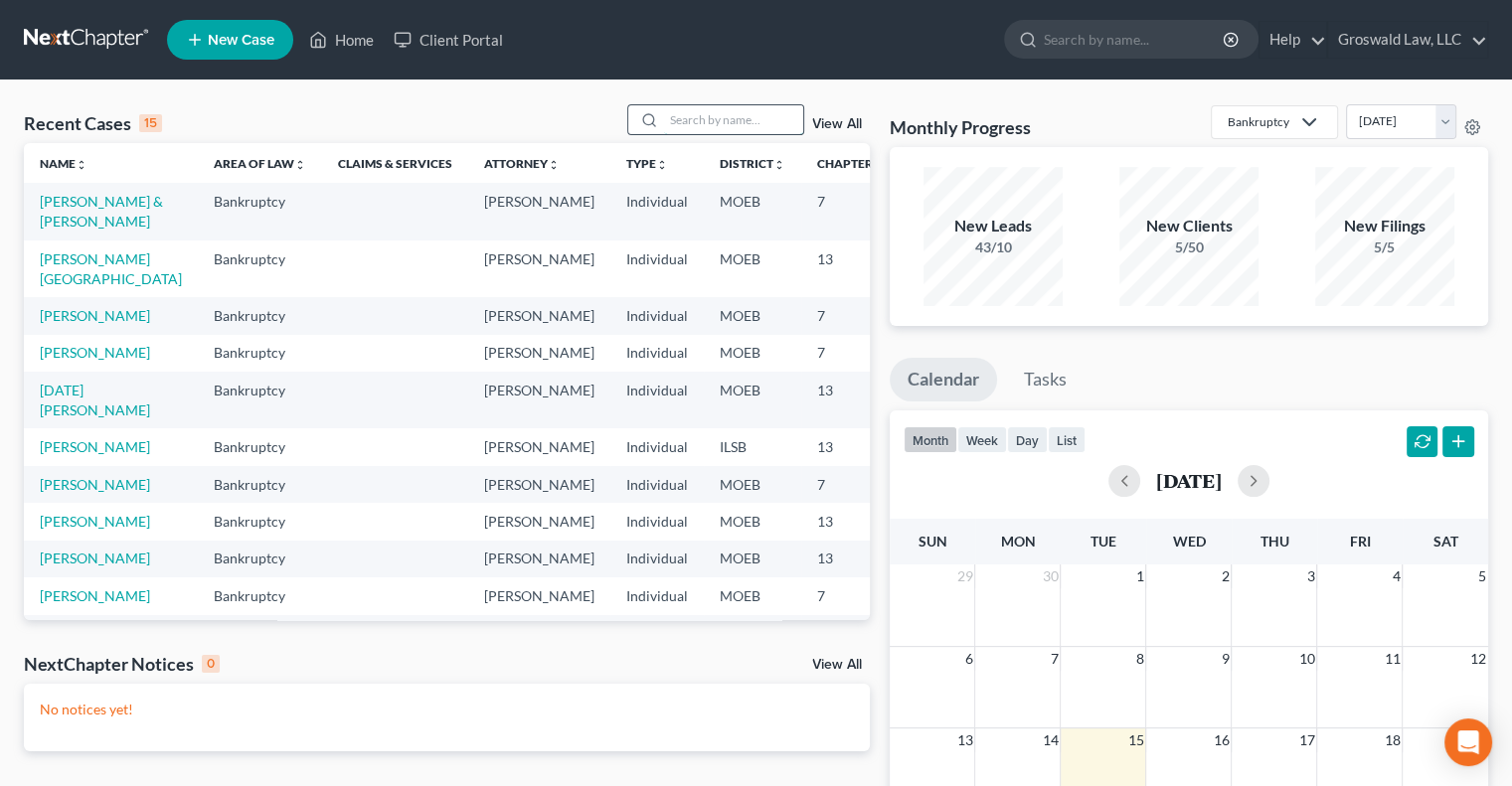 click at bounding box center [734, 119] 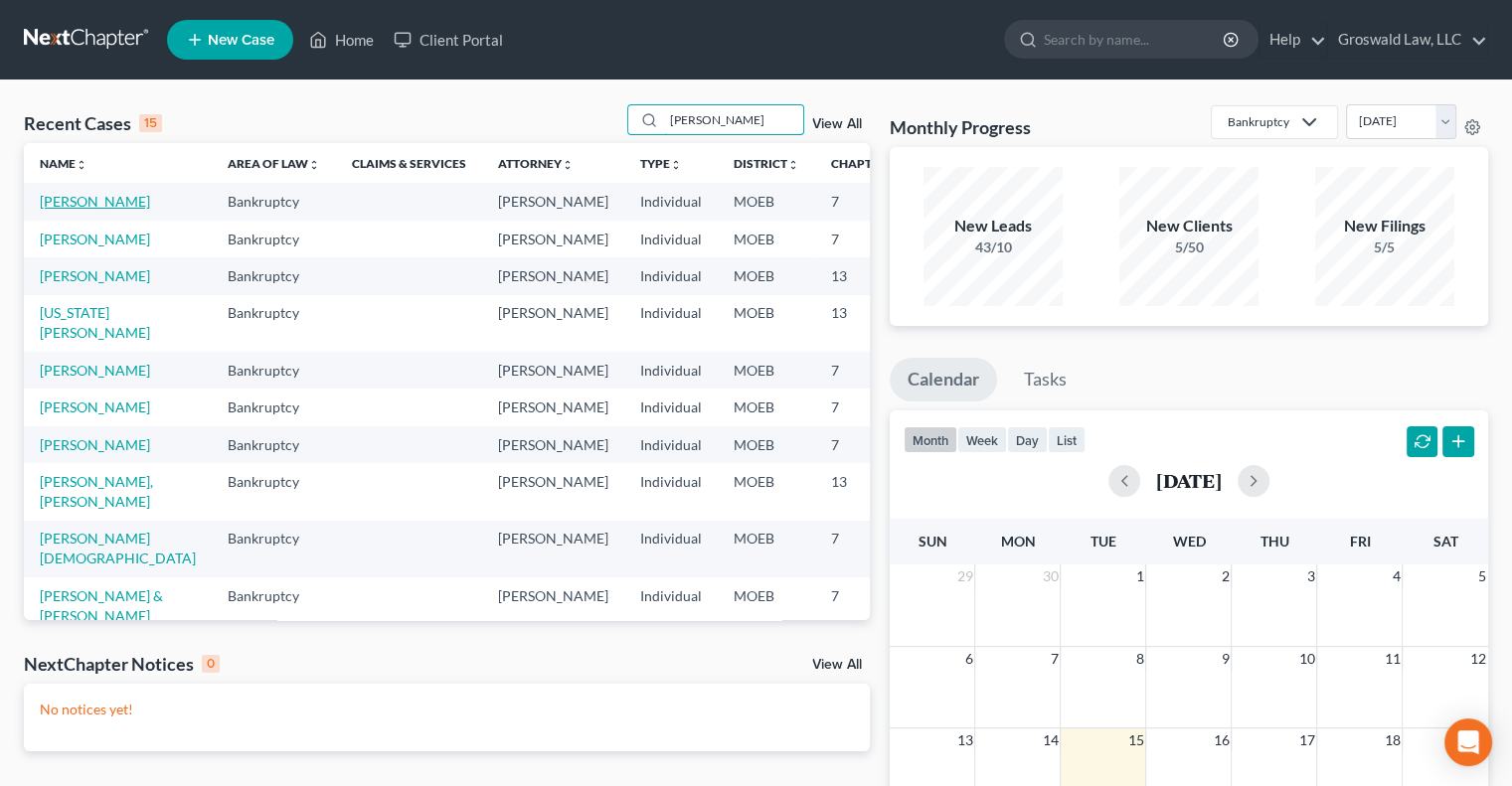 type on "[PERSON_NAME]" 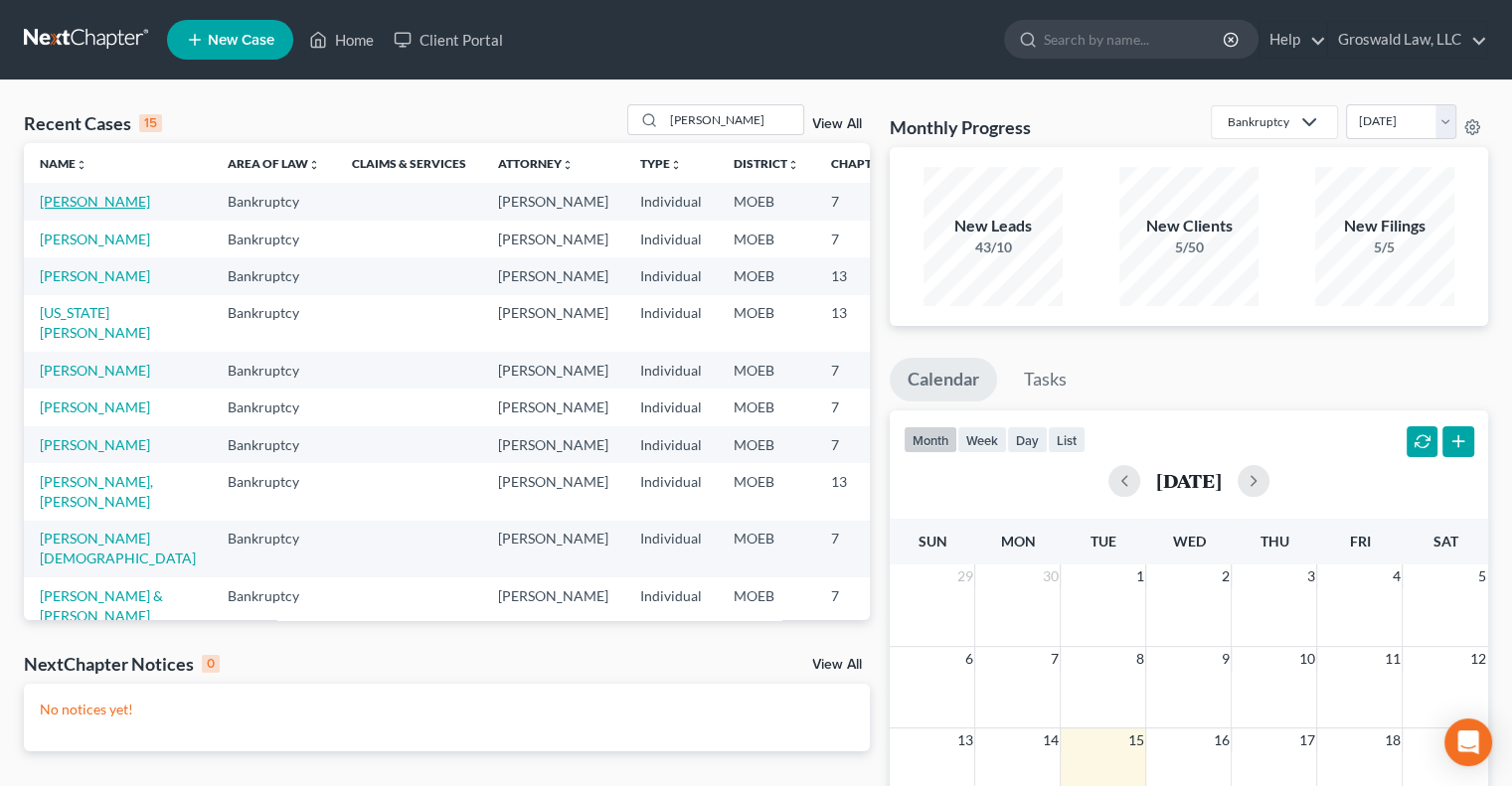 click on "[PERSON_NAME]" at bounding box center [94, 201] 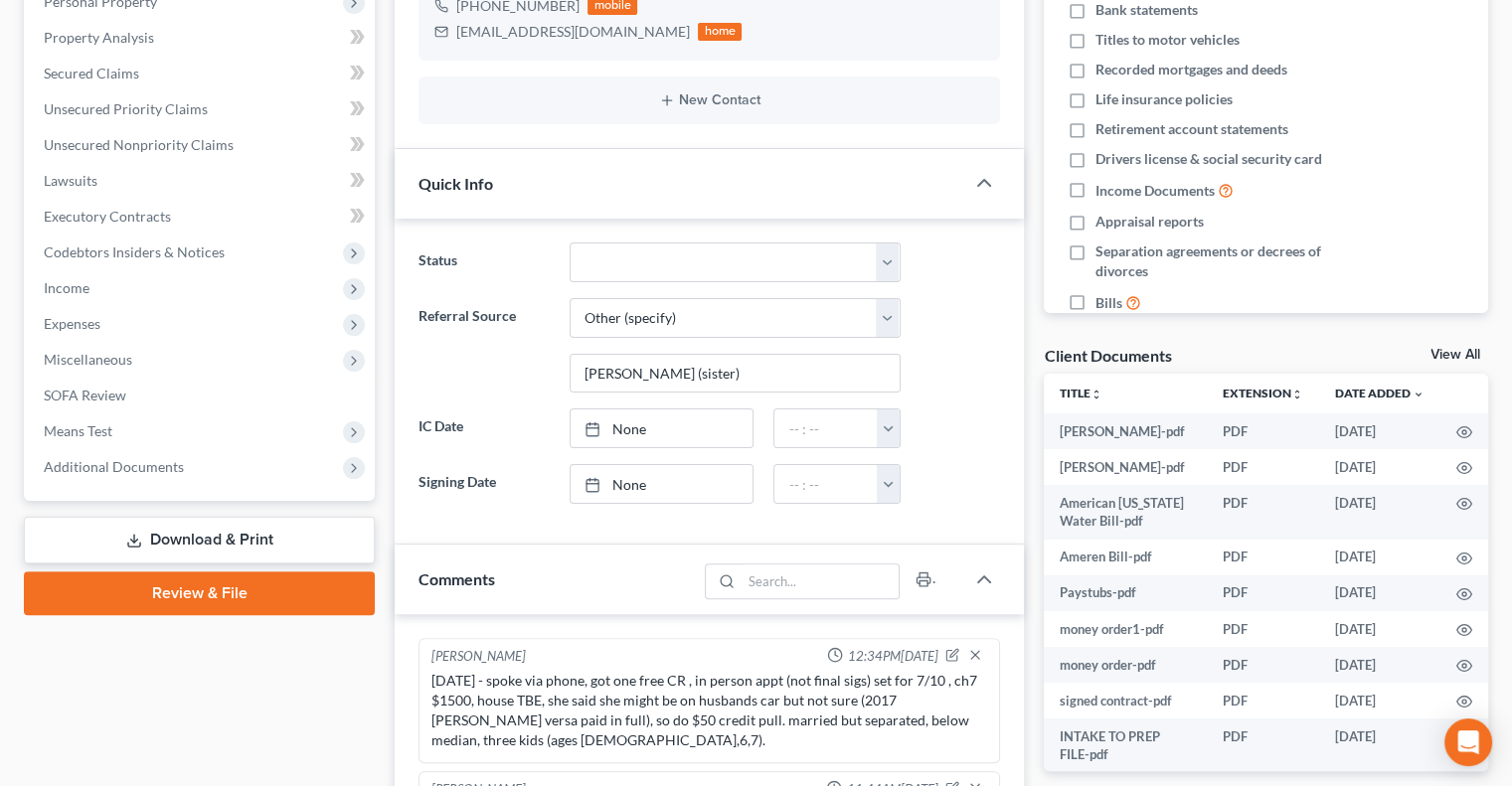 scroll, scrollTop: 521, scrollLeft: 0, axis: vertical 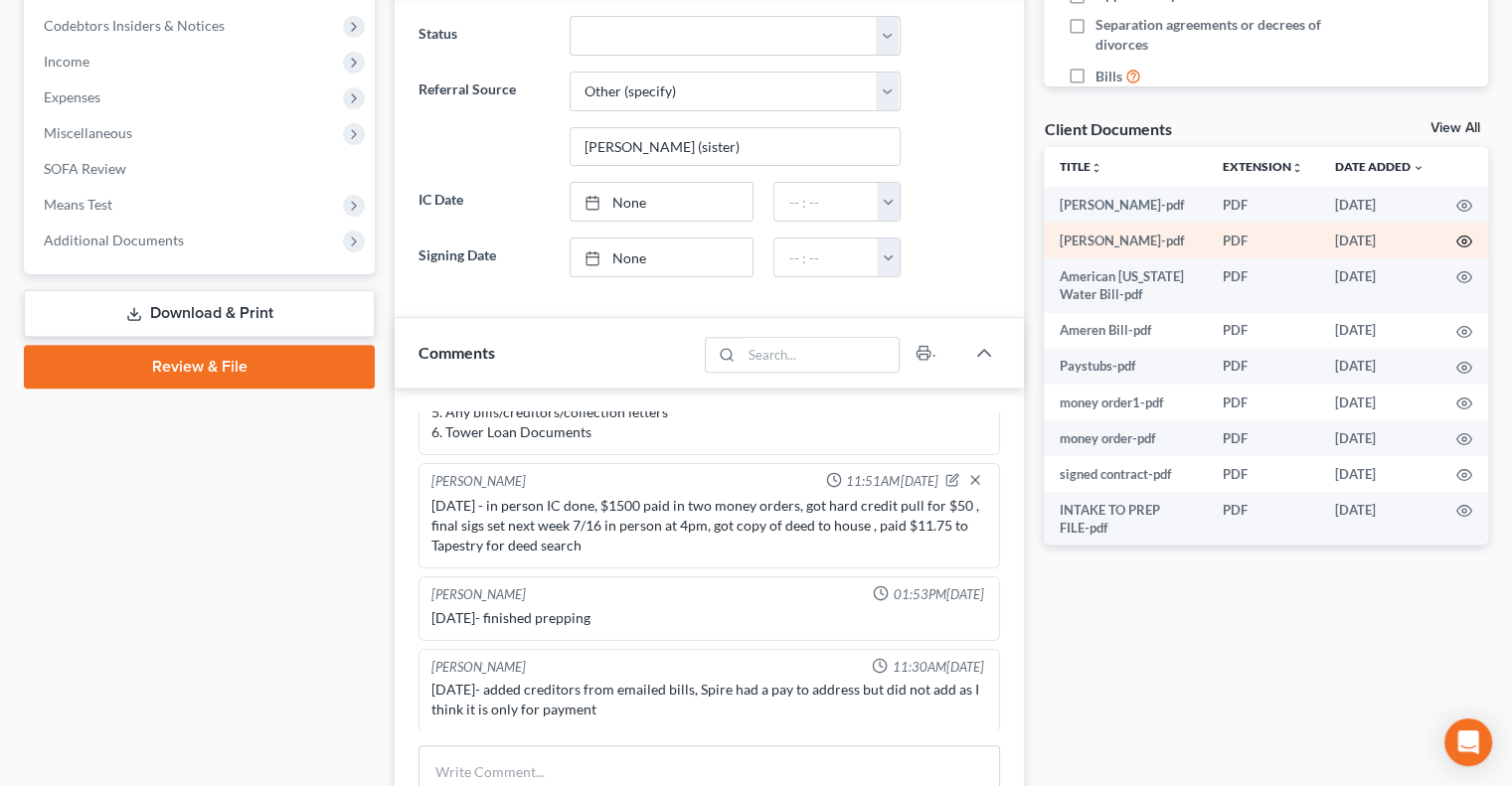 click 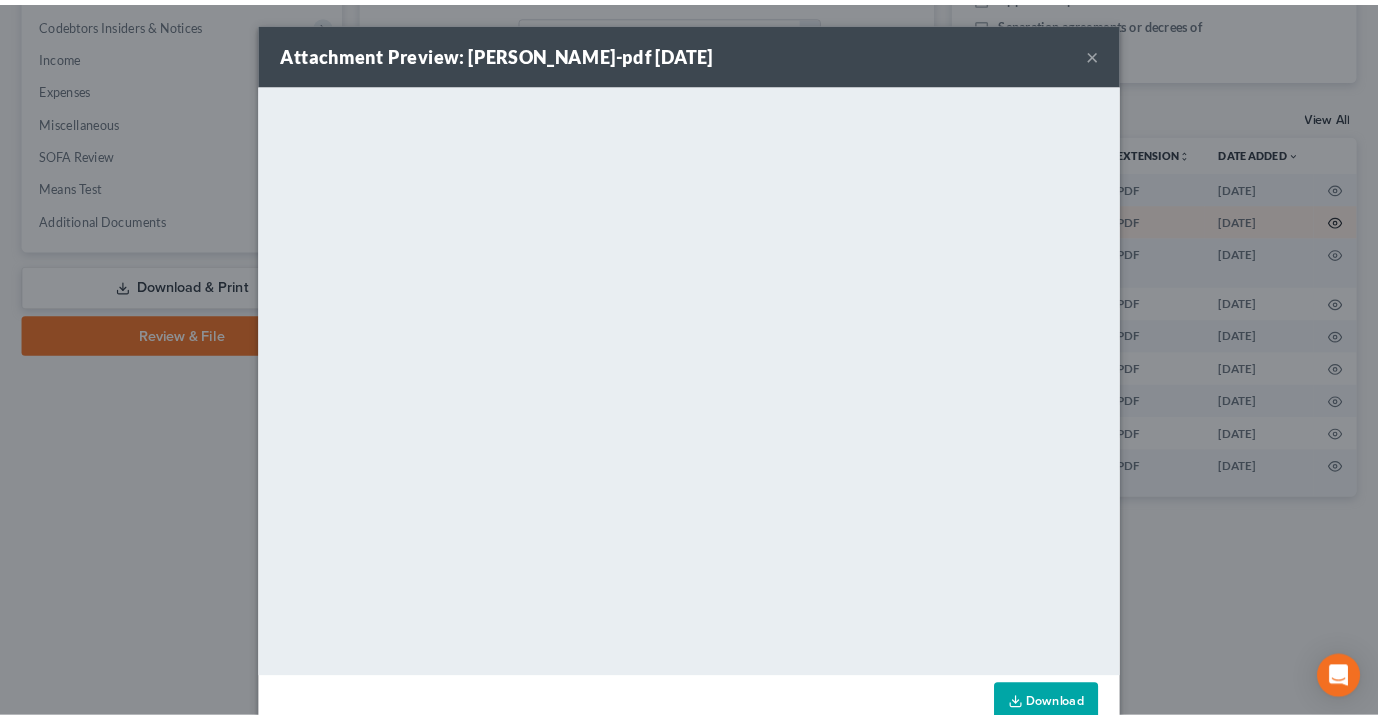 scroll, scrollTop: 0, scrollLeft: 8, axis: horizontal 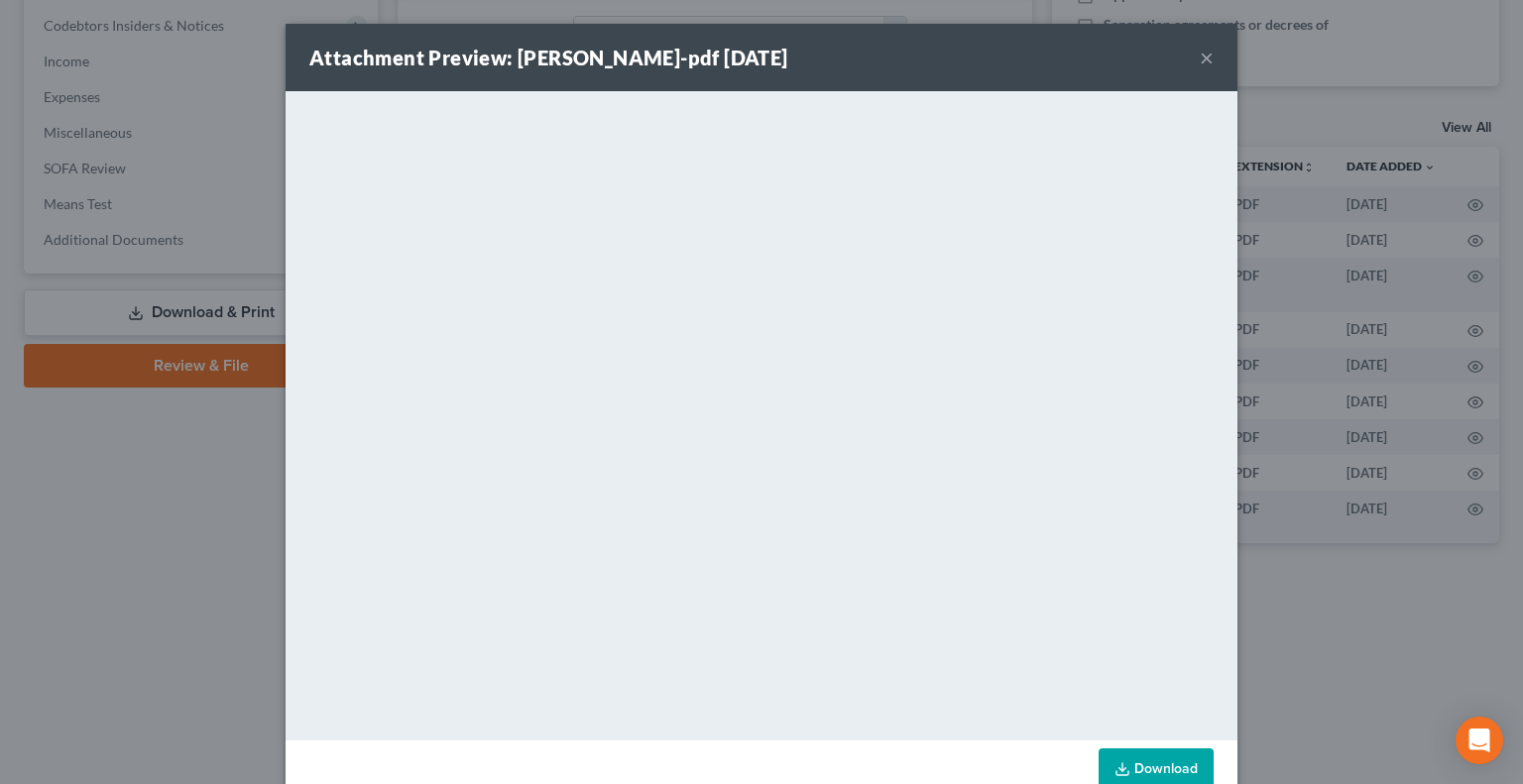 click on "Attachment Preview: [PERSON_NAME]-pdf [DATE] ×" at bounding box center (762, 57) 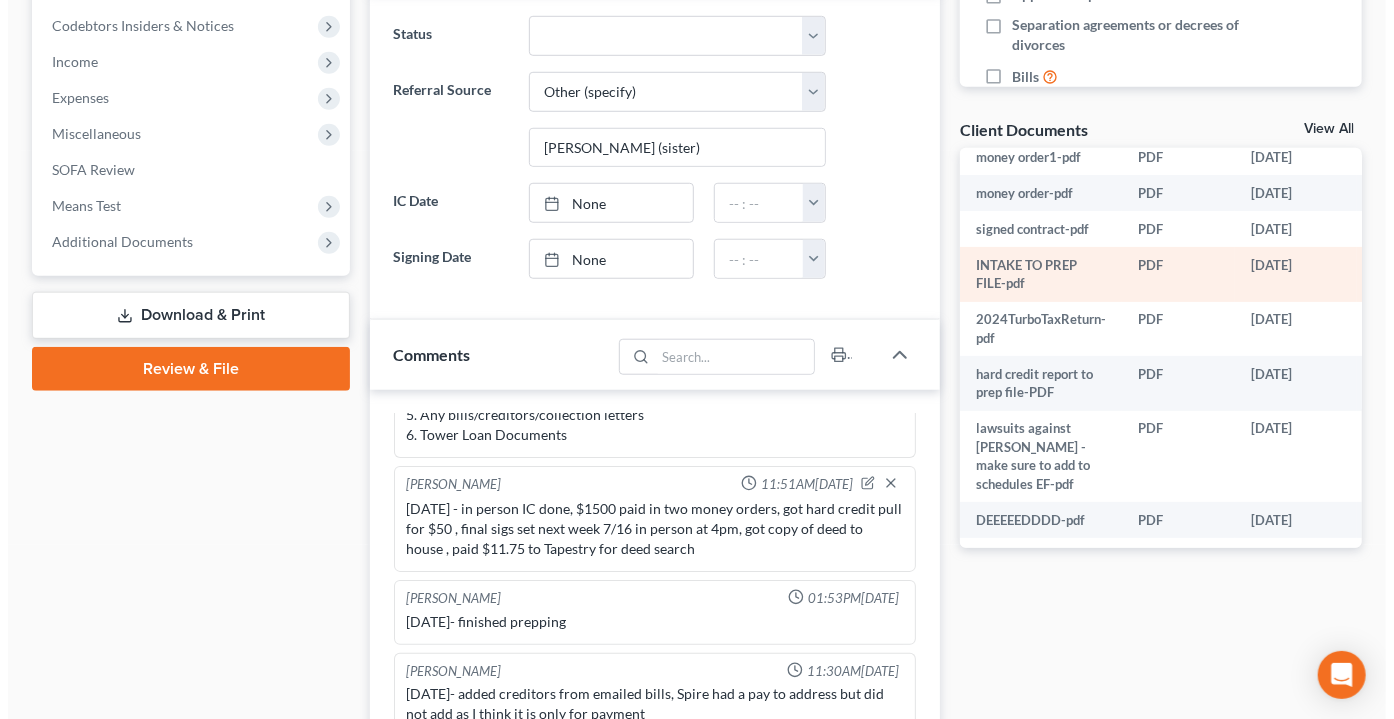 scroll, scrollTop: 248, scrollLeft: 57, axis: both 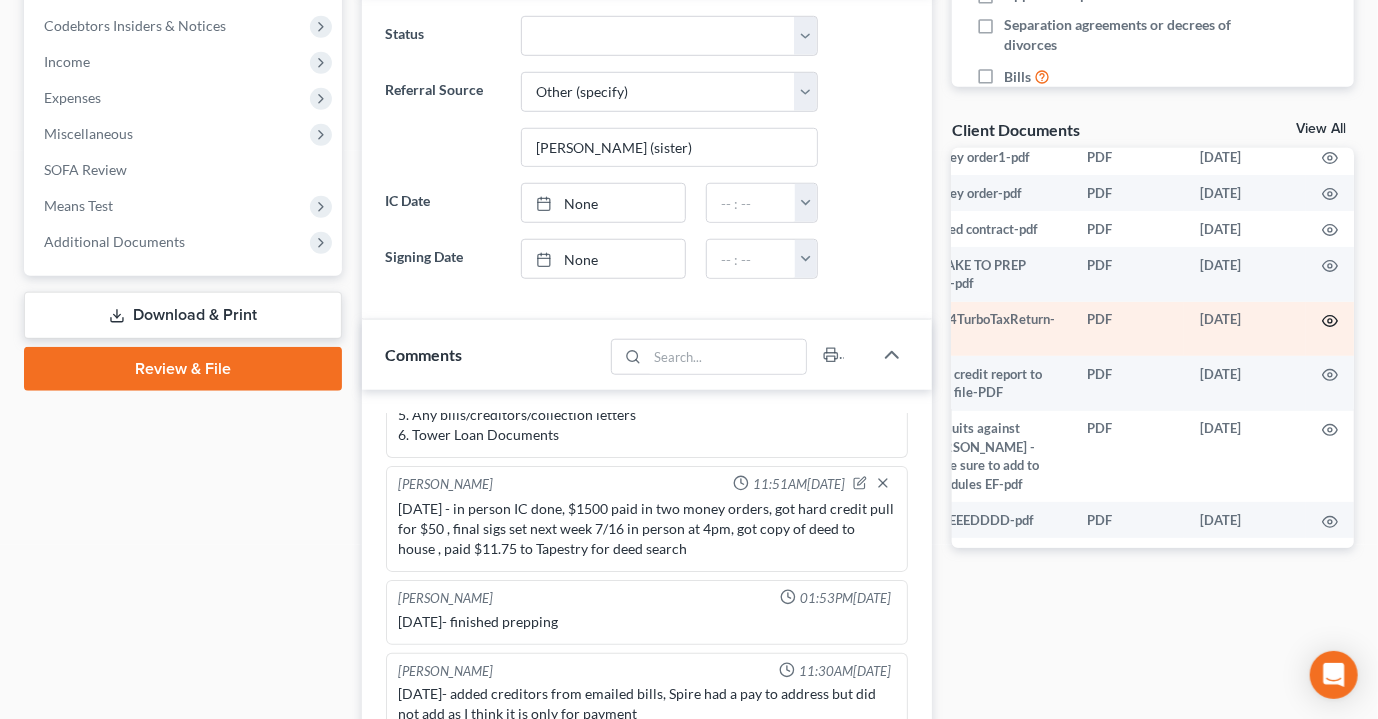 click 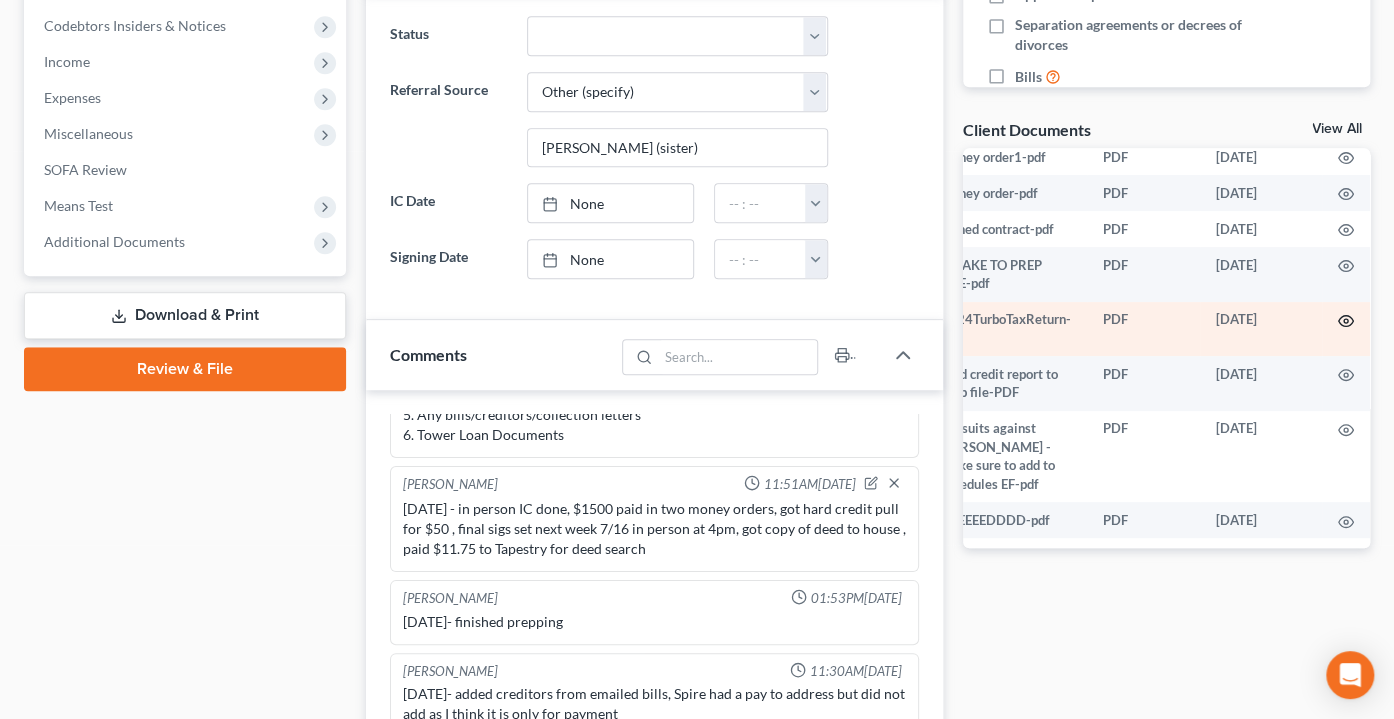 scroll, scrollTop: 248, scrollLeft: 53, axis: both 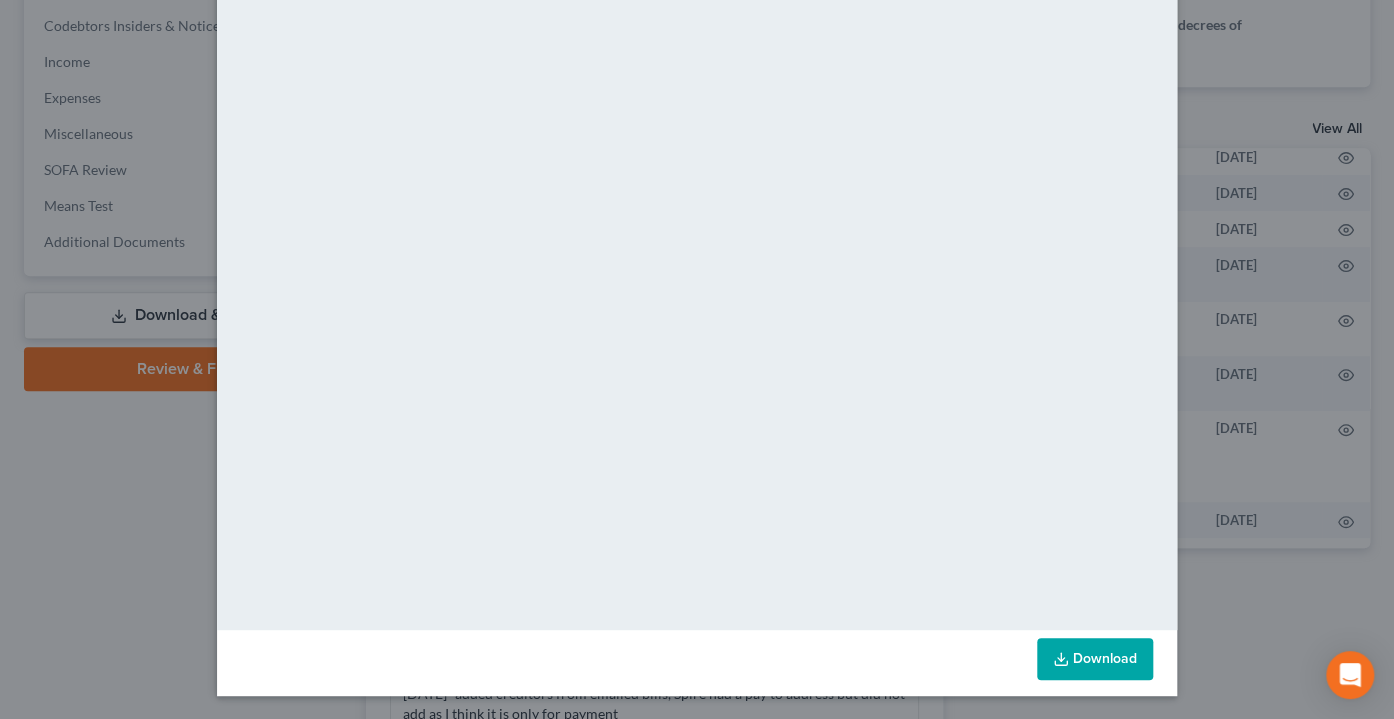 click 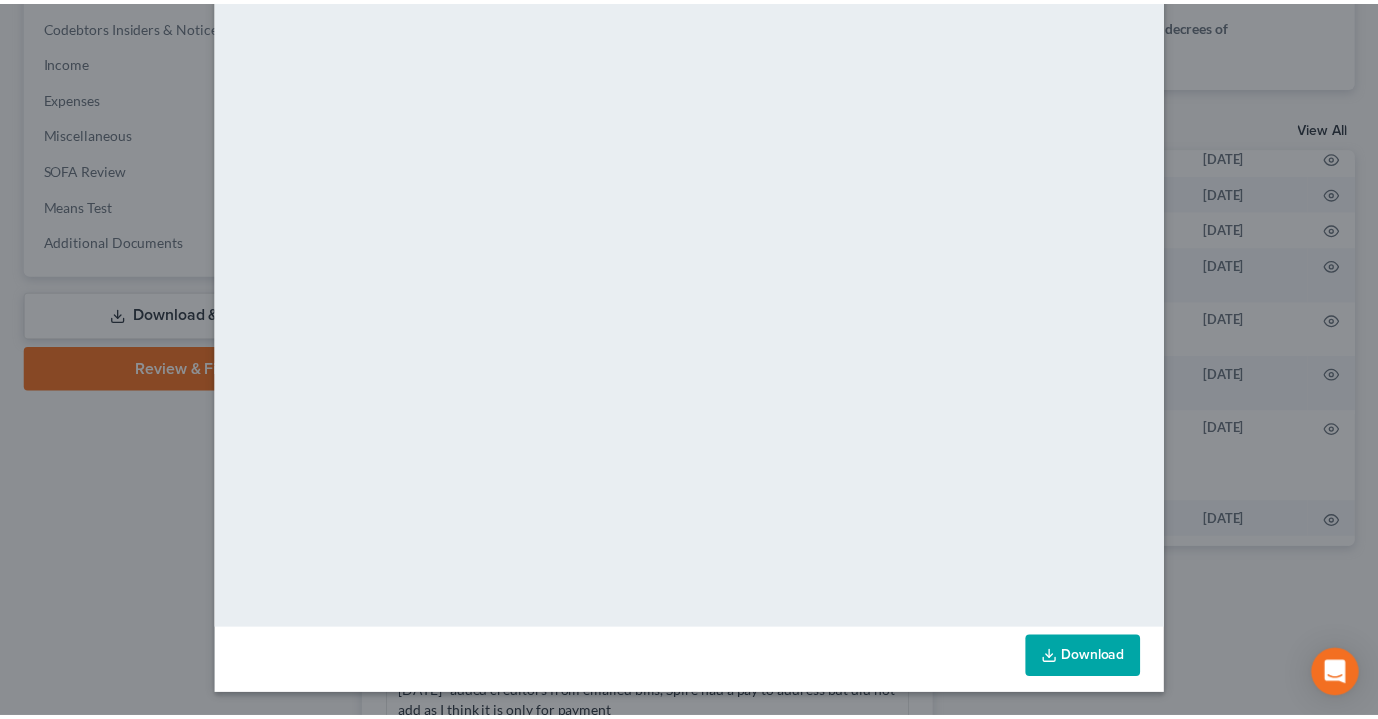 scroll, scrollTop: 0, scrollLeft: 0, axis: both 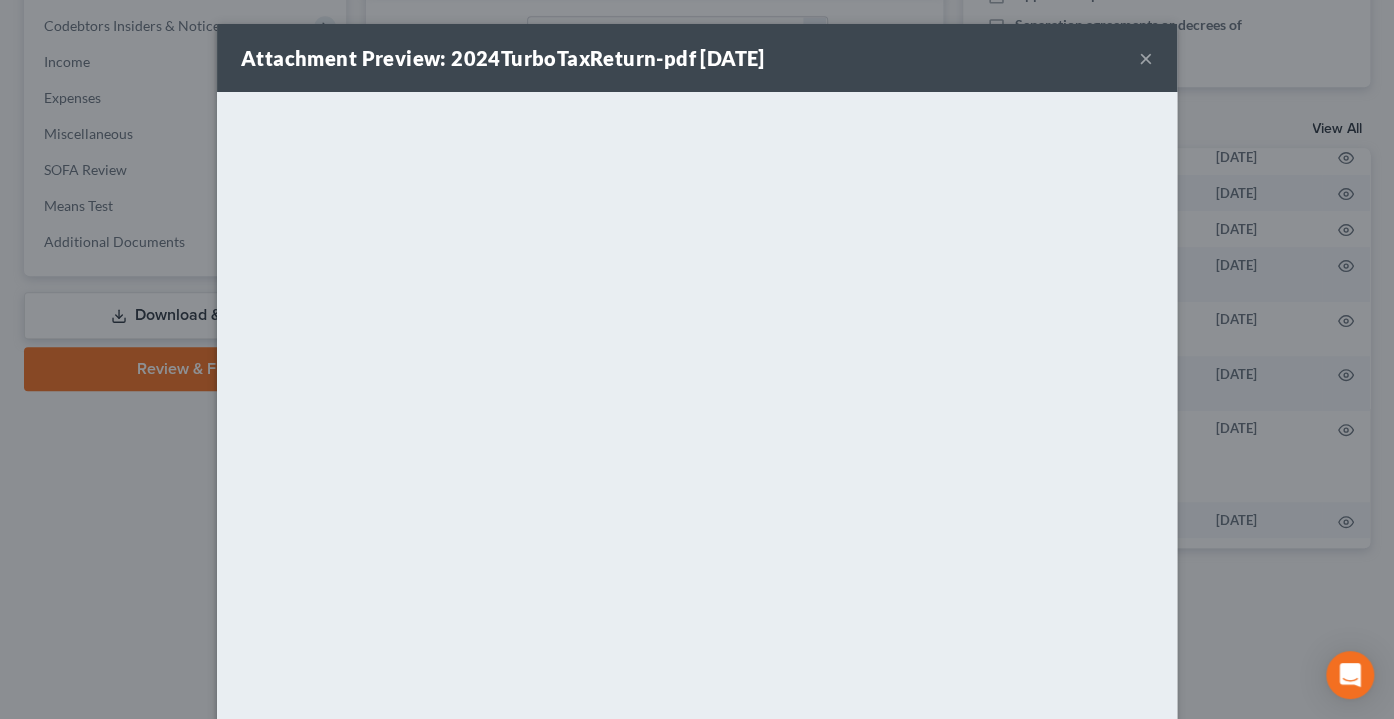click on "Attachment Preview: 2024TurboTaxReturn-pdf [DATE] ×" at bounding box center (697, 58) 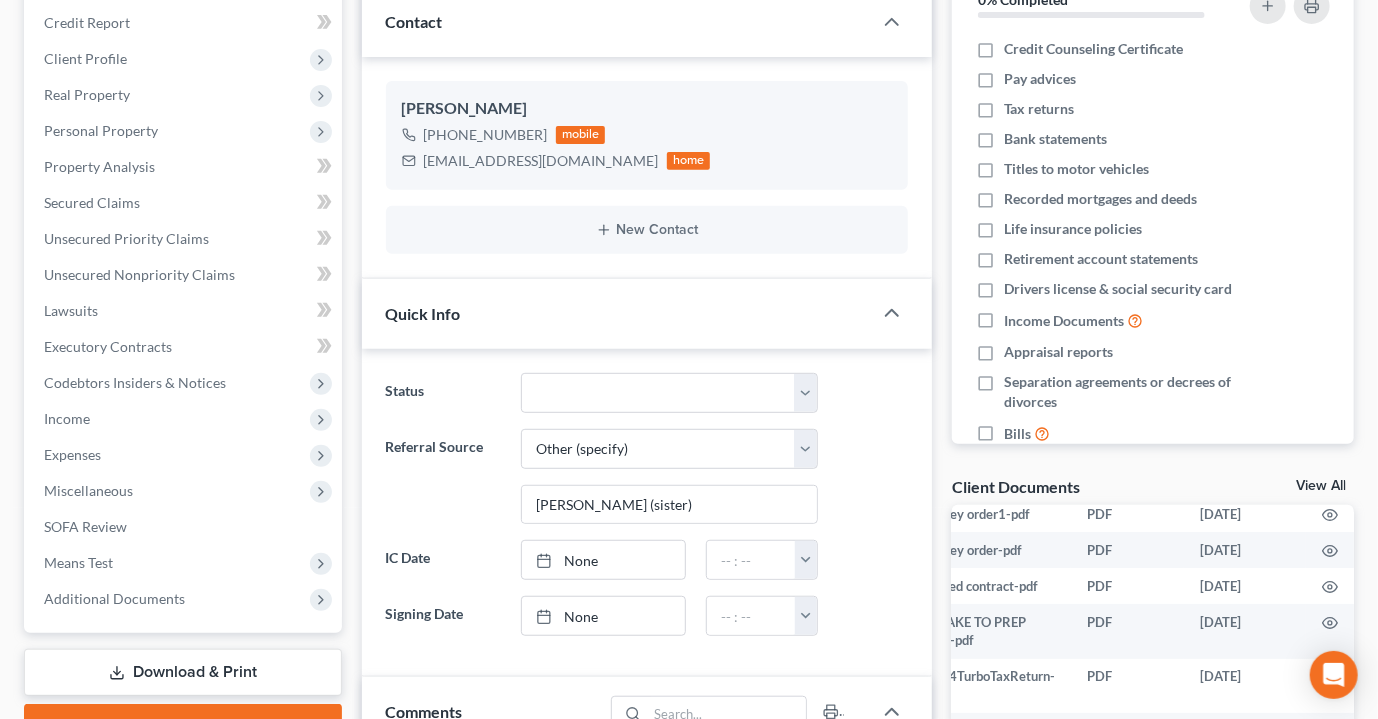 scroll, scrollTop: 271, scrollLeft: 0, axis: vertical 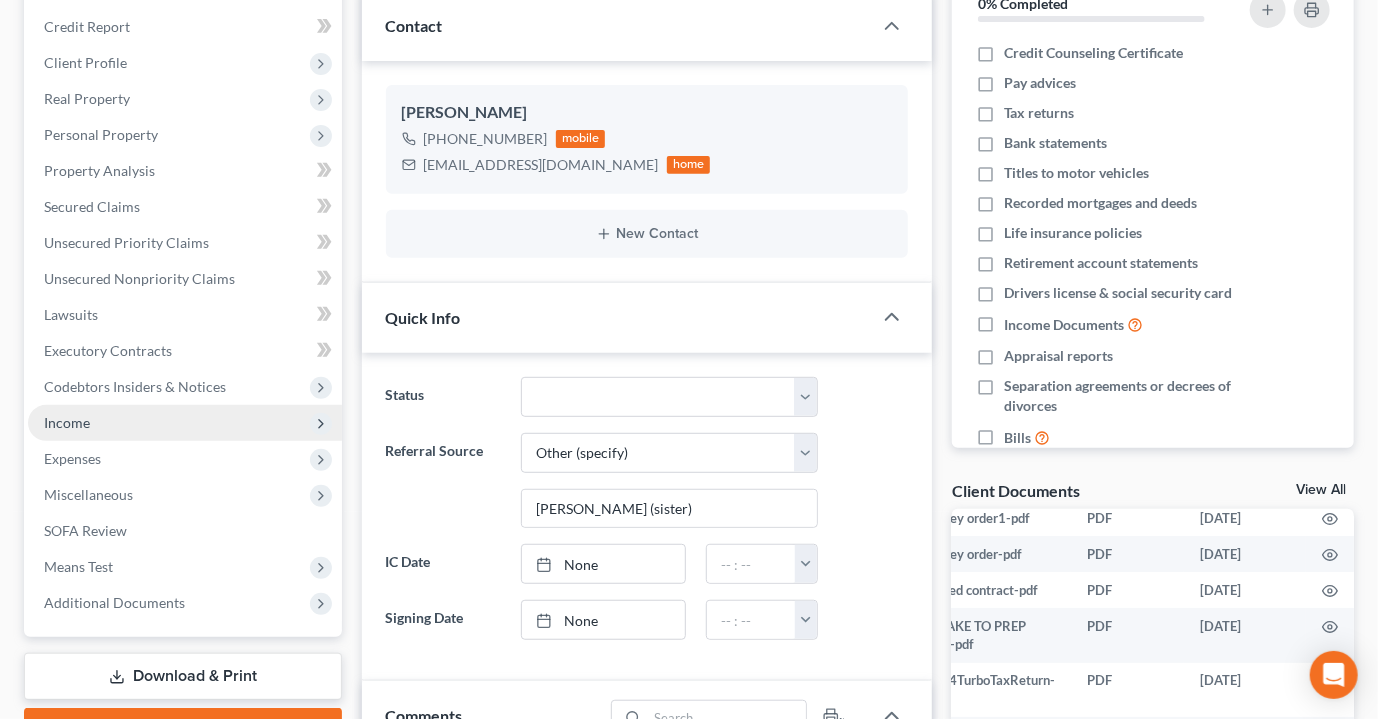 click on "Income" at bounding box center (67, 422) 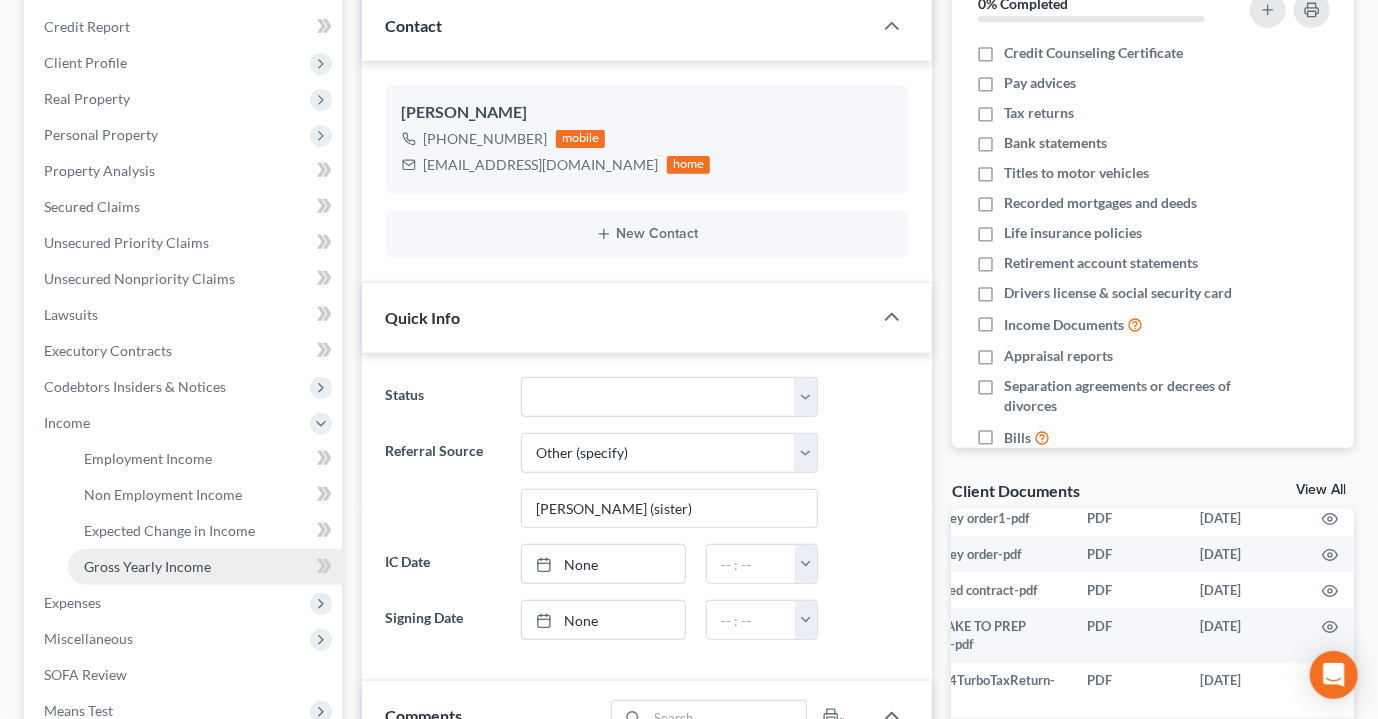 click on "Gross Yearly Income" at bounding box center [205, 567] 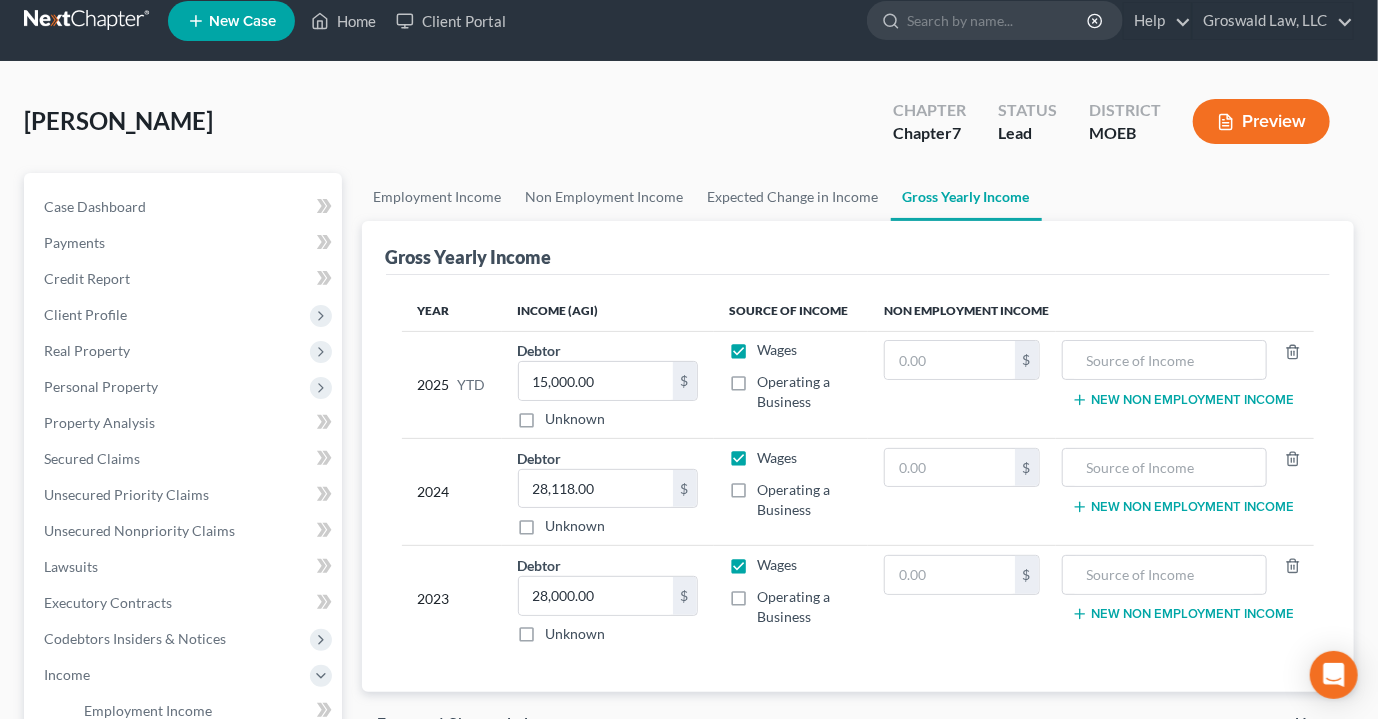 scroll, scrollTop: 0, scrollLeft: 0, axis: both 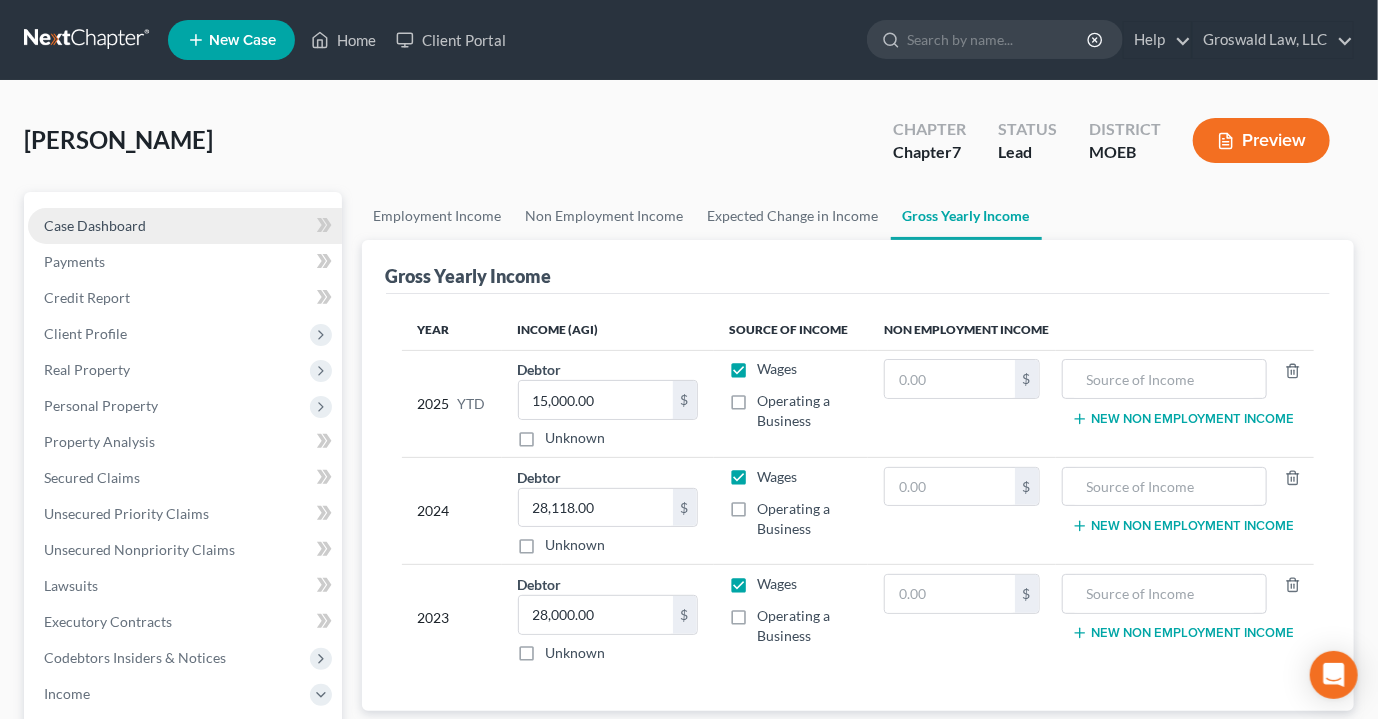 click on "Case Dashboard" at bounding box center [95, 225] 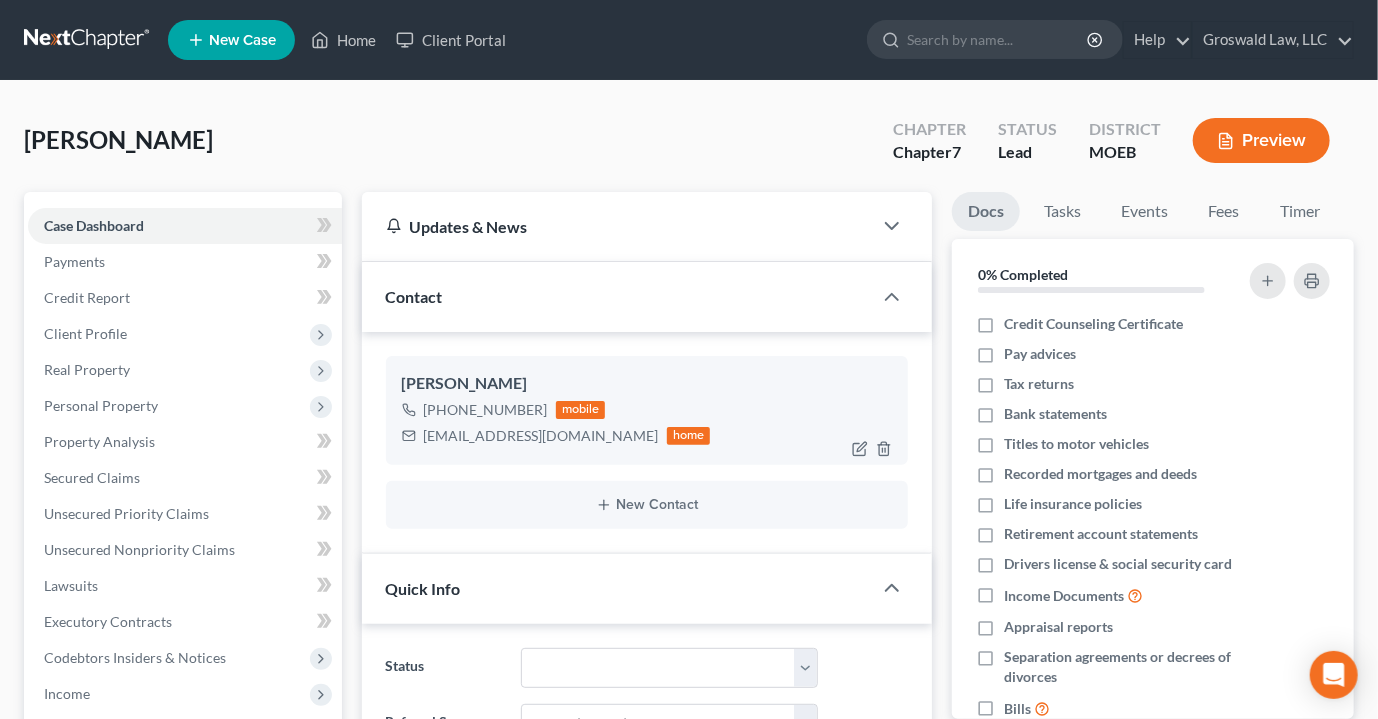 scroll, scrollTop: 256, scrollLeft: 0, axis: vertical 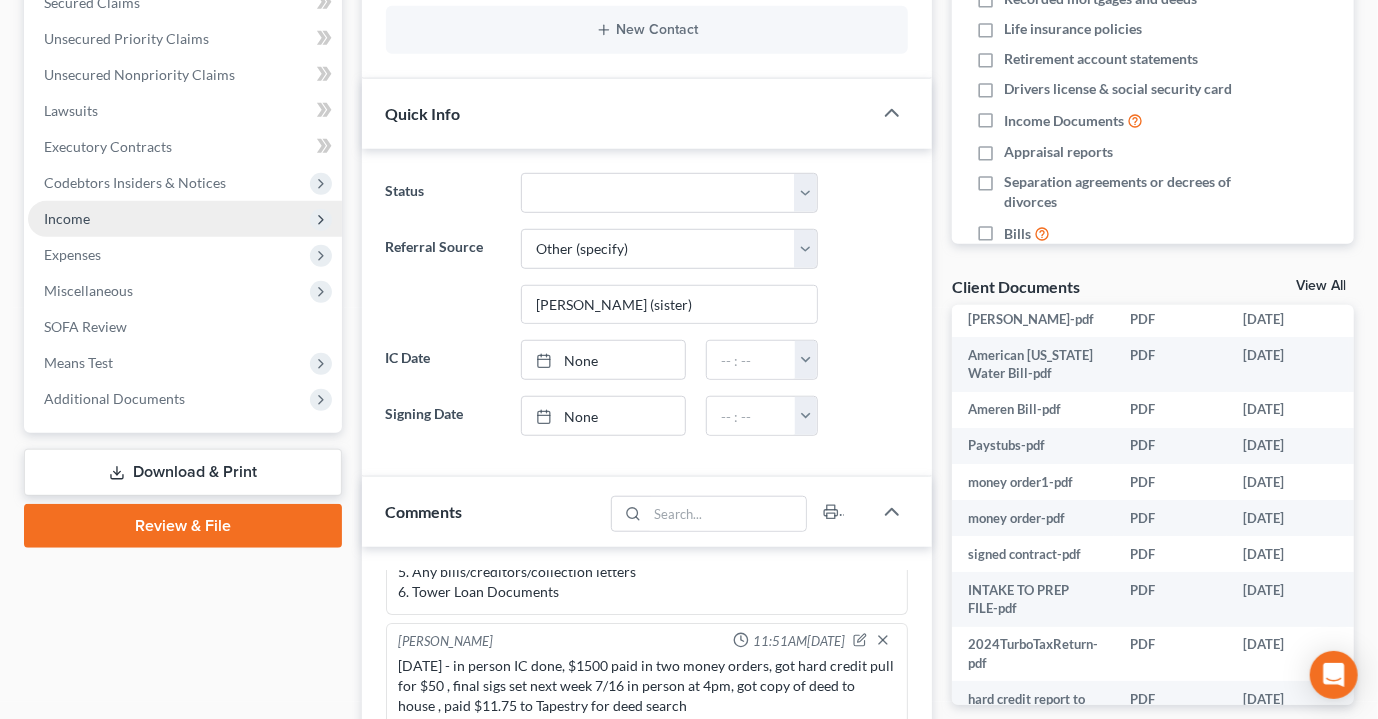 click on "Income" at bounding box center [185, 219] 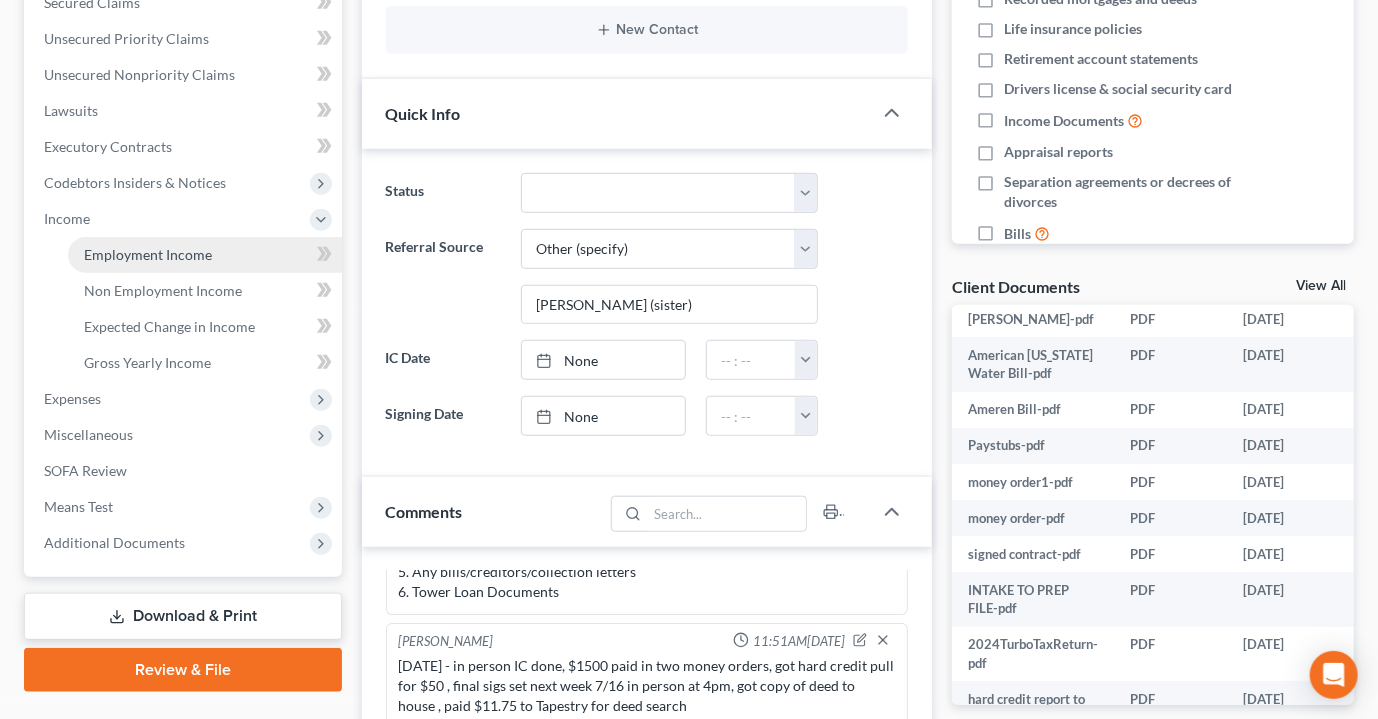 click on "Employment Income" at bounding box center (148, 254) 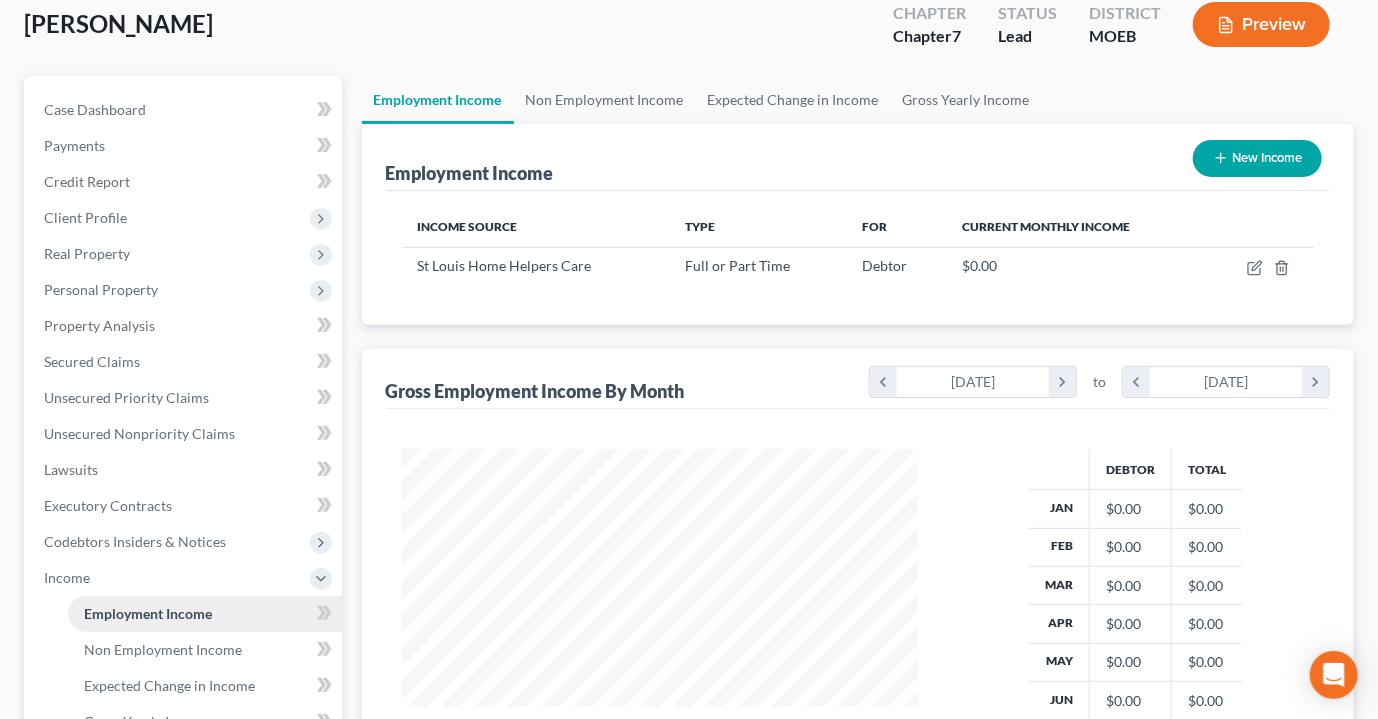scroll, scrollTop: 3, scrollLeft: 0, axis: vertical 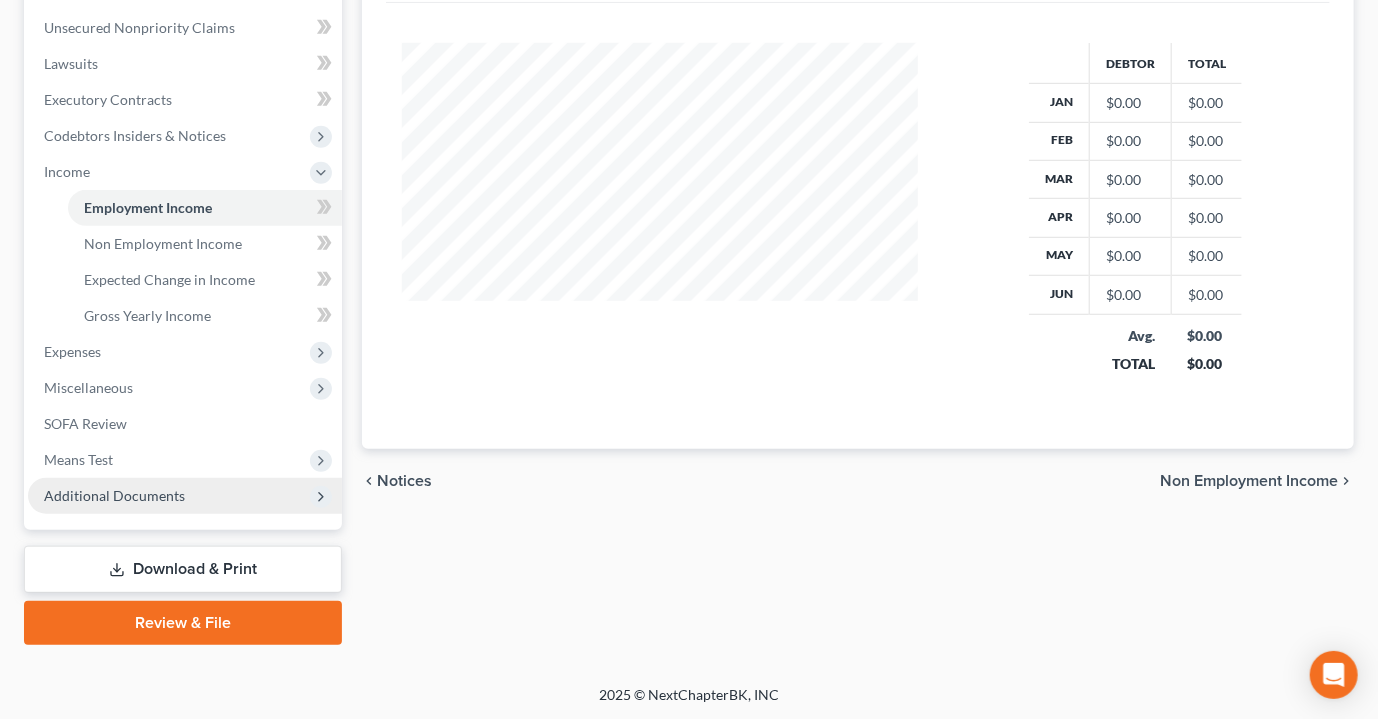 click on "Additional Documents" at bounding box center (114, 495) 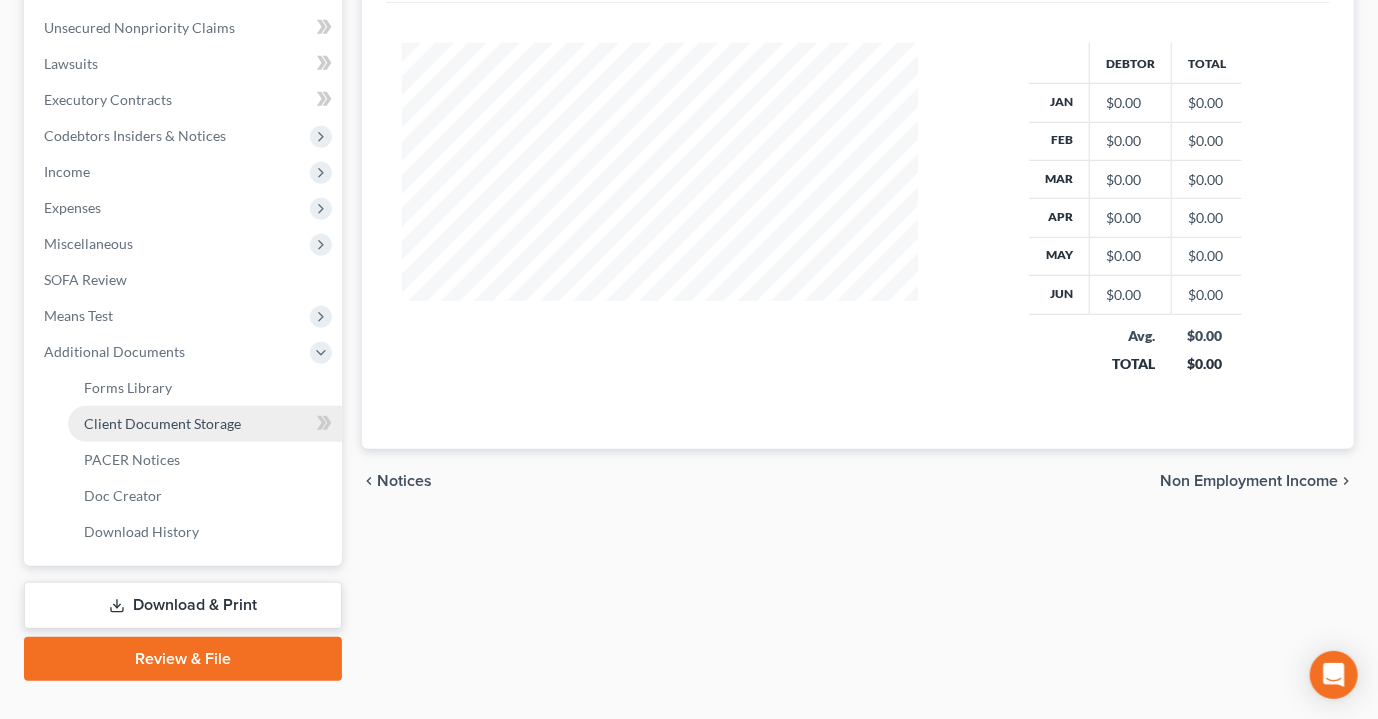 click on "Client Document Storage" at bounding box center (162, 423) 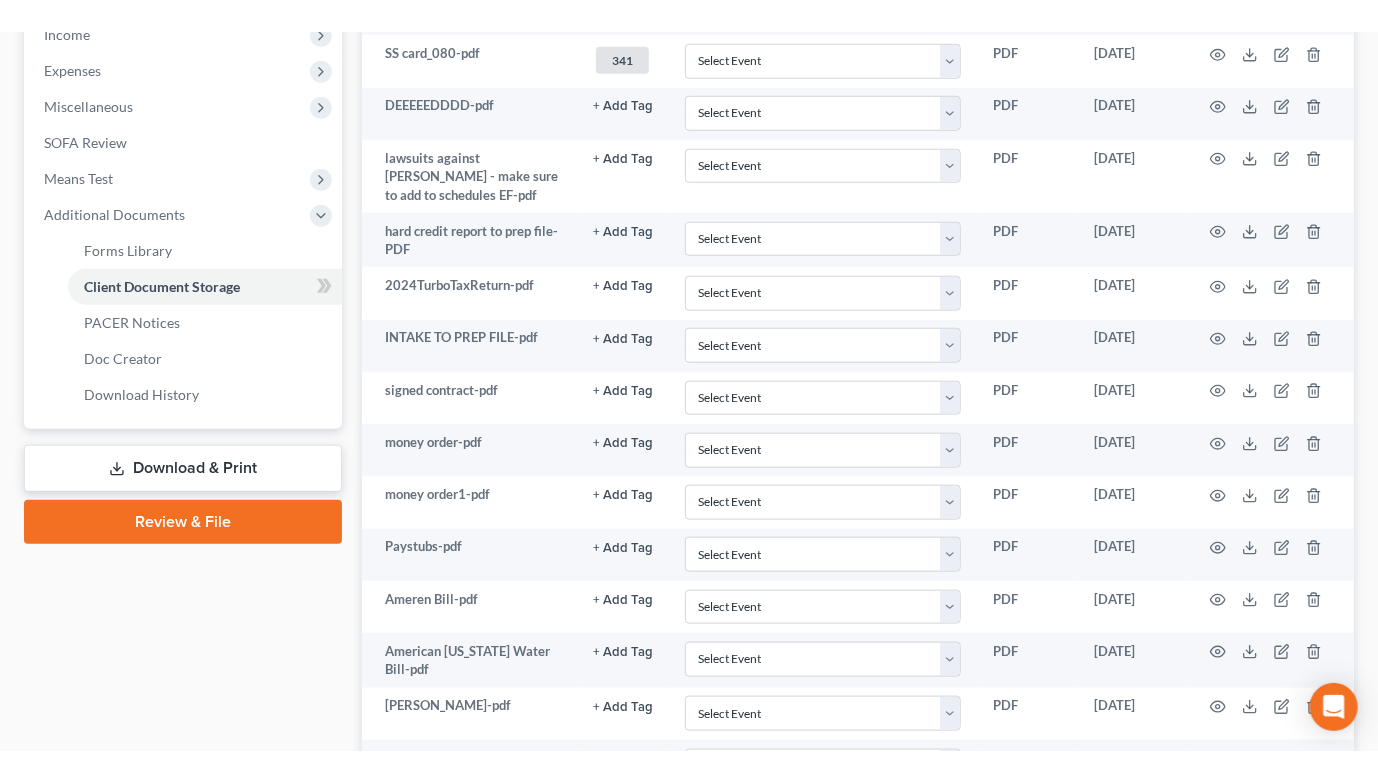 scroll, scrollTop: 692, scrollLeft: 0, axis: vertical 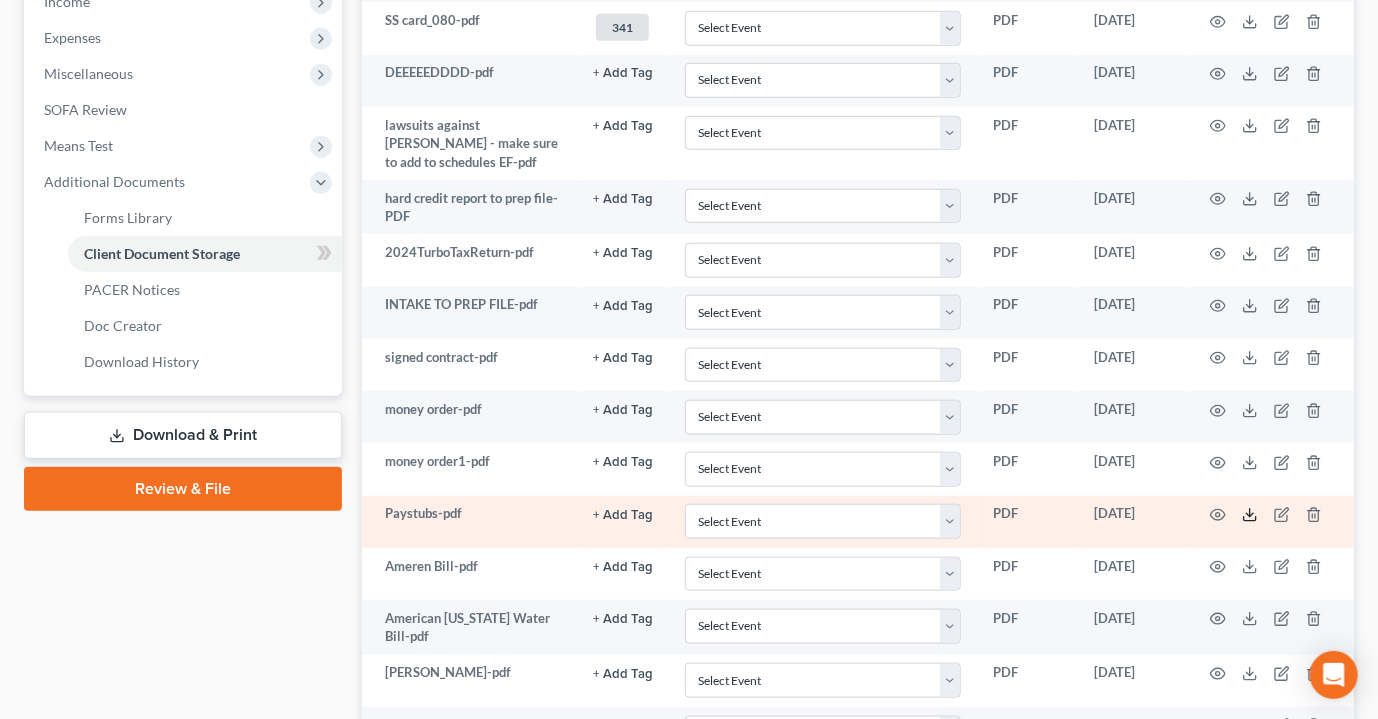 click 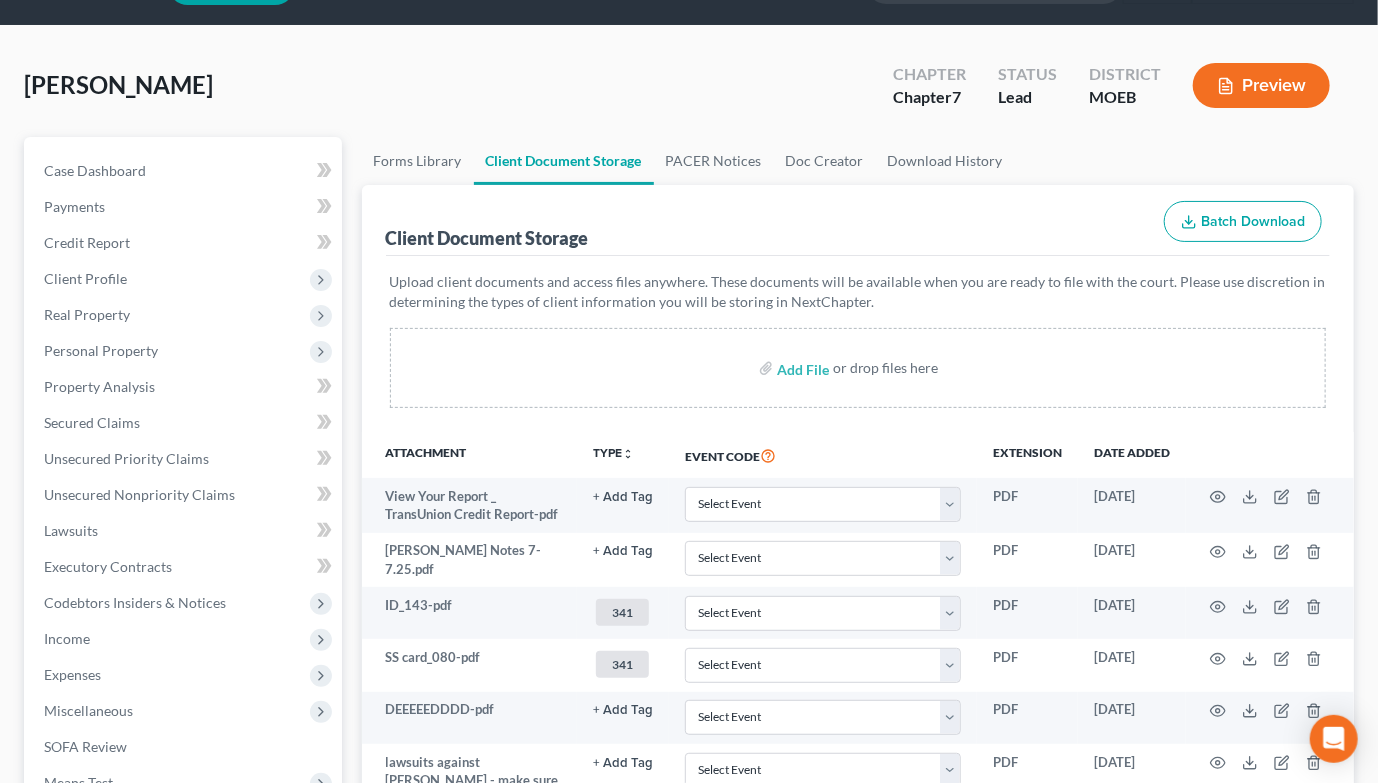 scroll, scrollTop: 0, scrollLeft: 0, axis: both 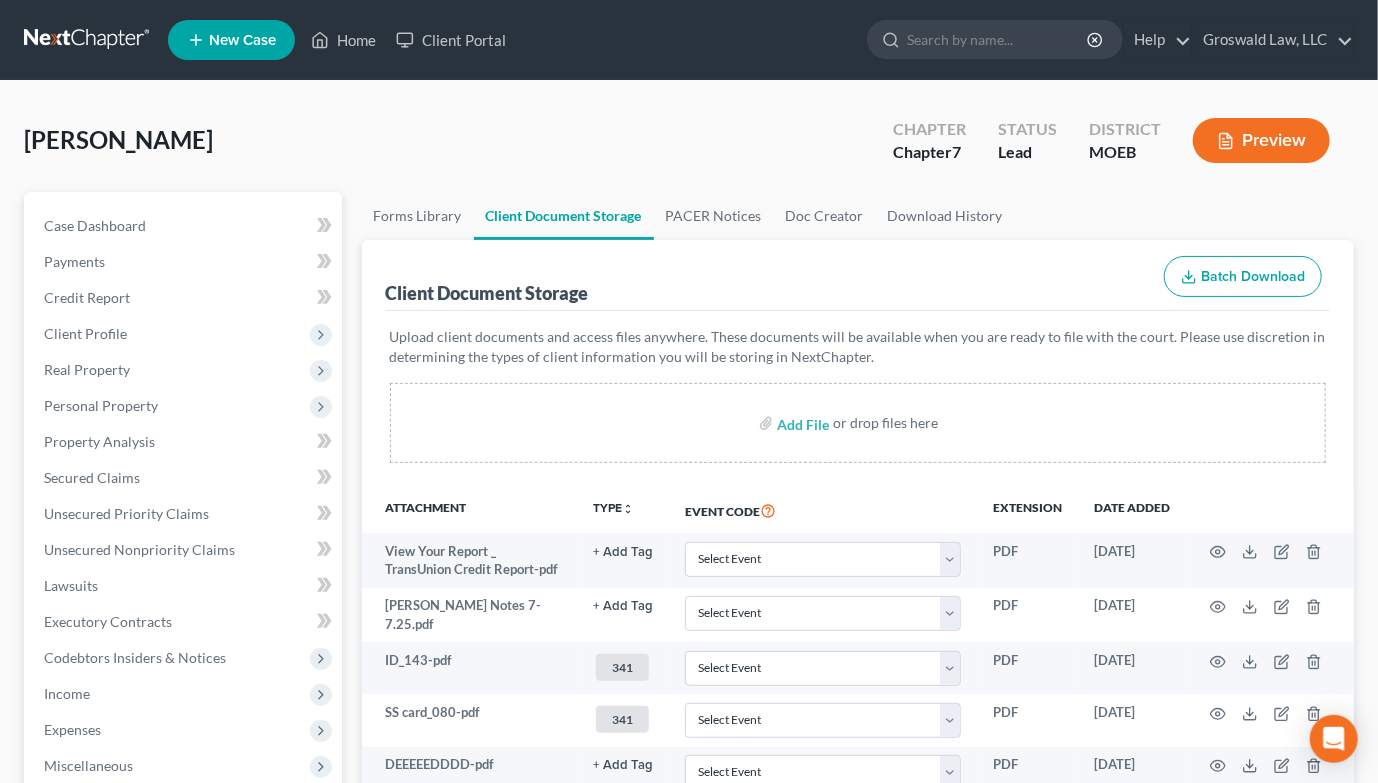 click on "Client Document Storage
Batch Download" at bounding box center [858, 276] 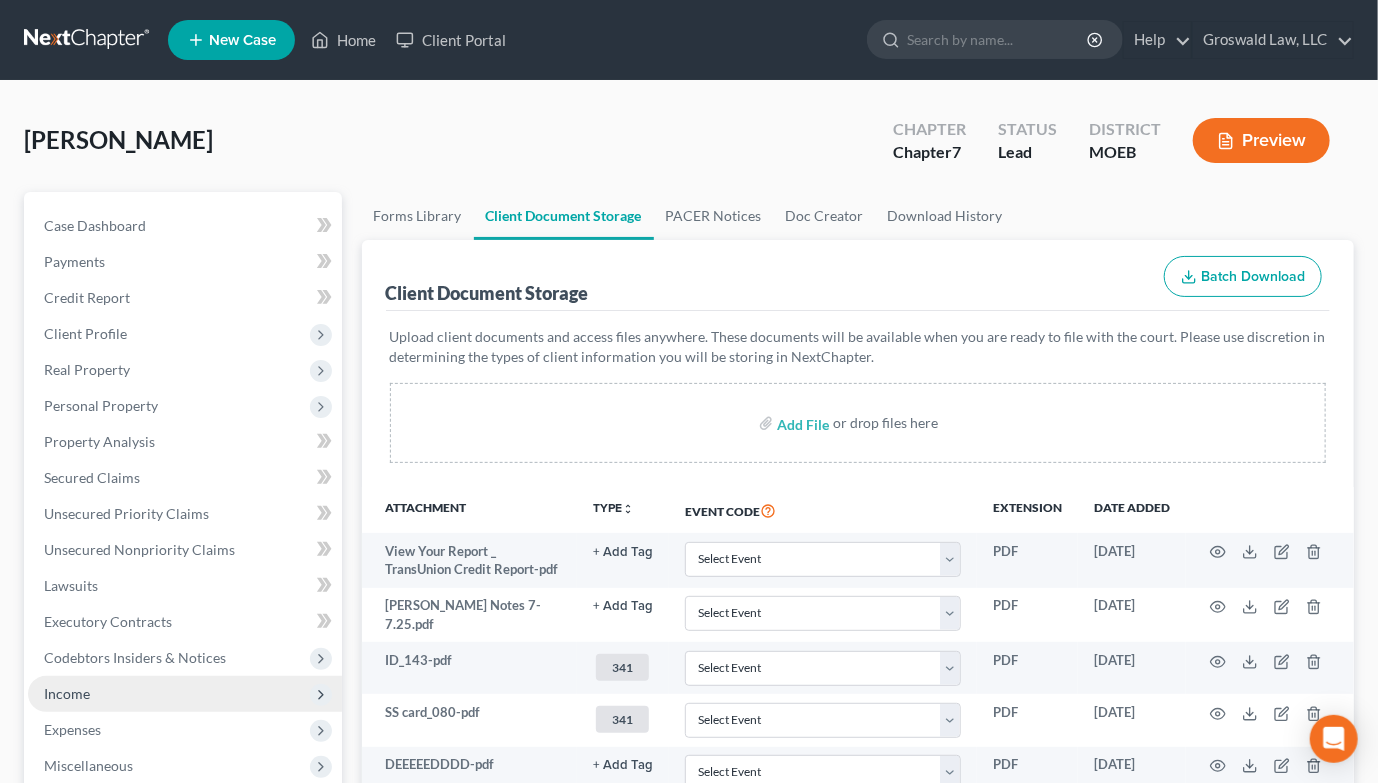 click on "Income" at bounding box center (185, 694) 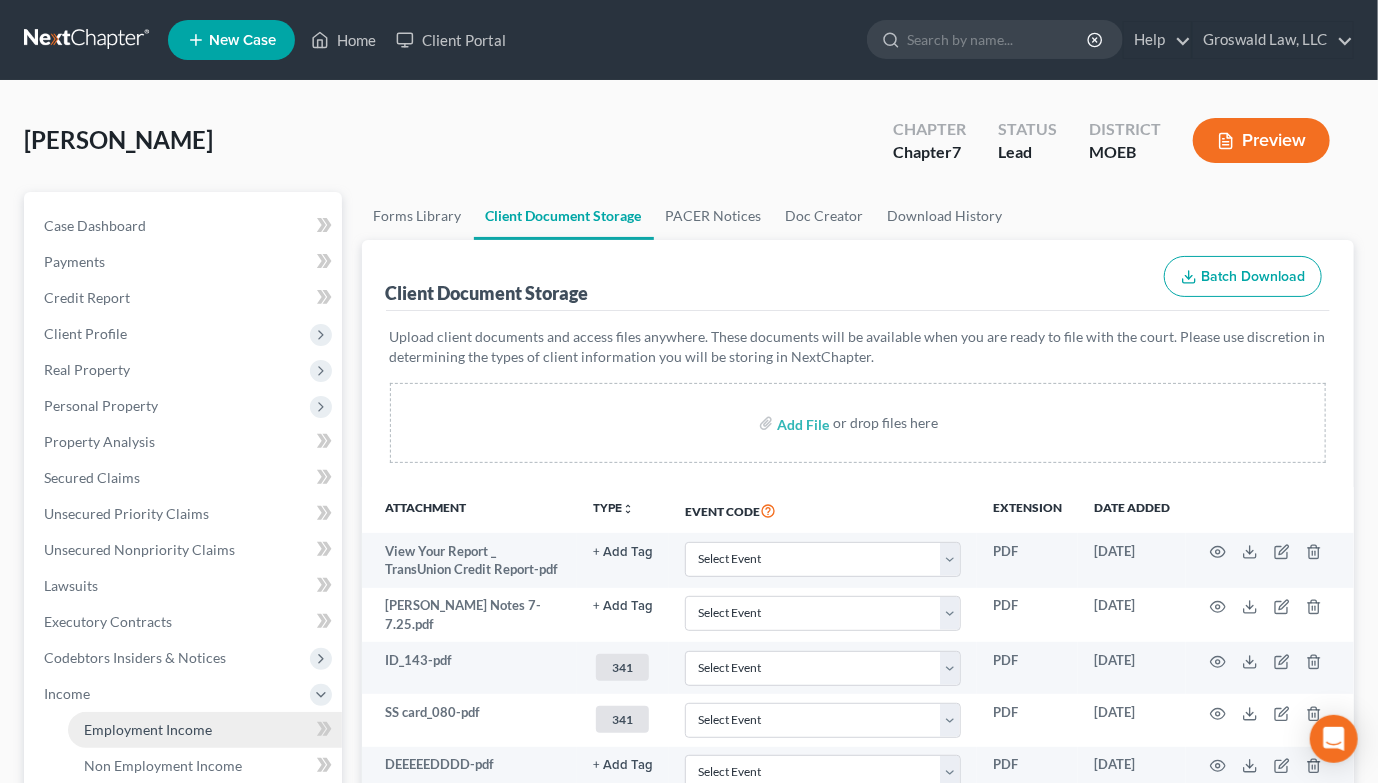 click on "Employment Income" at bounding box center (148, 729) 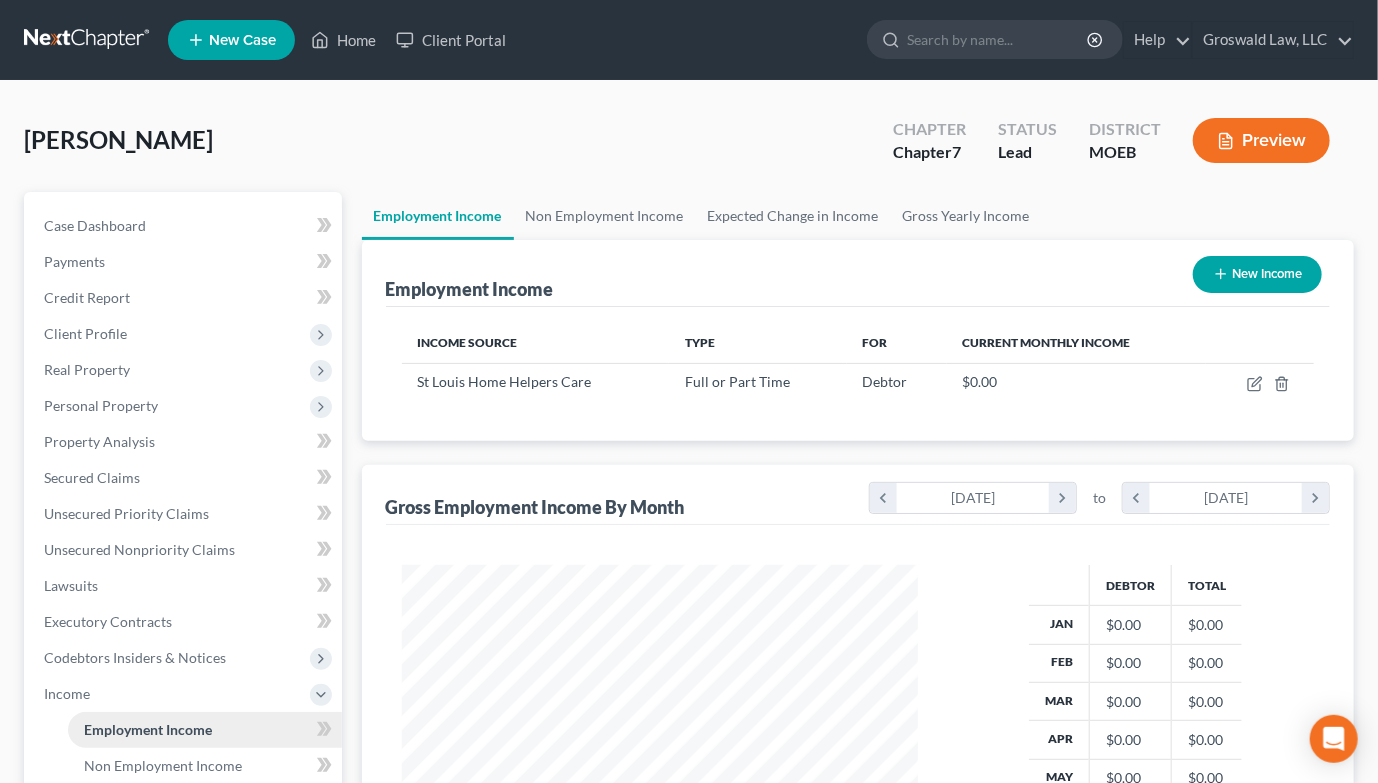 scroll, scrollTop: 999643, scrollLeft: 999444, axis: both 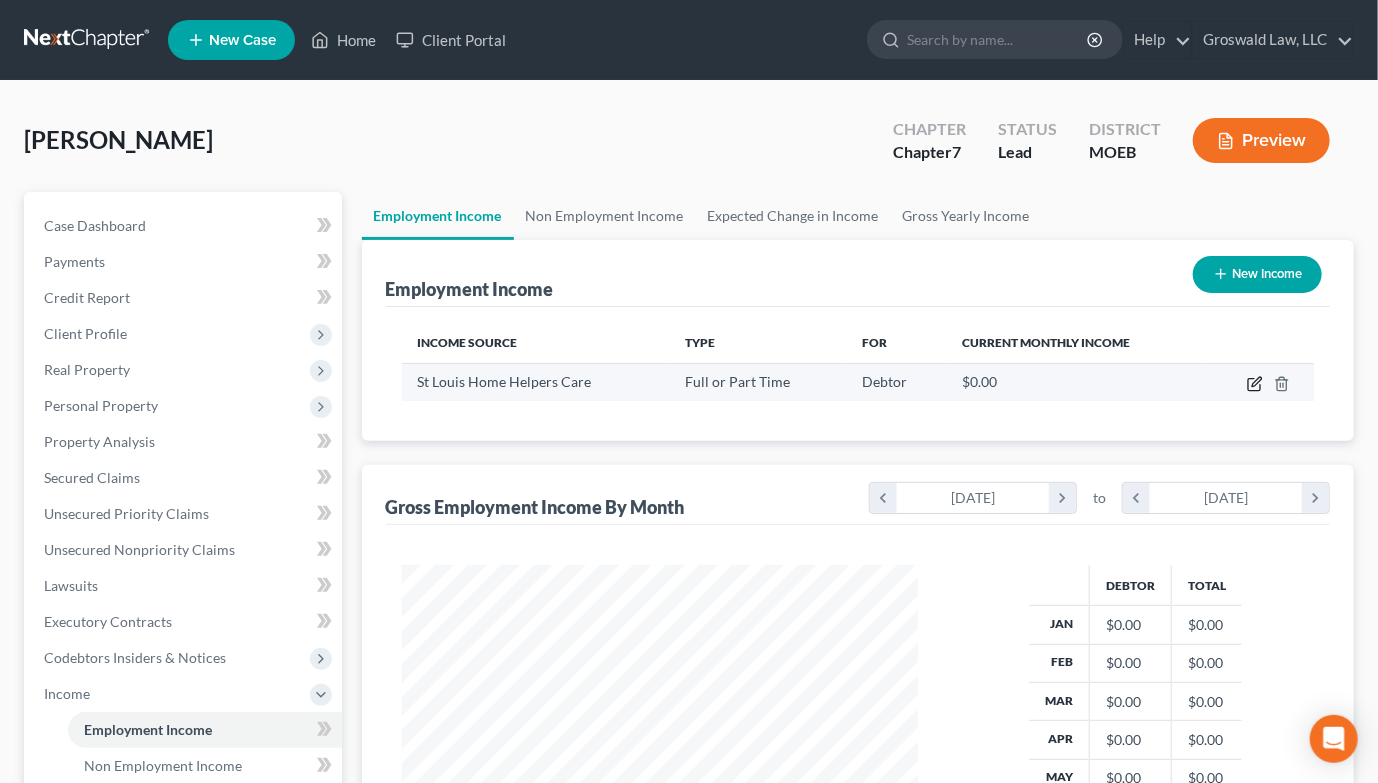 click 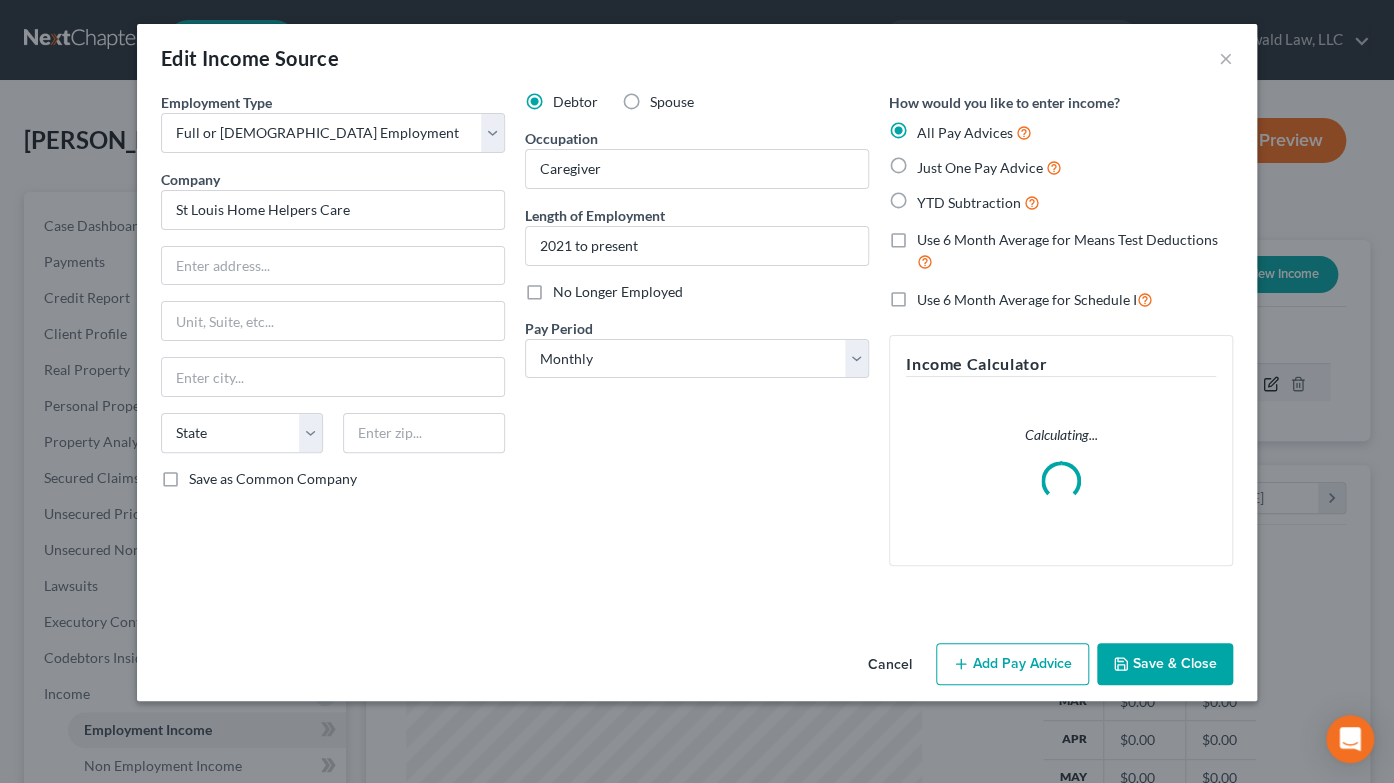 scroll, scrollTop: 999643, scrollLeft: 999437, axis: both 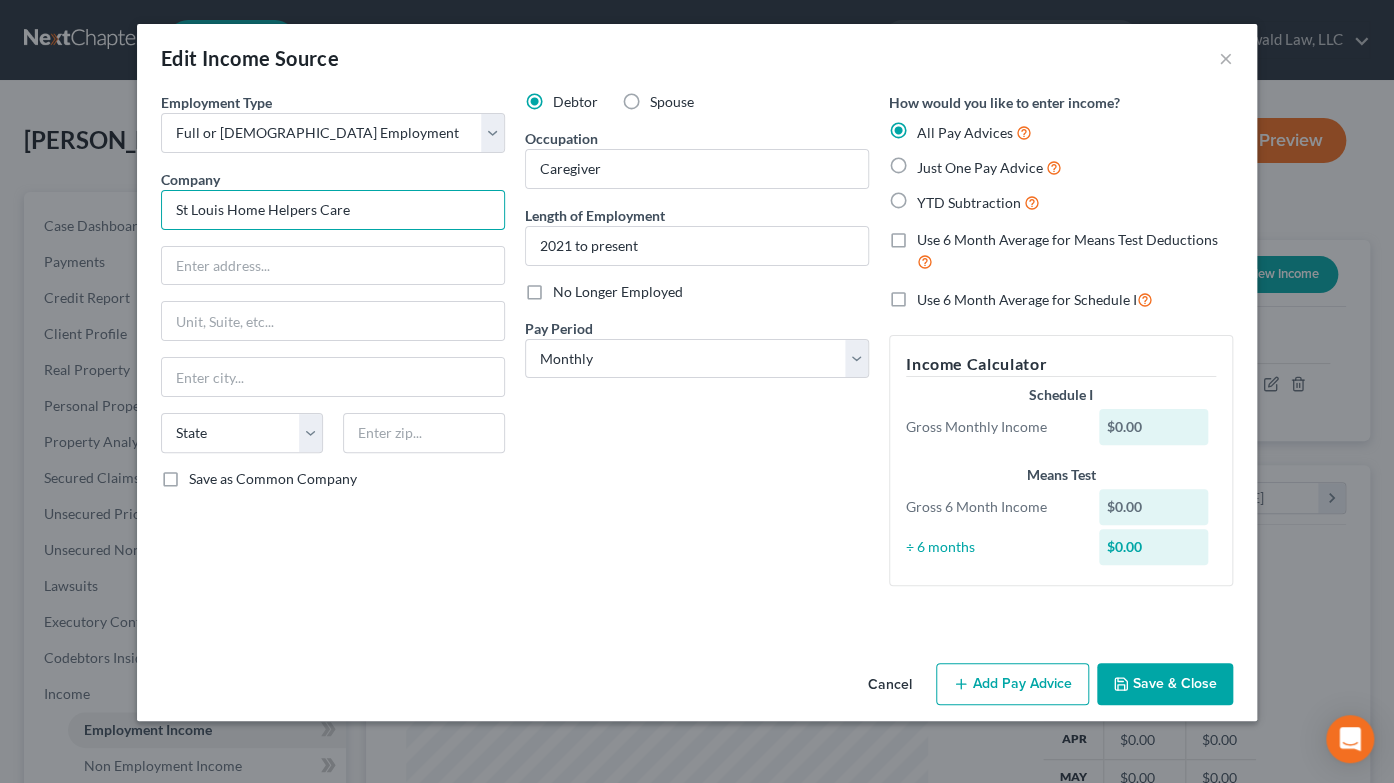 drag, startPoint x: 400, startPoint y: 211, endPoint x: 112, endPoint y: 219, distance: 288.11108 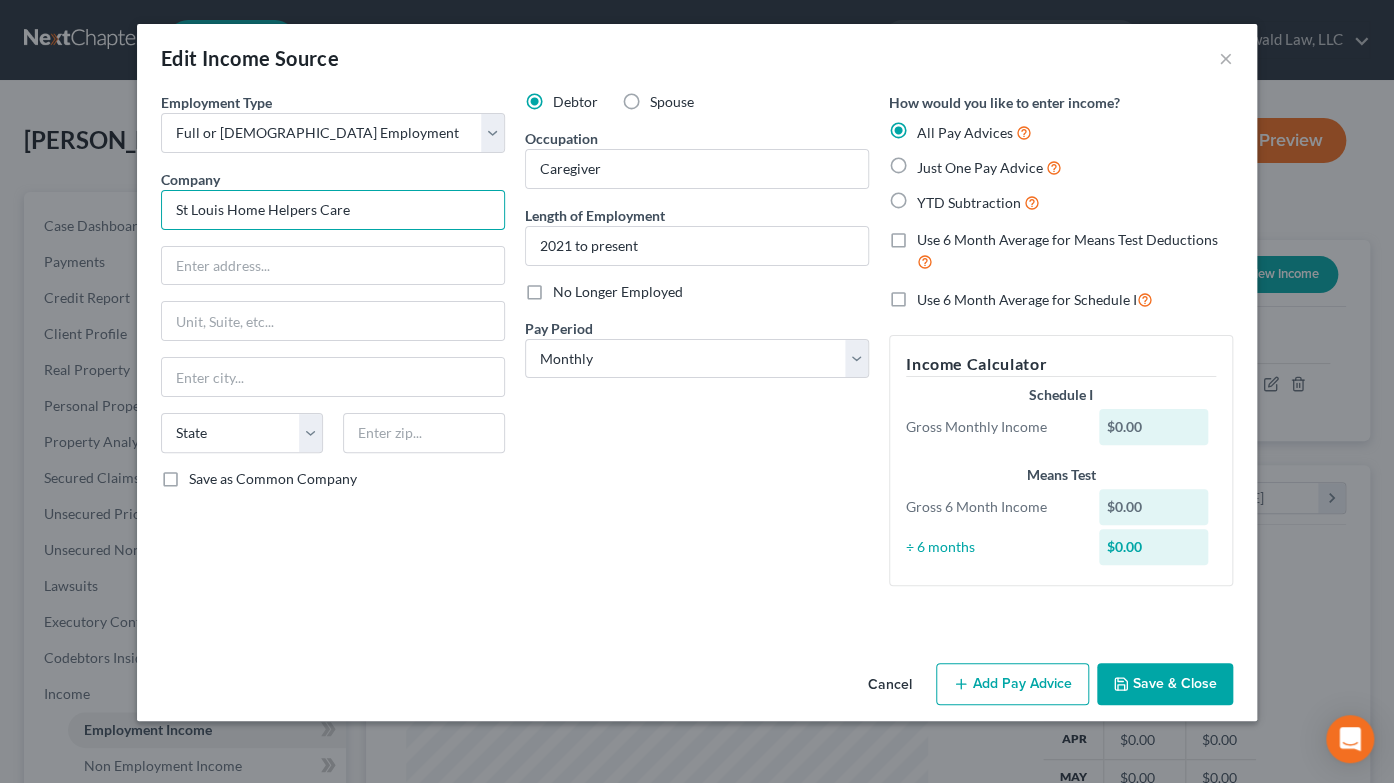 click on "Edit Income Source ×
Employment Type
*
Select Full or [DEMOGRAPHIC_DATA] Employment Self Employment
Company
*
[GEOGRAPHIC_DATA] Home Helpers Care                      State [US_STATE] AK AR AZ CA CO [GEOGRAPHIC_DATA] DE [GEOGRAPHIC_DATA] [GEOGRAPHIC_DATA] [GEOGRAPHIC_DATA] GU HI ID [GEOGRAPHIC_DATA] IN [GEOGRAPHIC_DATA] [GEOGRAPHIC_DATA] [GEOGRAPHIC_DATA] LA ME MD [GEOGRAPHIC_DATA] [GEOGRAPHIC_DATA] [GEOGRAPHIC_DATA] [GEOGRAPHIC_DATA] [GEOGRAPHIC_DATA] MT [GEOGRAPHIC_DATA] [GEOGRAPHIC_DATA] [GEOGRAPHIC_DATA] [GEOGRAPHIC_DATA] [GEOGRAPHIC_DATA] [GEOGRAPHIC_DATA] [GEOGRAPHIC_DATA] [GEOGRAPHIC_DATA] [GEOGRAPHIC_DATA] [GEOGRAPHIC_DATA] OR [GEOGRAPHIC_DATA] PR RI SC SD [GEOGRAPHIC_DATA] [GEOGRAPHIC_DATA] [GEOGRAPHIC_DATA] VI [GEOGRAPHIC_DATA] [GEOGRAPHIC_DATA] [GEOGRAPHIC_DATA] WV WI WY Save as Common Company Debtor Spouse Occupation Caregiver Length of Employment 2021 to present No Longer Employed
Pay Period
*
Select Monthly Twice Monthly Every Other Week Weekly How would you like to enter income?
All Pay Advices
Just One Pay Advice
YTD Subtraction
Use 6 Month Average for Means Test Deductions  Use 6 Month Average for Schedule I  Income Calculator
Schedule I Gross Monthly Income $0.00 Means Test Gross 6 Month Income $0.00 ÷ 6 months $0.00
Cancel Add Pay Advice Save & Close" at bounding box center (697, 391) 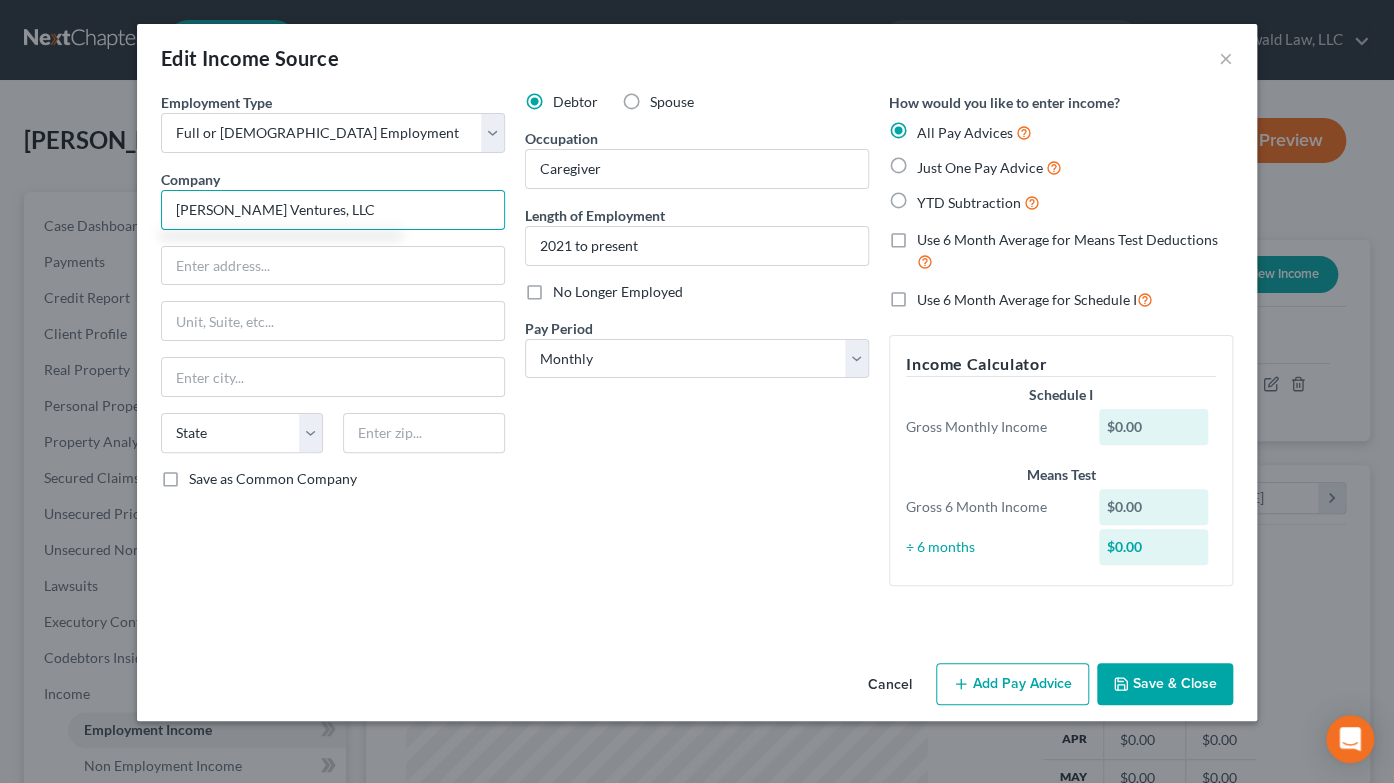 type on "[PERSON_NAME] Ventures, LLC" 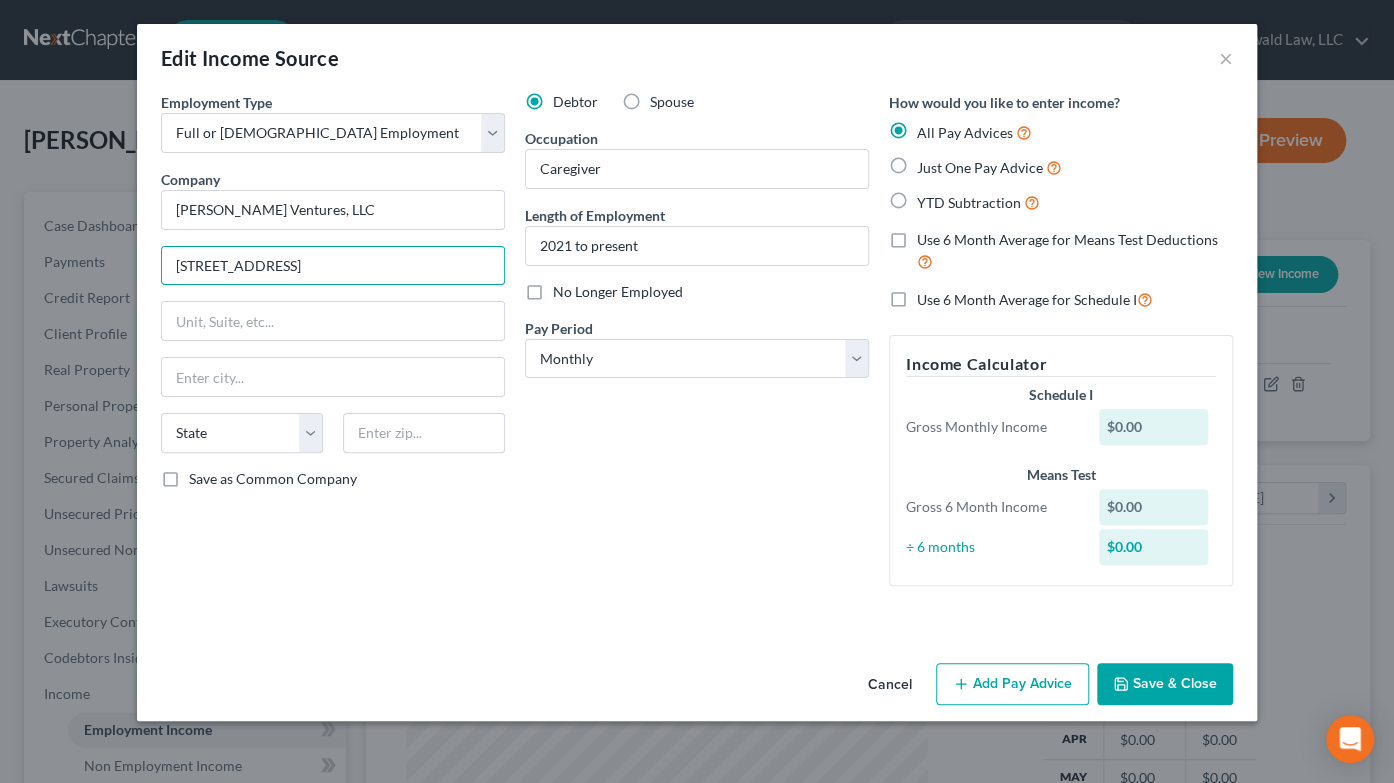 type on "[STREET_ADDRESS]" 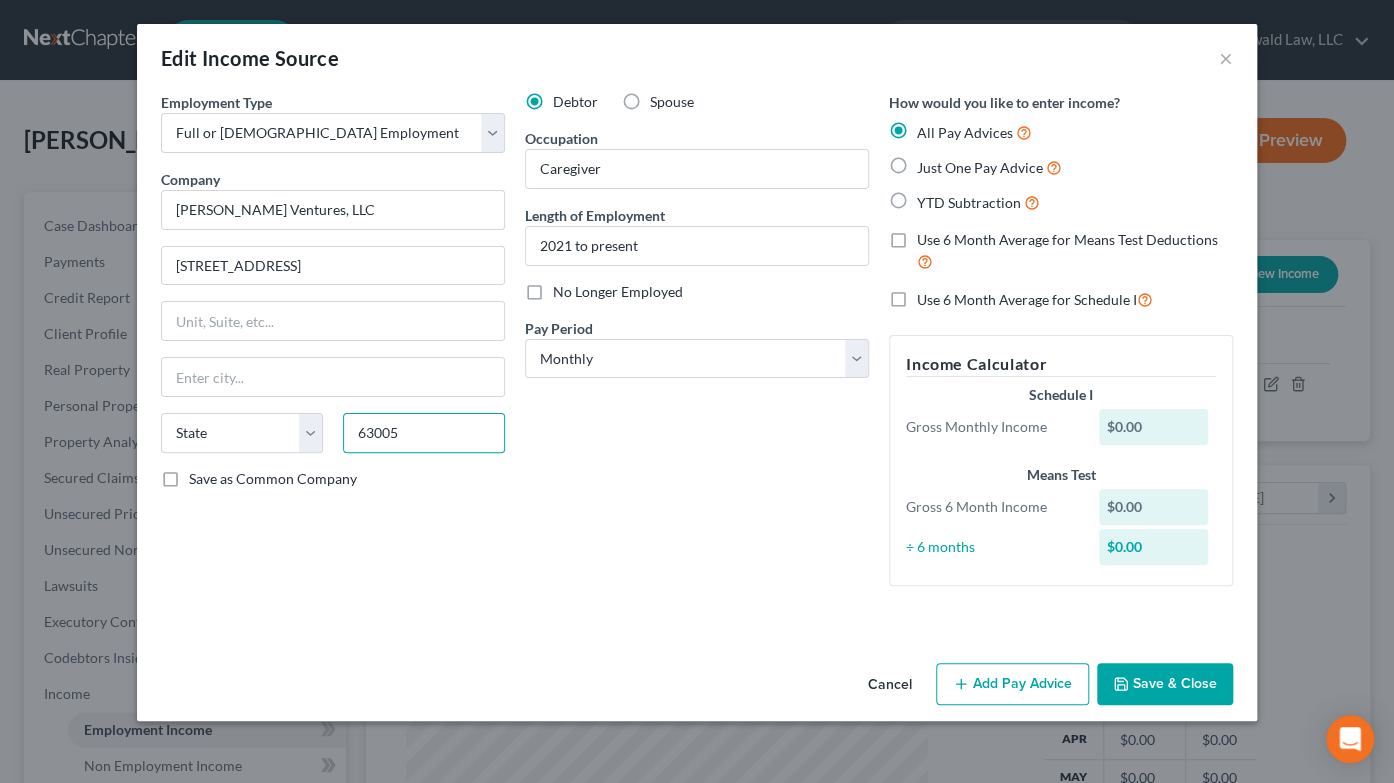 type on "63005" 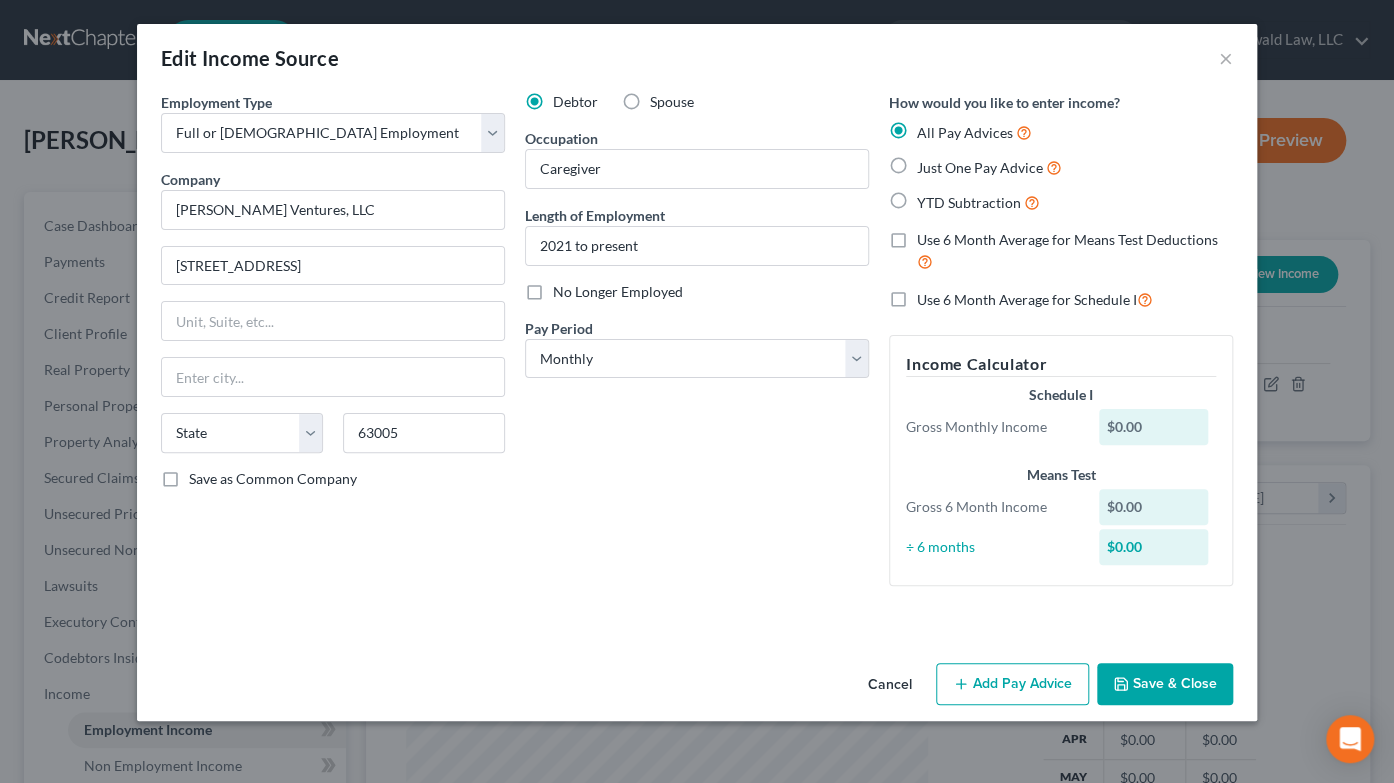 type on "Chesterfield" 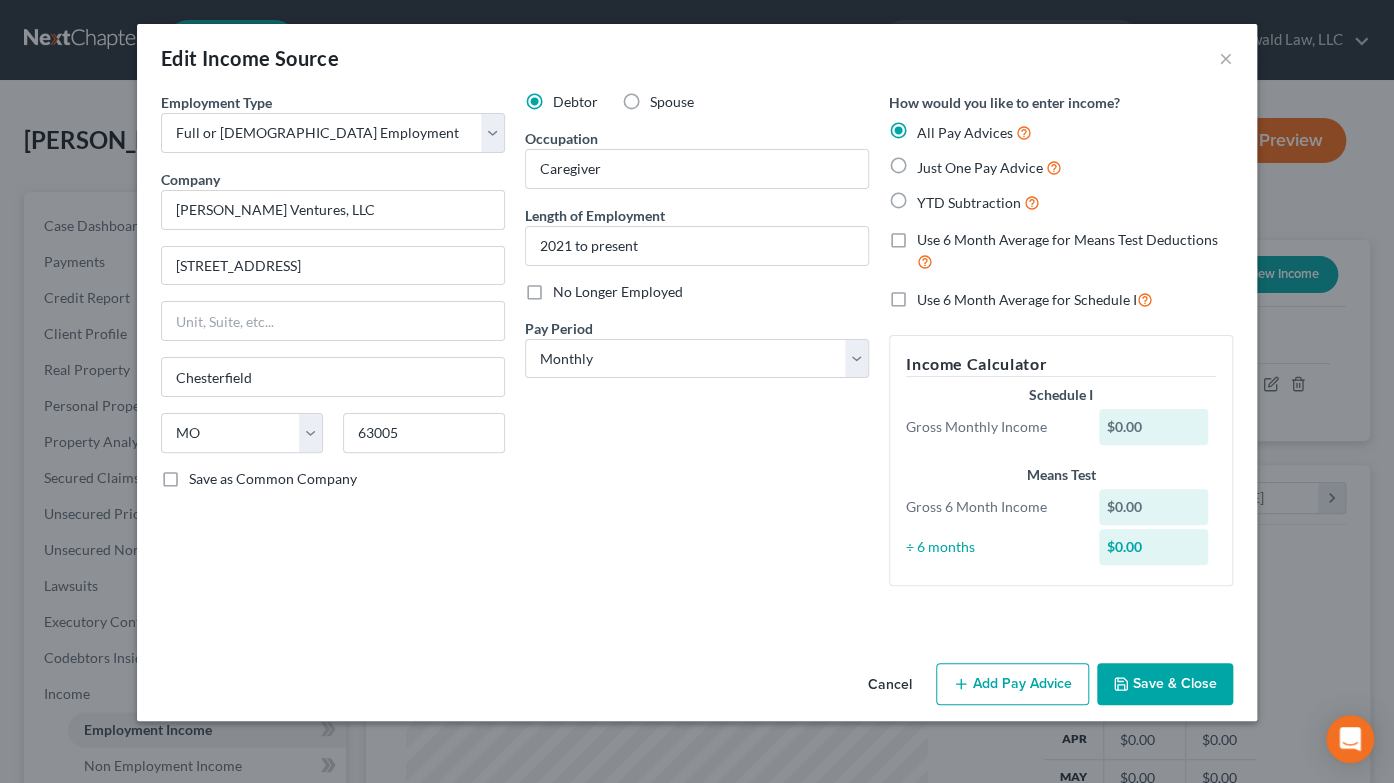 click on "Save & Close" at bounding box center (1165, 684) 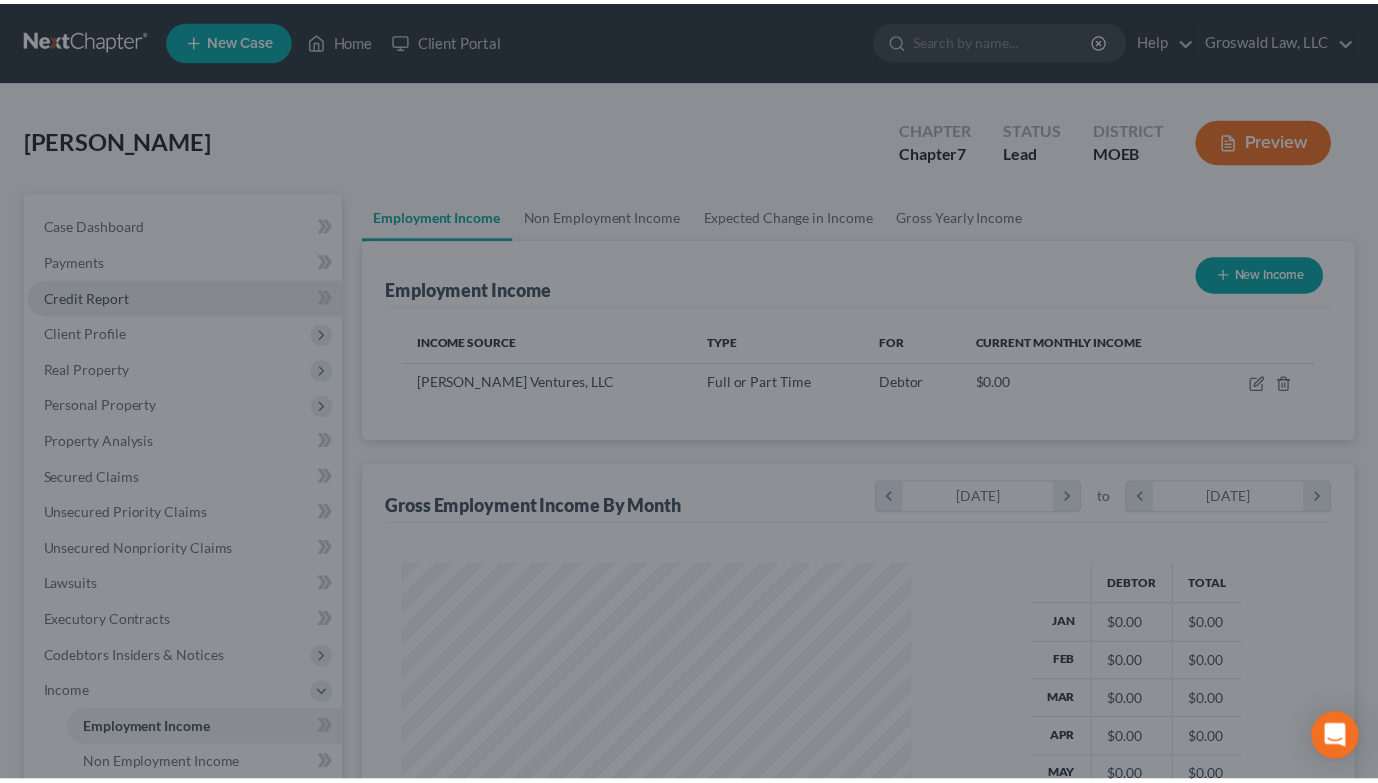scroll, scrollTop: 356, scrollLeft: 556, axis: both 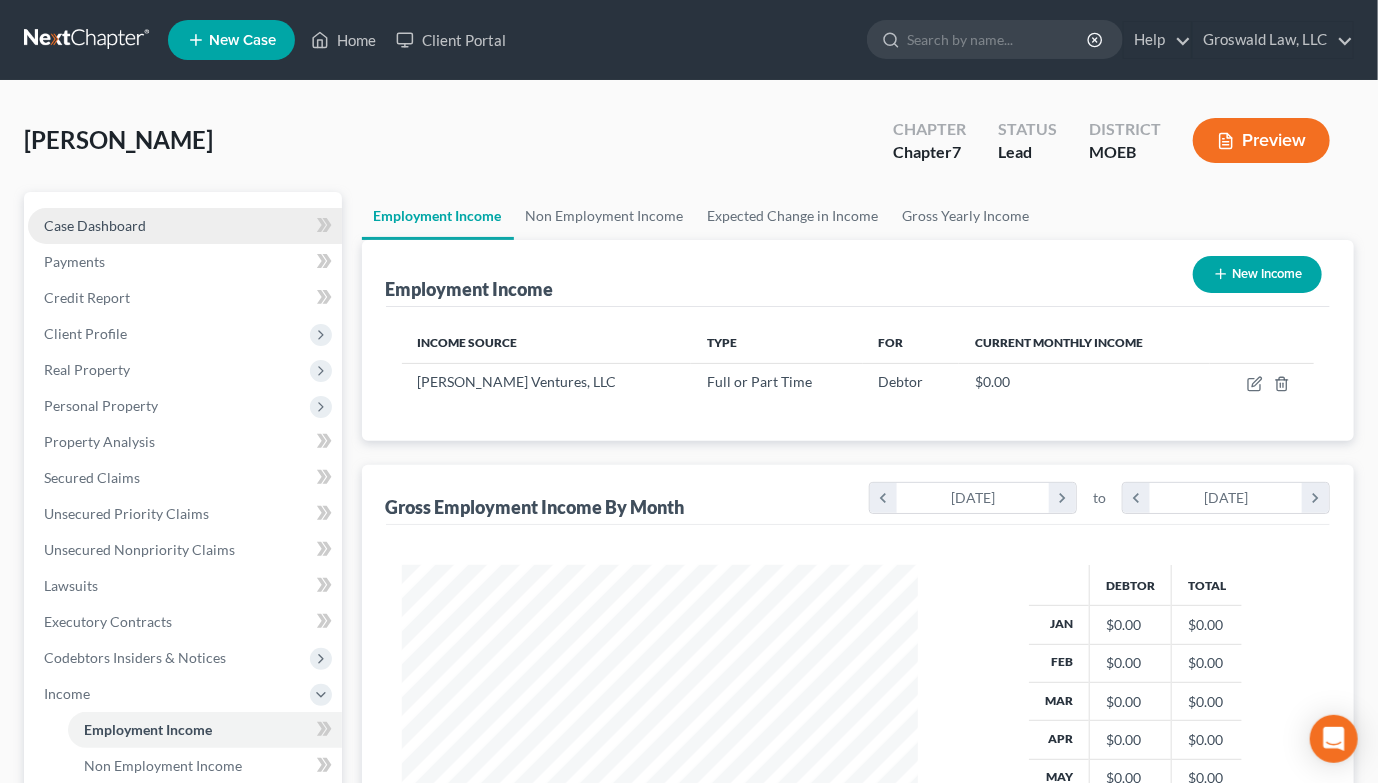 click on "Case Dashboard" at bounding box center (95, 225) 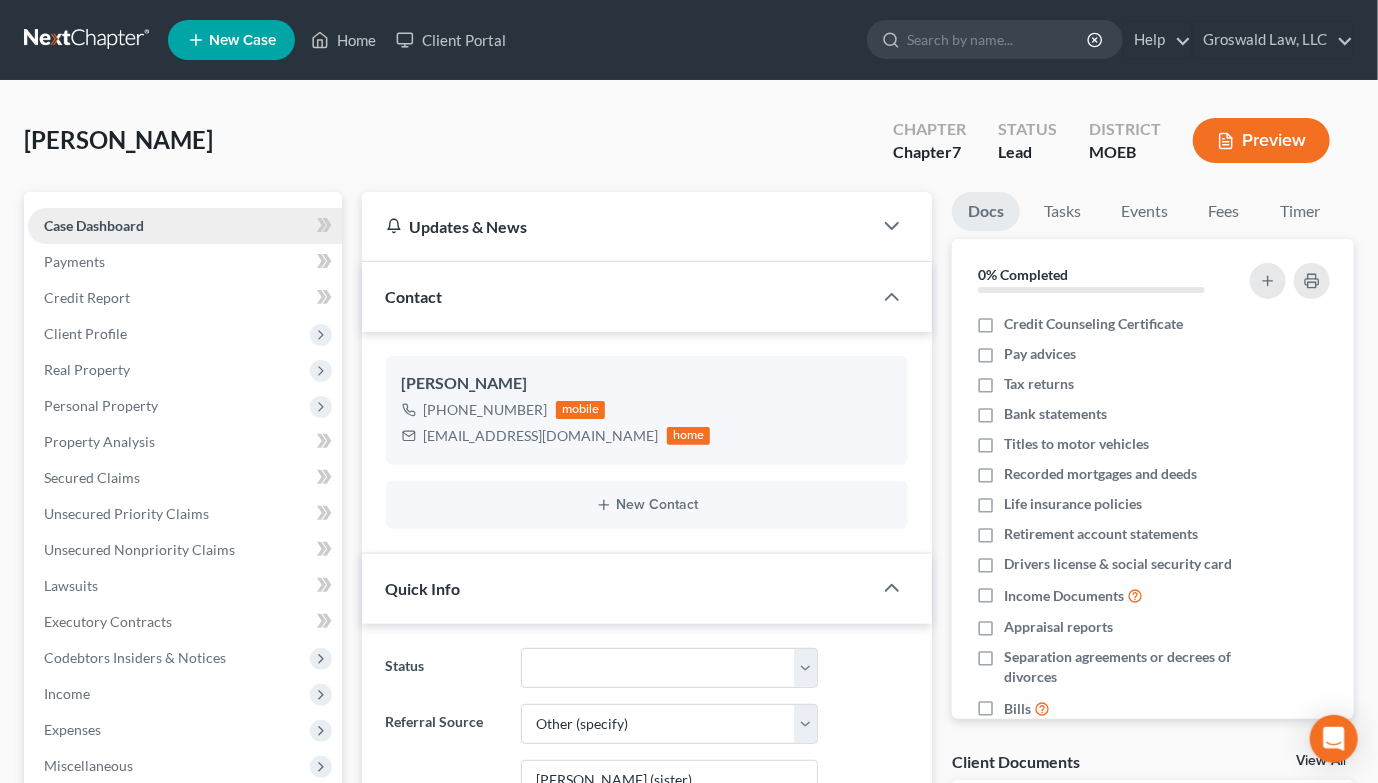 scroll, scrollTop: 256, scrollLeft: 0, axis: vertical 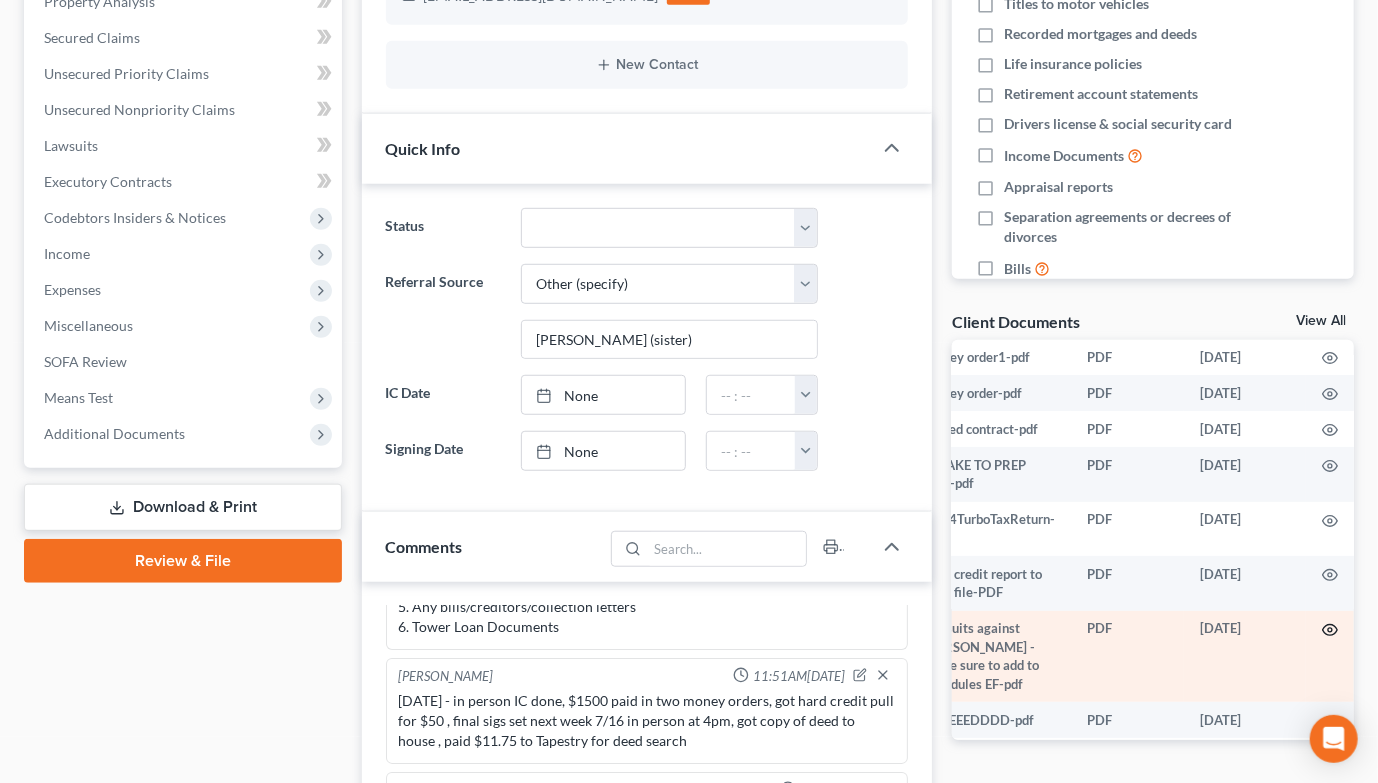click 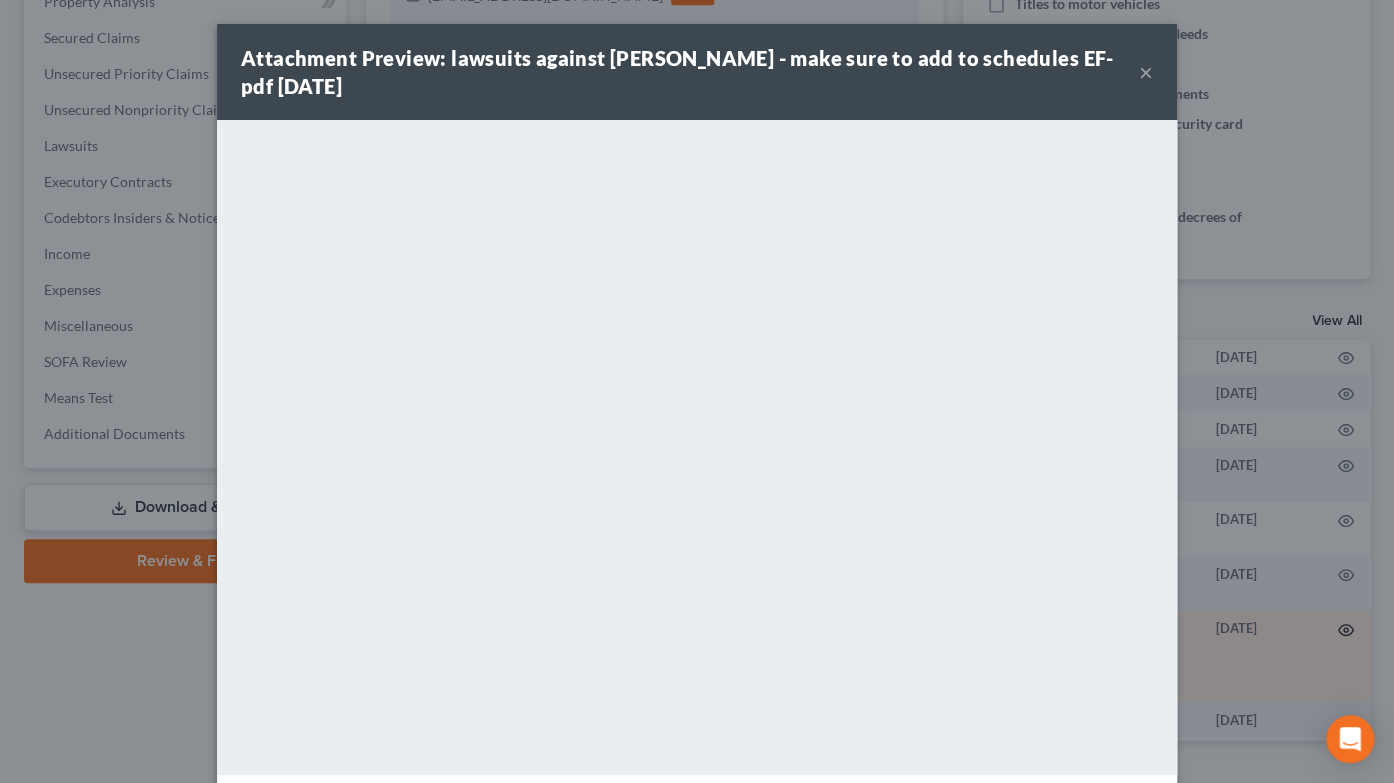 scroll, scrollTop: 240, scrollLeft: 53, axis: both 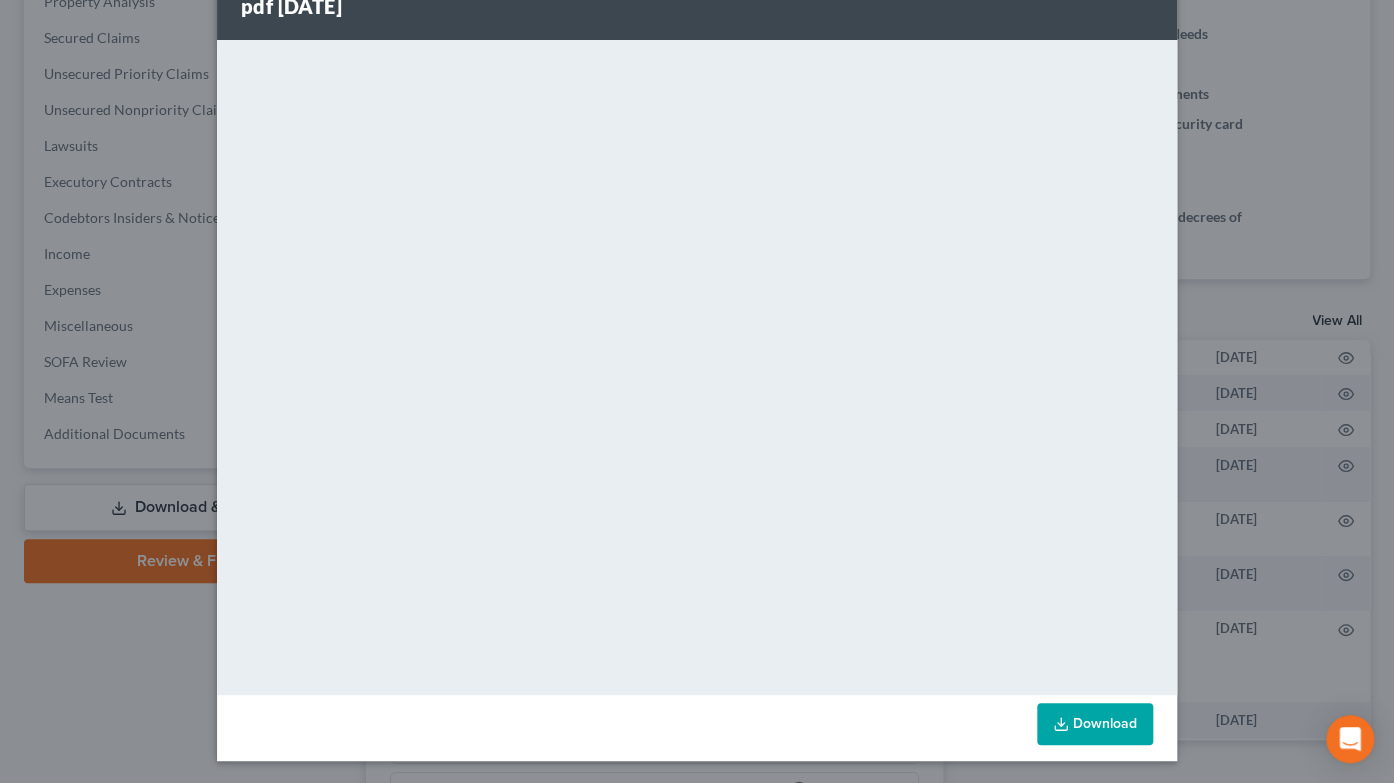 click on "Download" at bounding box center (1095, 724) 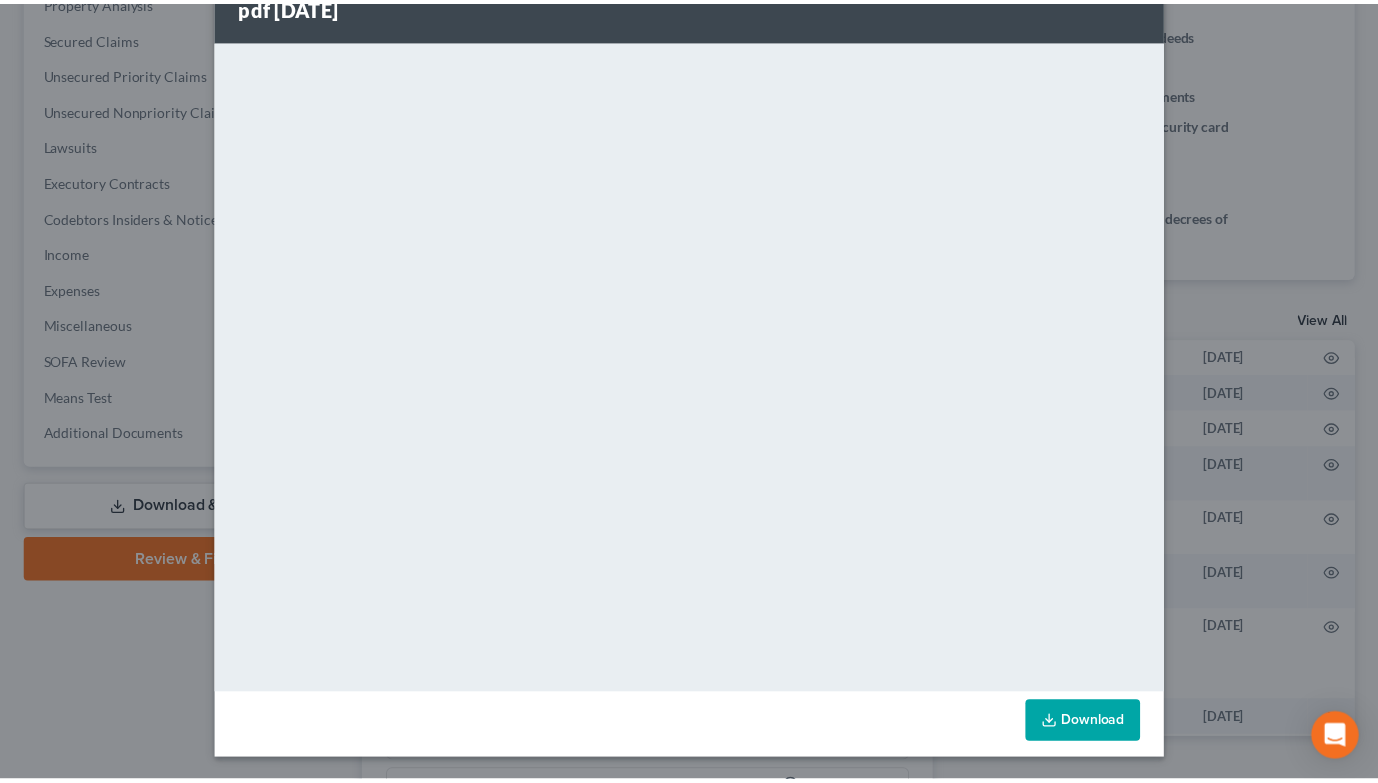 scroll, scrollTop: 0, scrollLeft: 0, axis: both 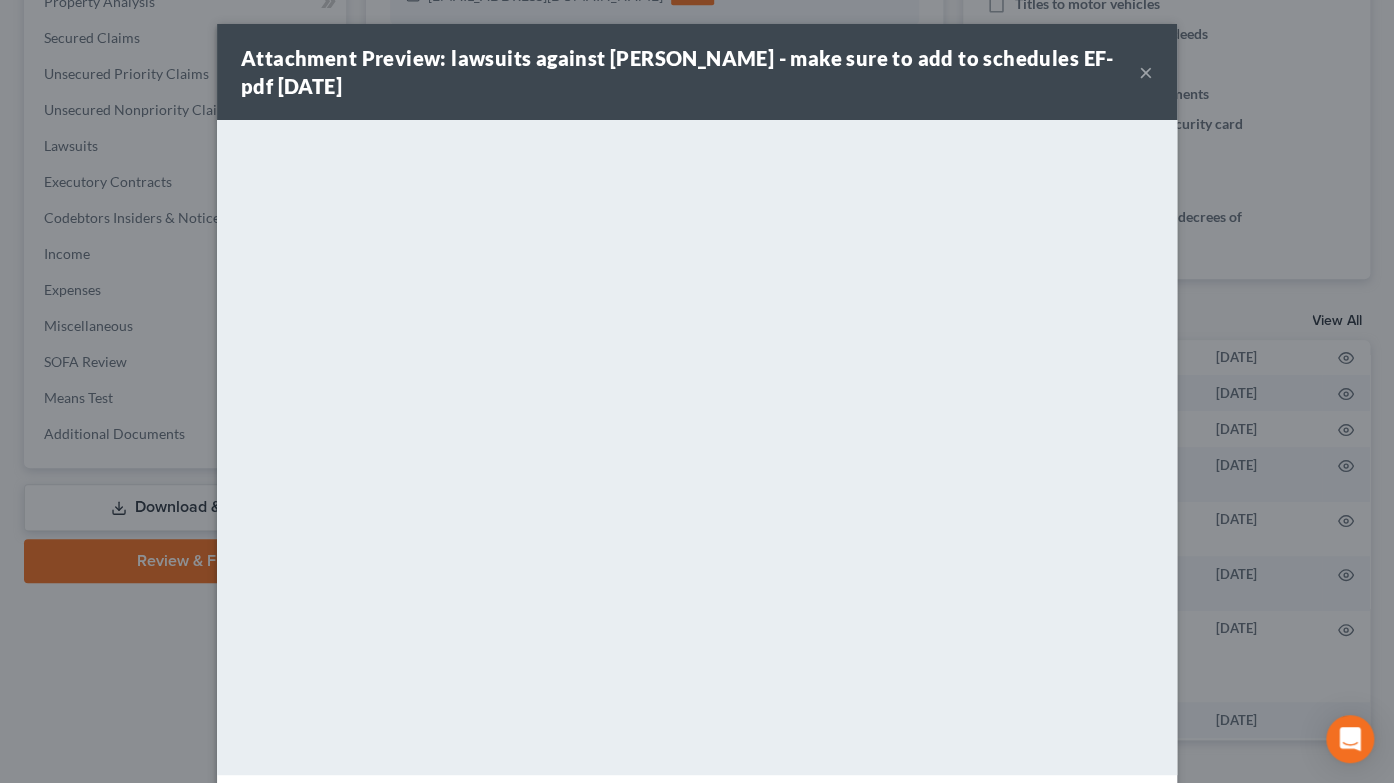 click on "×" at bounding box center [1146, 72] 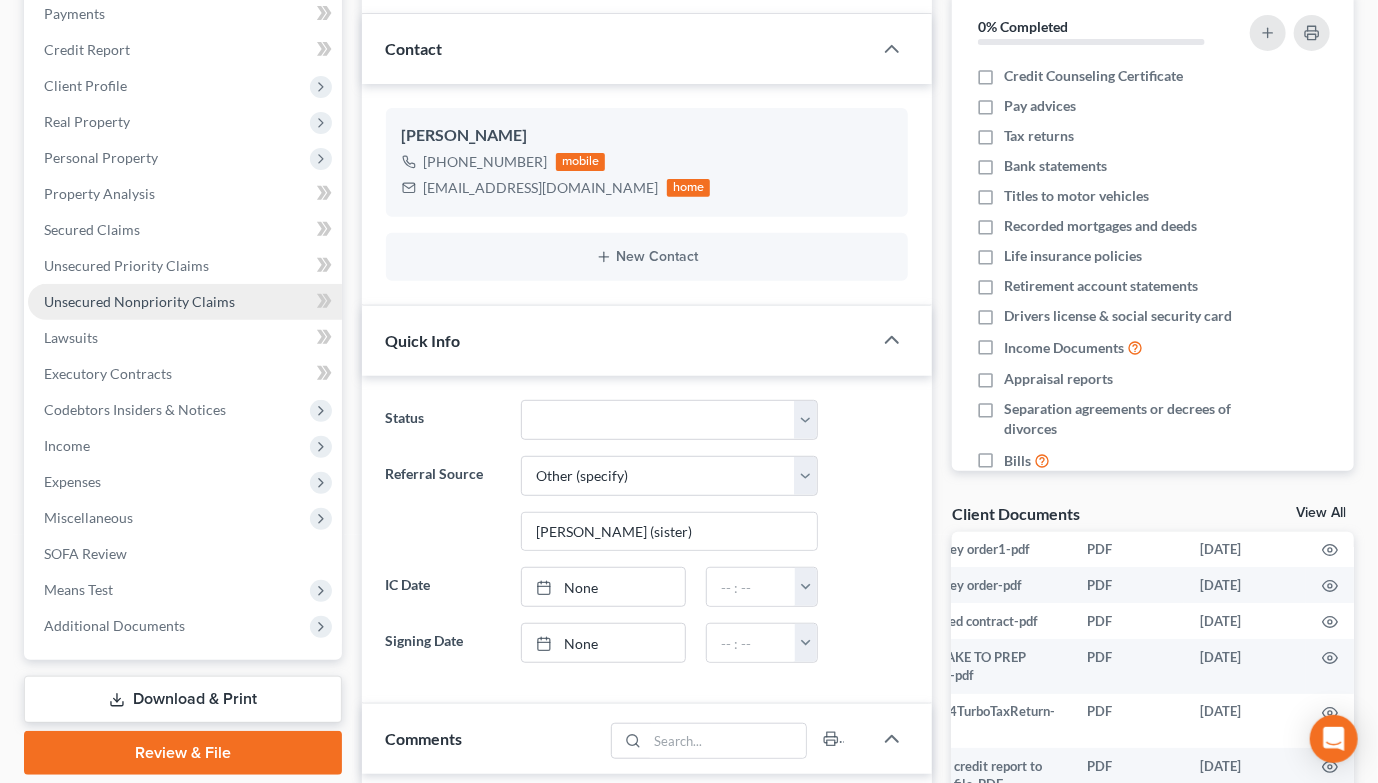 click on "Unsecured Nonpriority Claims" at bounding box center (139, 301) 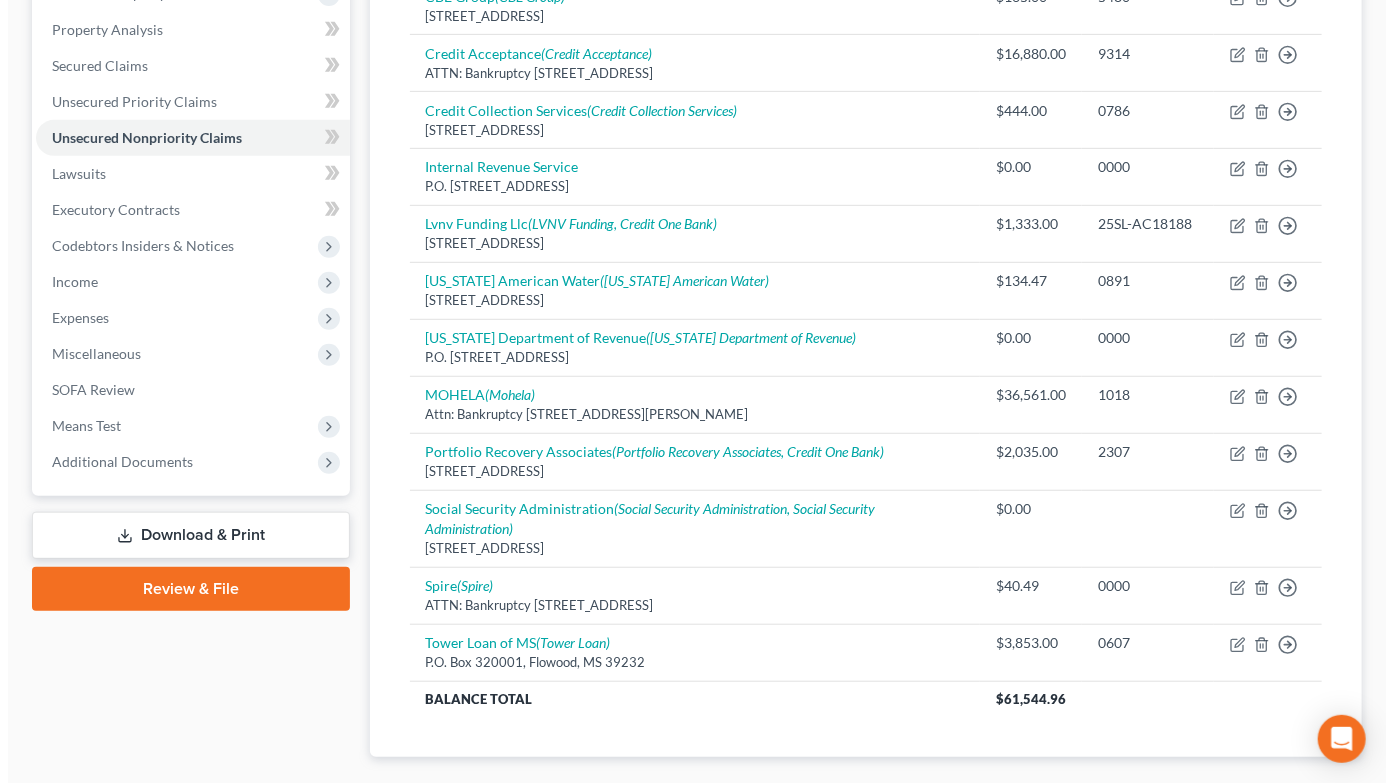 scroll, scrollTop: 412, scrollLeft: 0, axis: vertical 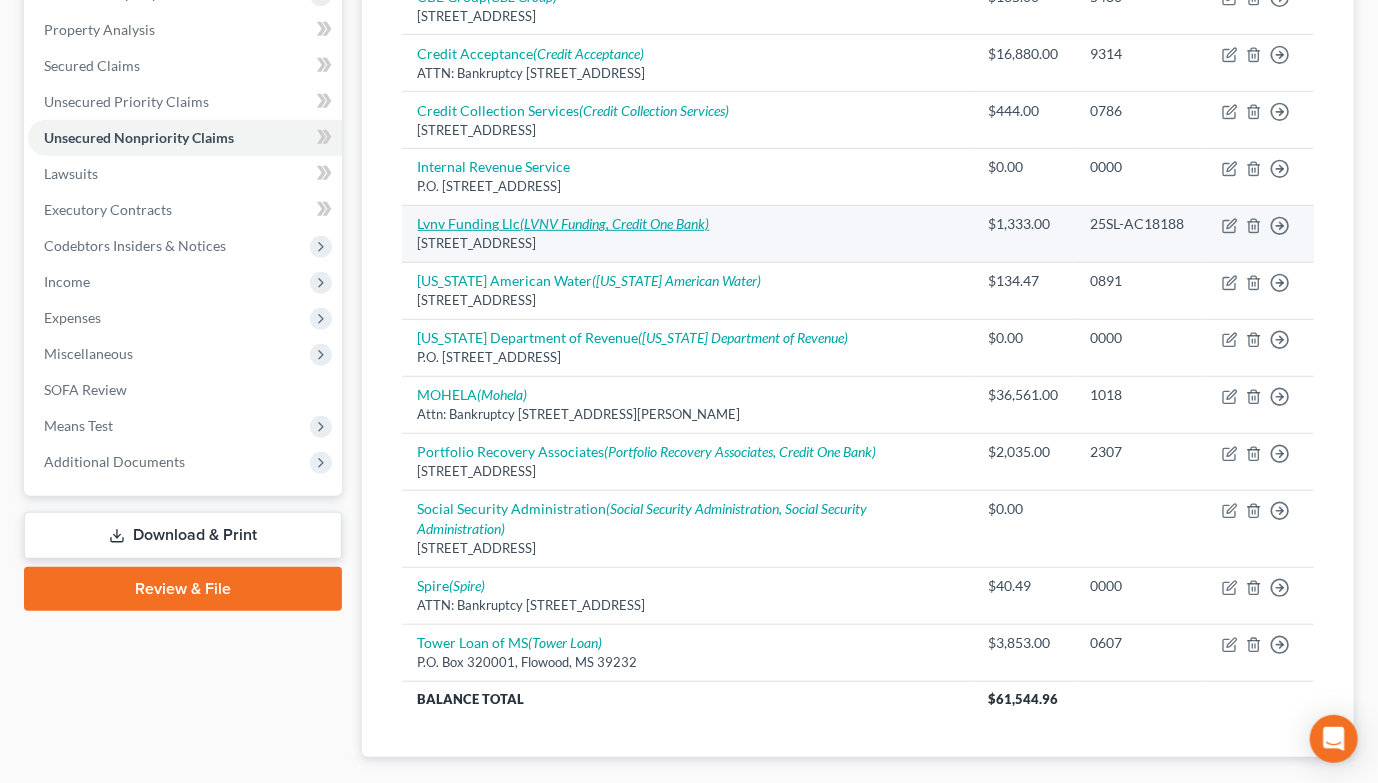 click on "Lvnv Funding Llc  (LVNV Funding, Credit One Bank)" at bounding box center (564, 223) 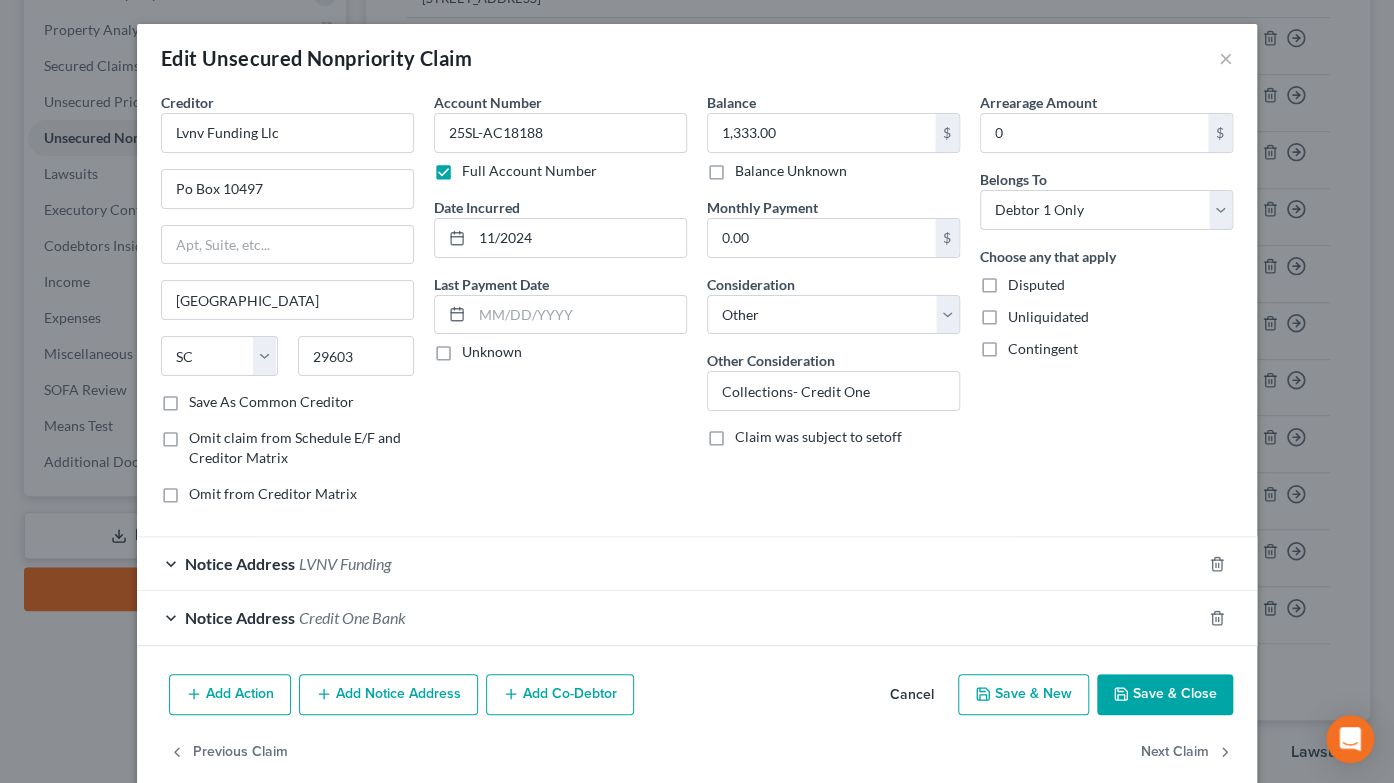 scroll, scrollTop: 27, scrollLeft: 0, axis: vertical 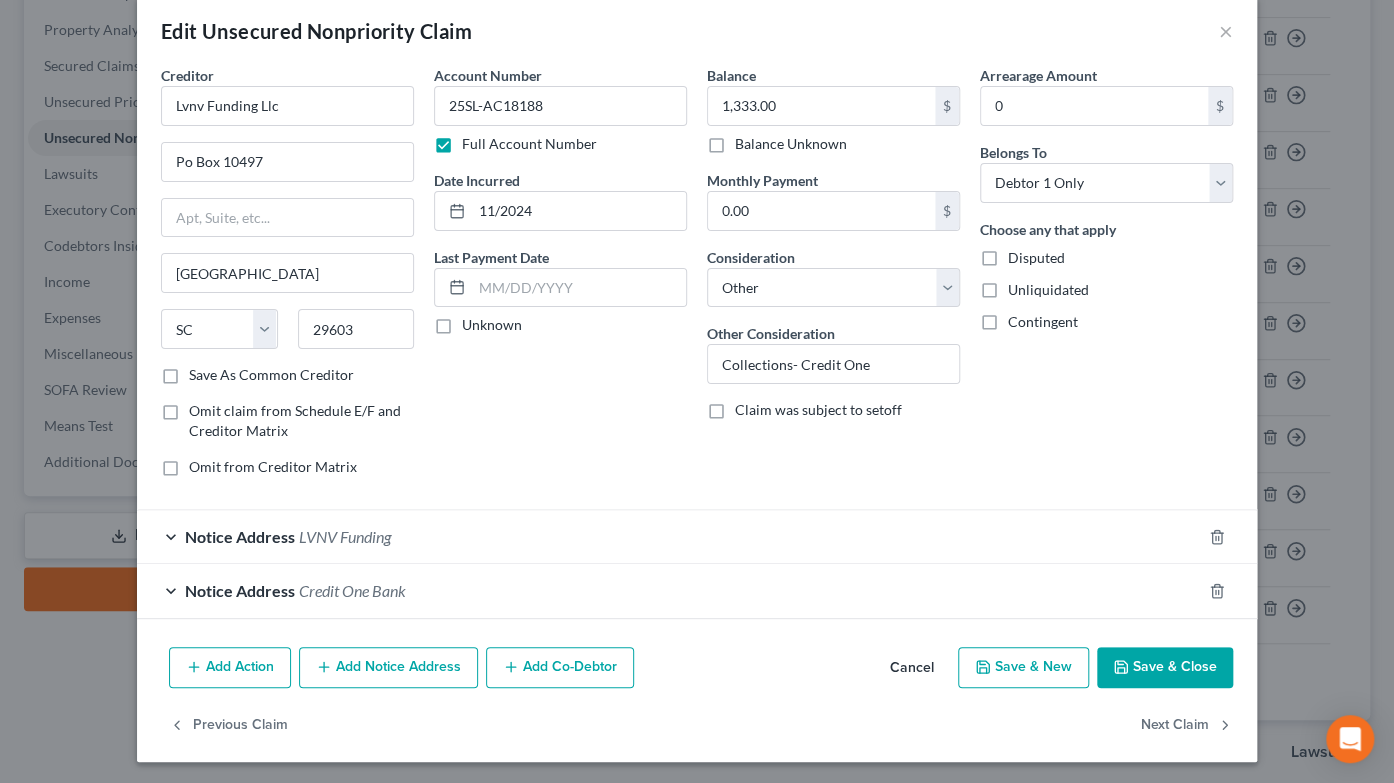 click on "Notice Address LVNV Funding" at bounding box center (669, 536) 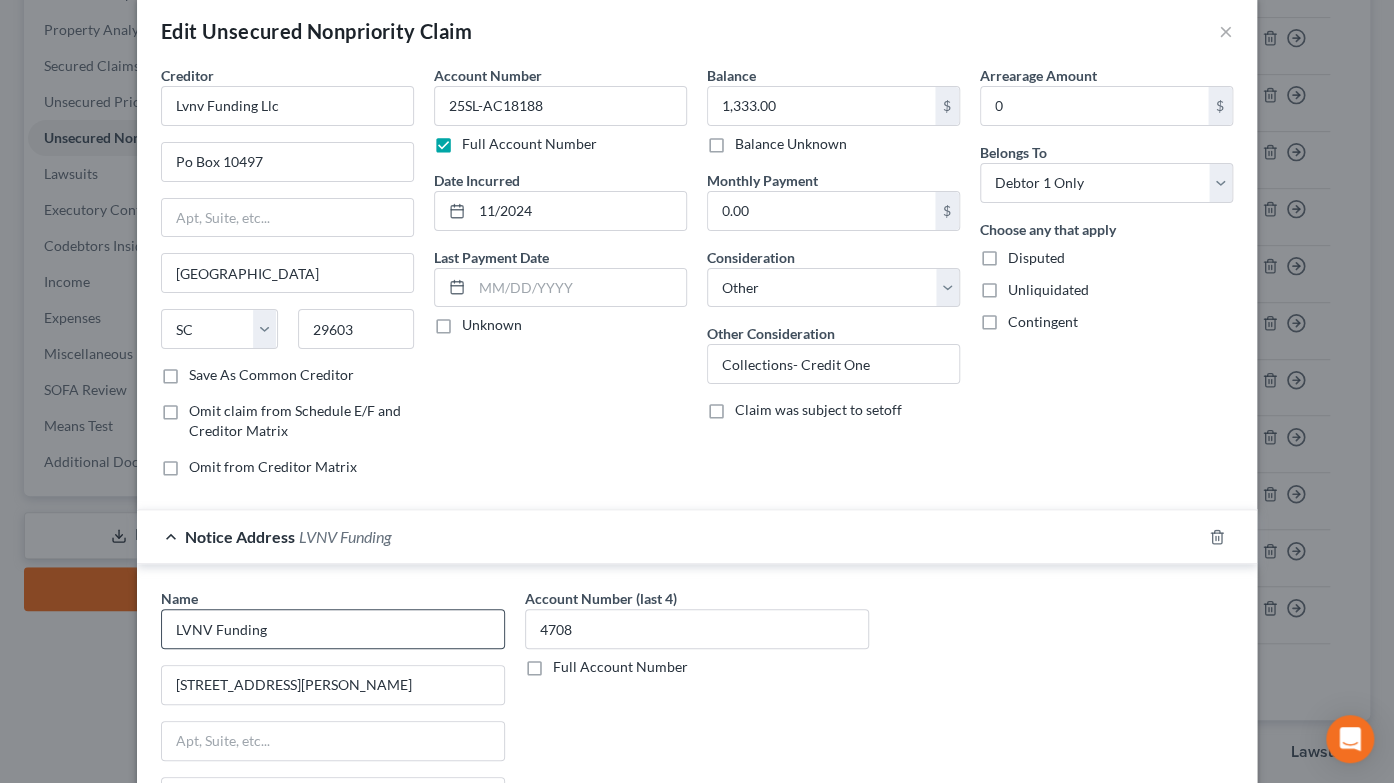 scroll, scrollTop: 401, scrollLeft: 0, axis: vertical 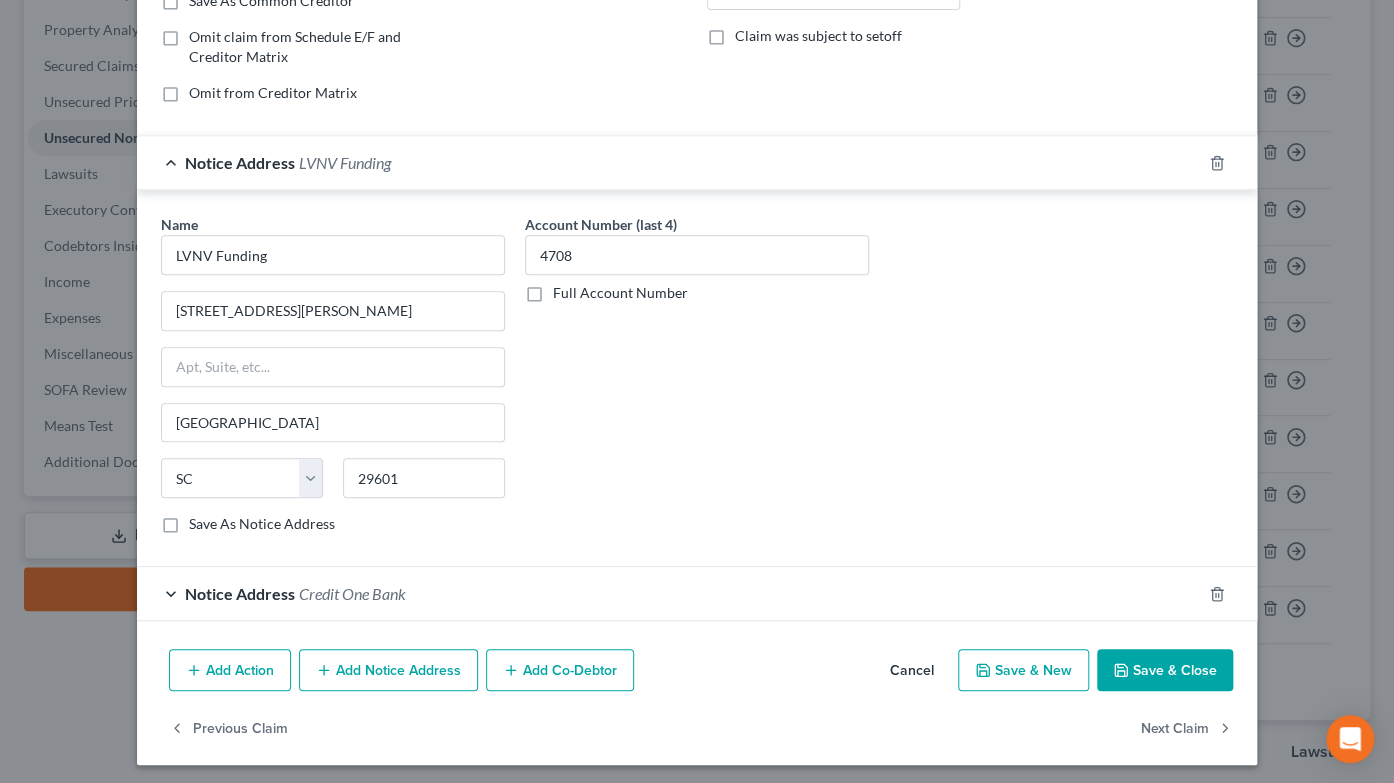 click on "Notice Address Credit One Bank" at bounding box center (669, 593) 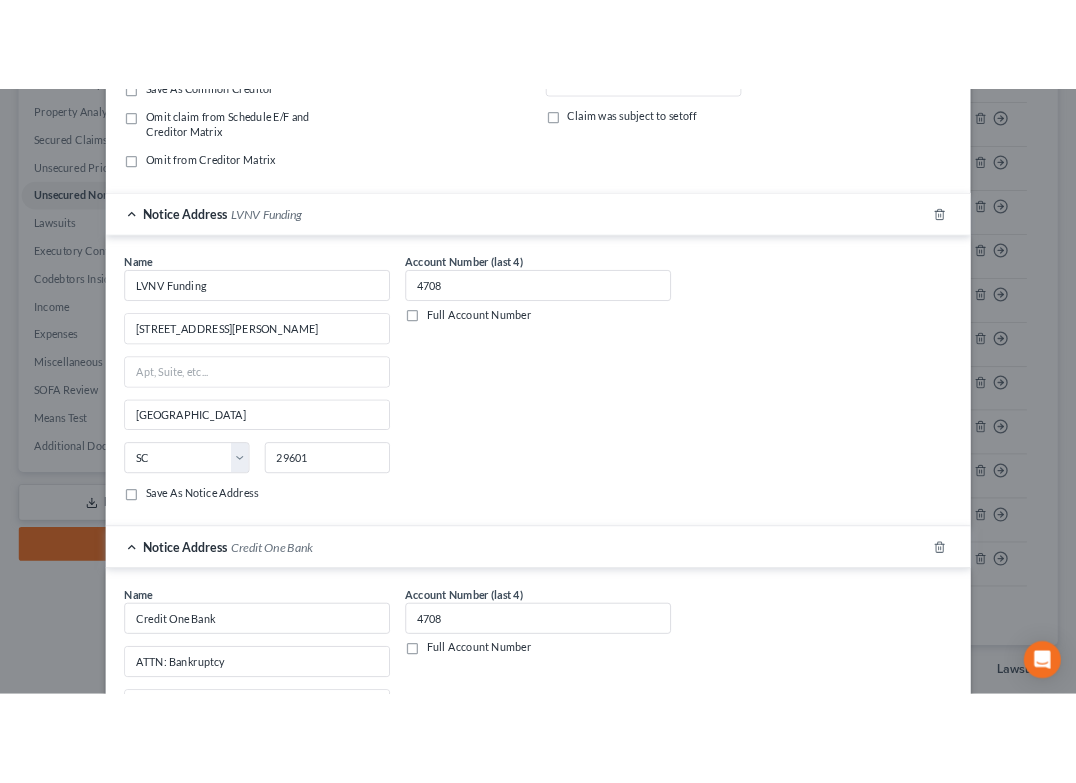 scroll, scrollTop: 776, scrollLeft: 0, axis: vertical 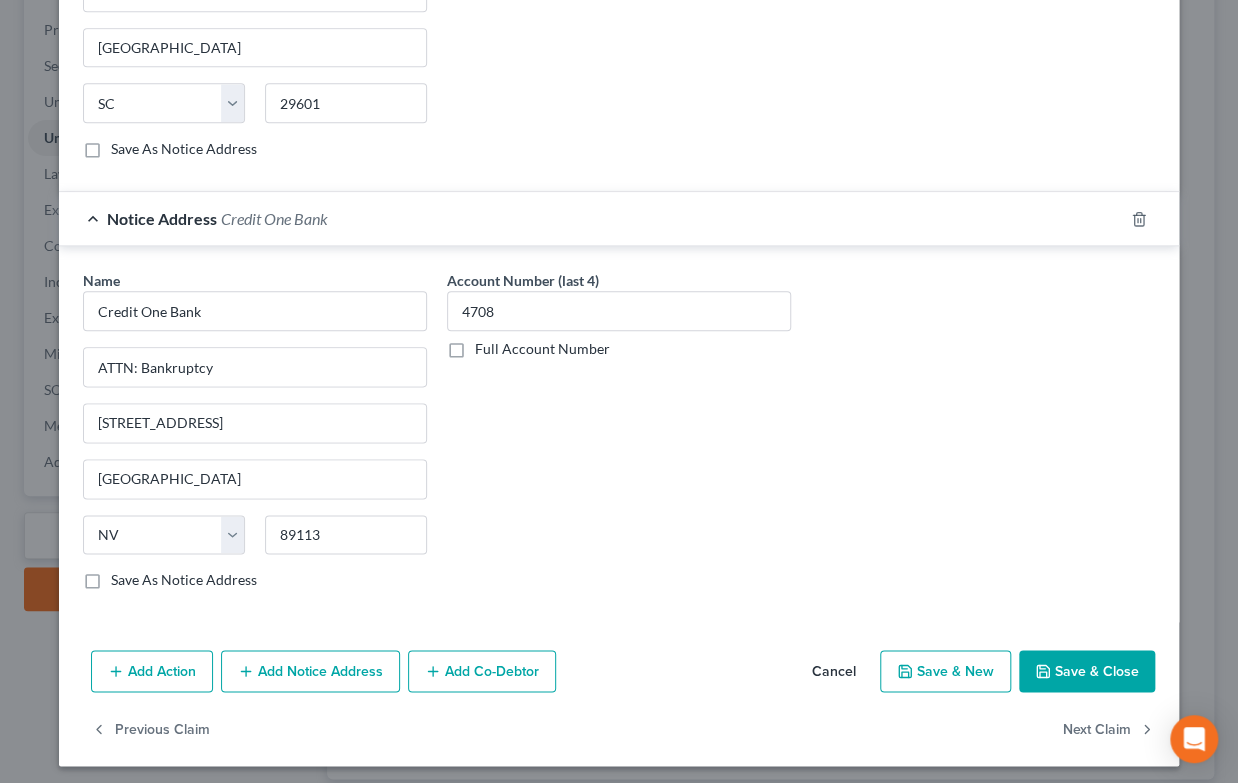 click on "Add Notice Address" at bounding box center [310, 671] 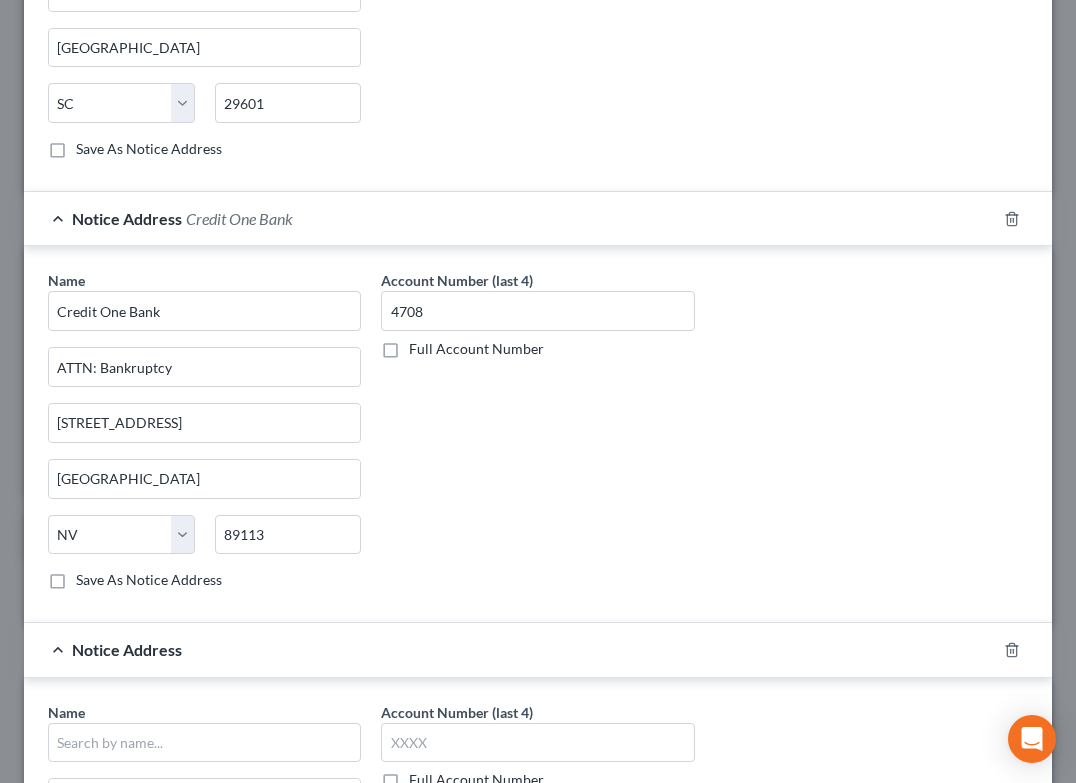 click on "Name
*
Credit One Bank                      ATTN: Bankruptcy [STREET_ADDRESS][GEOGRAPHIC_DATA] [US_STATE][GEOGRAPHIC_DATA] [GEOGRAPHIC_DATA] CA CO [GEOGRAPHIC_DATA] DE [GEOGRAPHIC_DATA] [GEOGRAPHIC_DATA] [GEOGRAPHIC_DATA] GU HI ID IL IN [GEOGRAPHIC_DATA] [GEOGRAPHIC_DATA] [GEOGRAPHIC_DATA] [GEOGRAPHIC_DATA] MD [GEOGRAPHIC_DATA] [GEOGRAPHIC_DATA] [GEOGRAPHIC_DATA] [GEOGRAPHIC_DATA] [GEOGRAPHIC_DATA] MT [GEOGRAPHIC_DATA] [GEOGRAPHIC_DATA] [GEOGRAPHIC_DATA] [GEOGRAPHIC_DATA] [GEOGRAPHIC_DATA] [GEOGRAPHIC_DATA] [GEOGRAPHIC_DATA] [GEOGRAPHIC_DATA] [GEOGRAPHIC_DATA] [GEOGRAPHIC_DATA] [GEOGRAPHIC_DATA] [GEOGRAPHIC_DATA] PR RI SC SD [GEOGRAPHIC_DATA] [GEOGRAPHIC_DATA] [GEOGRAPHIC_DATA] VI [GEOGRAPHIC_DATA] [GEOGRAPHIC_DATA] [GEOGRAPHIC_DATA] [GEOGRAPHIC_DATA] Save As Notice Address
Account Number (last 4)
4708
Full Account Number" at bounding box center [538, 438] 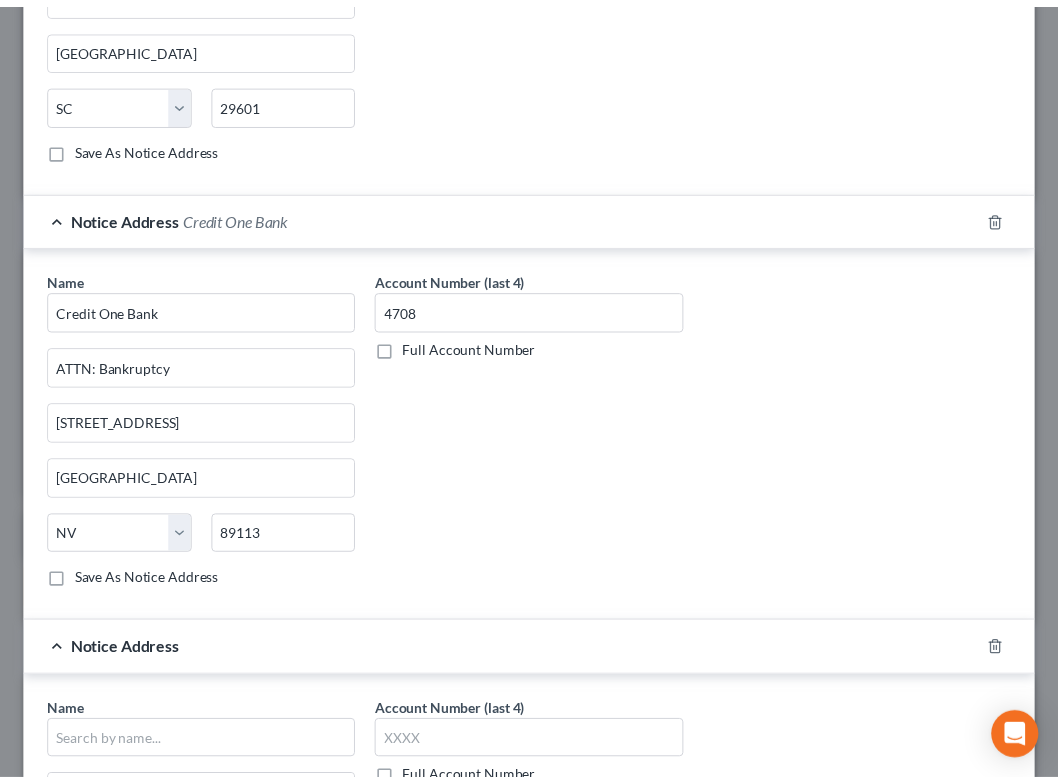 scroll, scrollTop: 924, scrollLeft: 0, axis: vertical 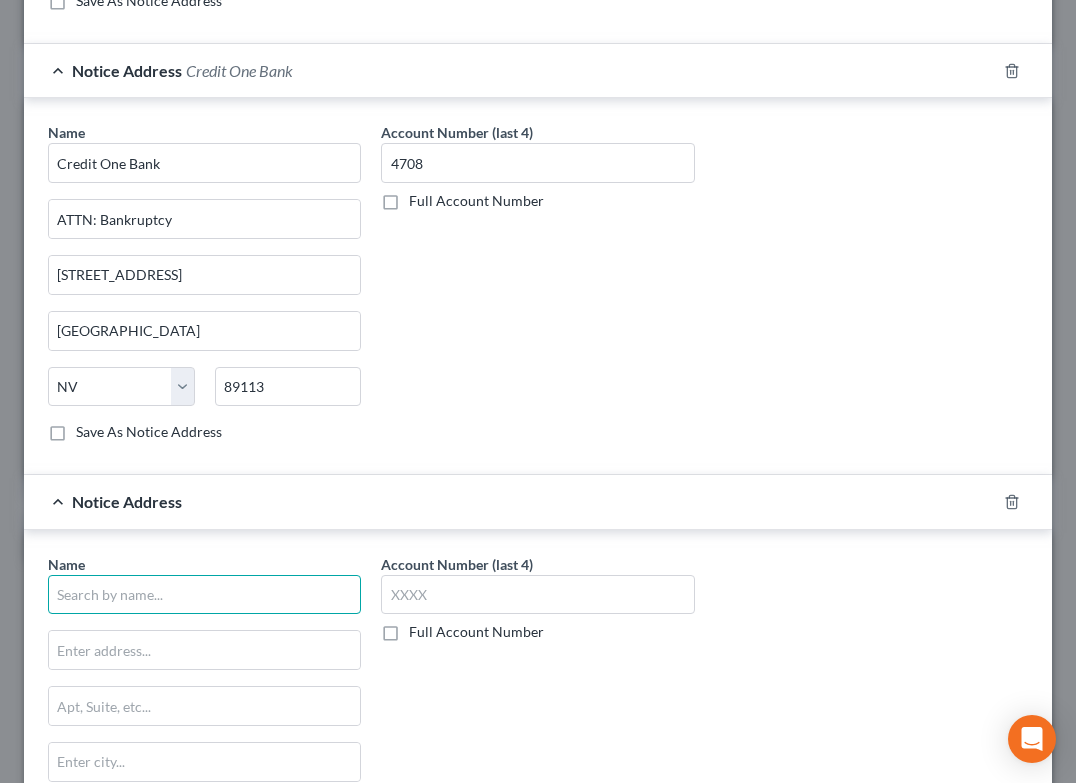 click at bounding box center [204, 595] 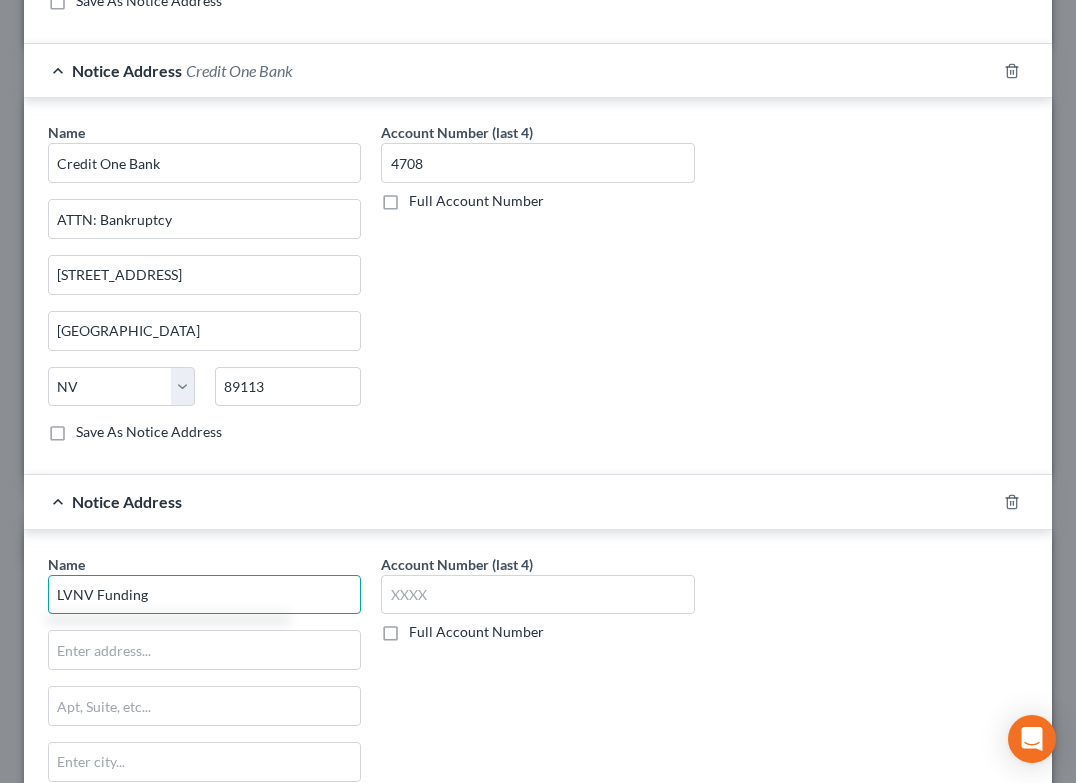 type on "LVNV Funding" 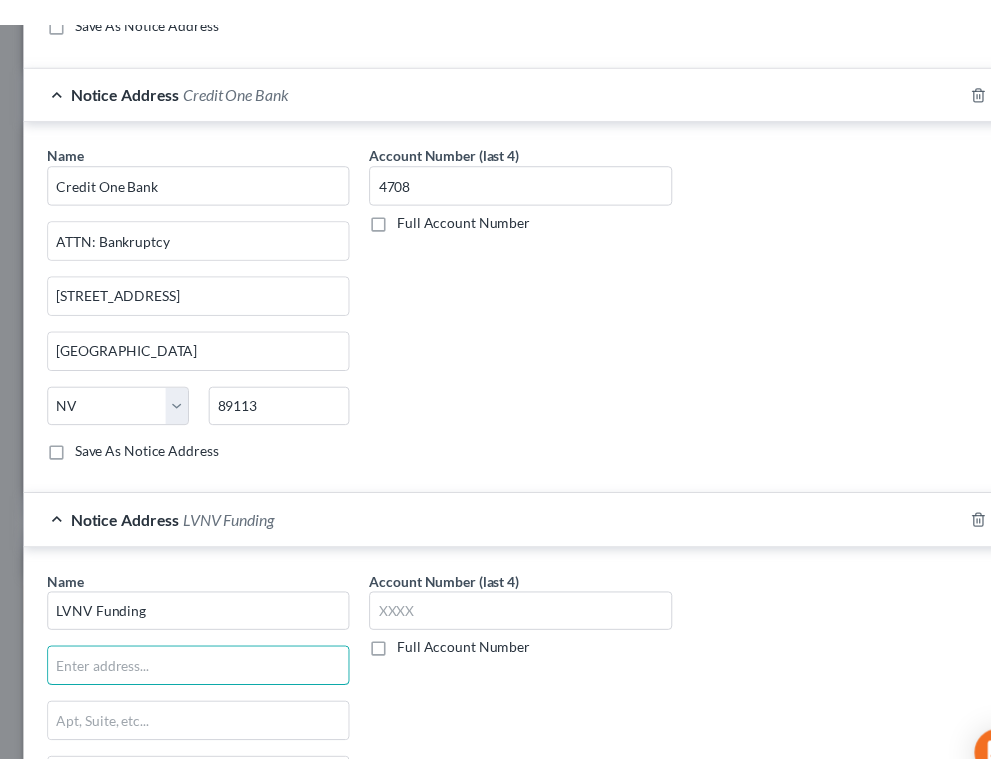 scroll, scrollTop: 448, scrollLeft: 0, axis: vertical 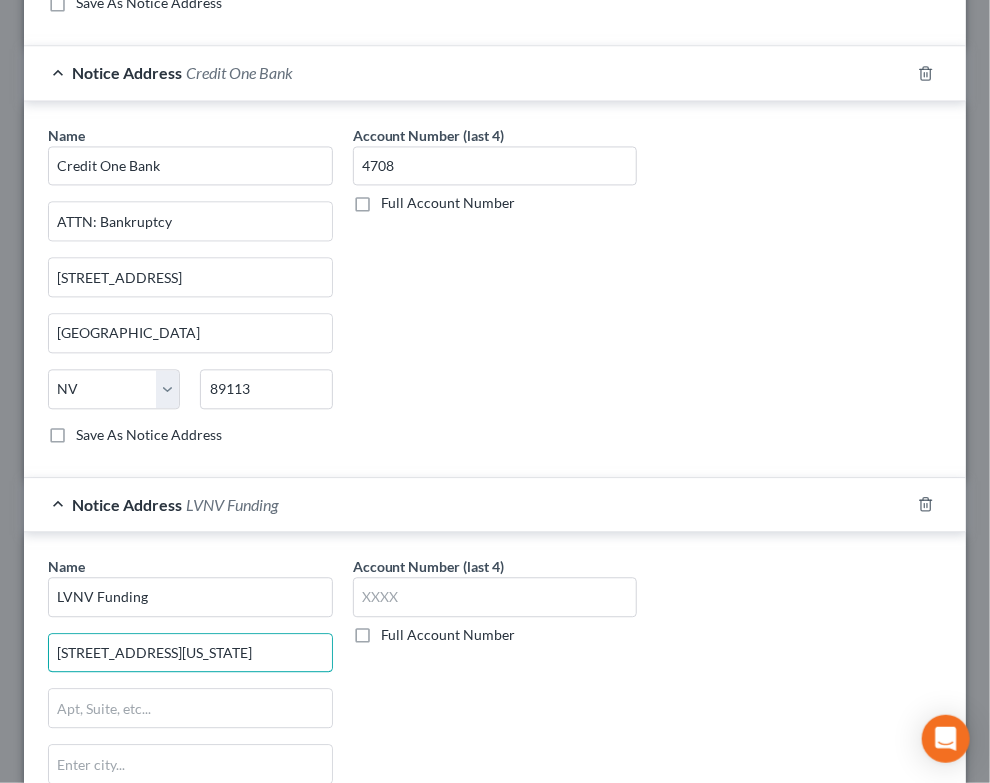 type on "[STREET_ADDRESS][US_STATE]" 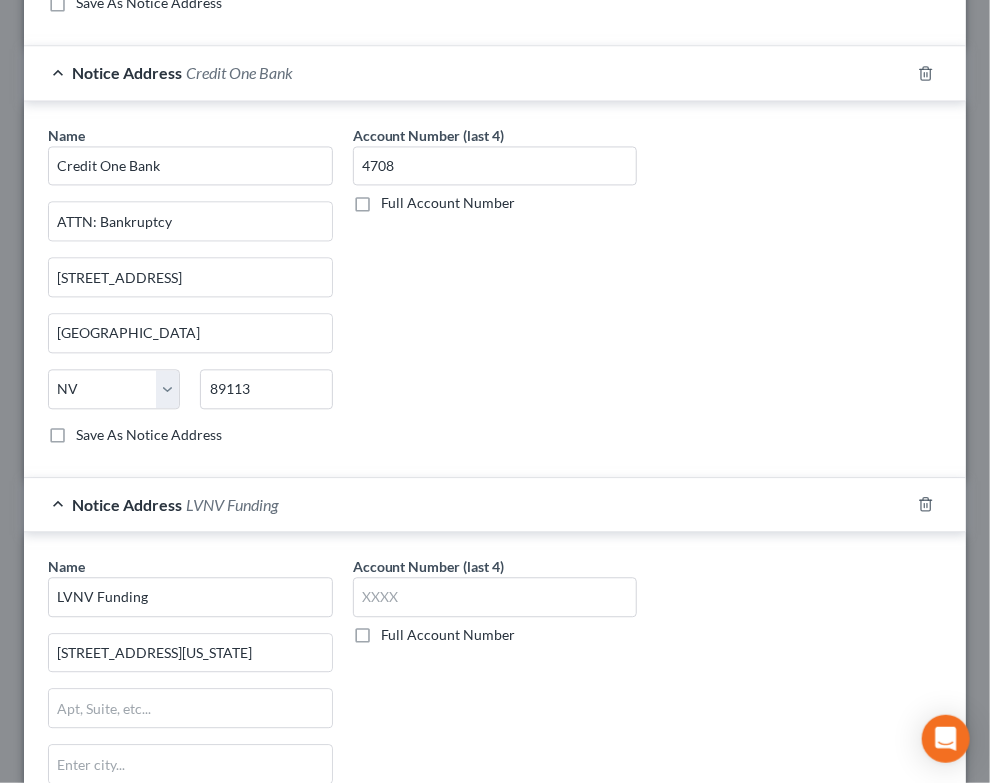 scroll, scrollTop: 1554, scrollLeft: 0, axis: vertical 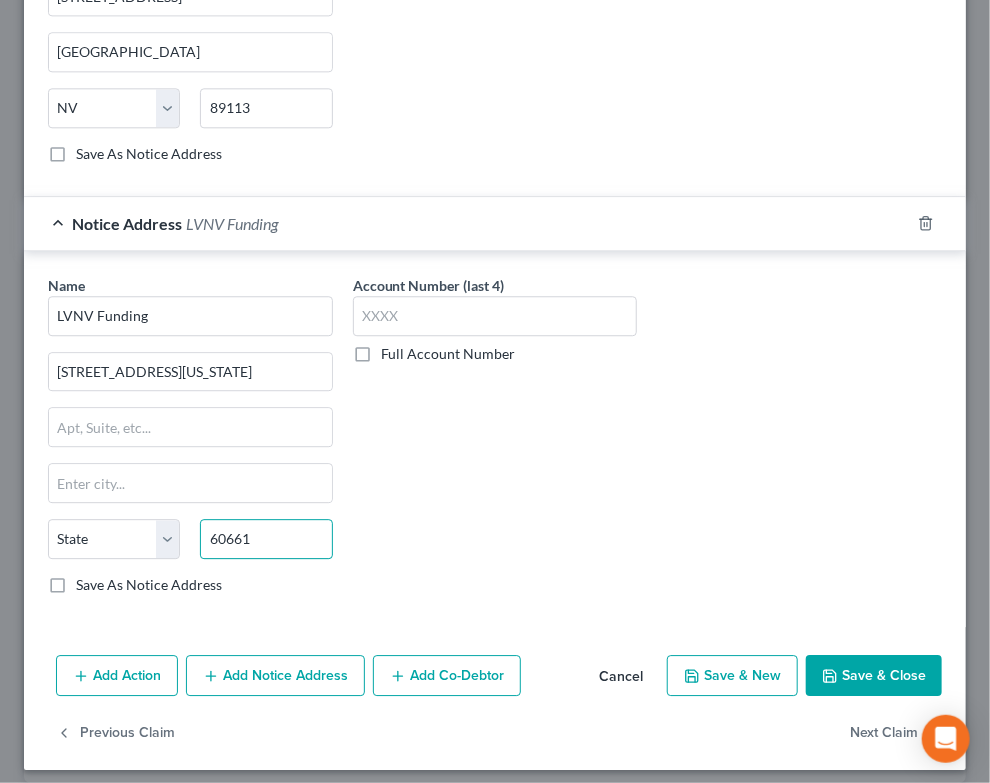type on "60661" 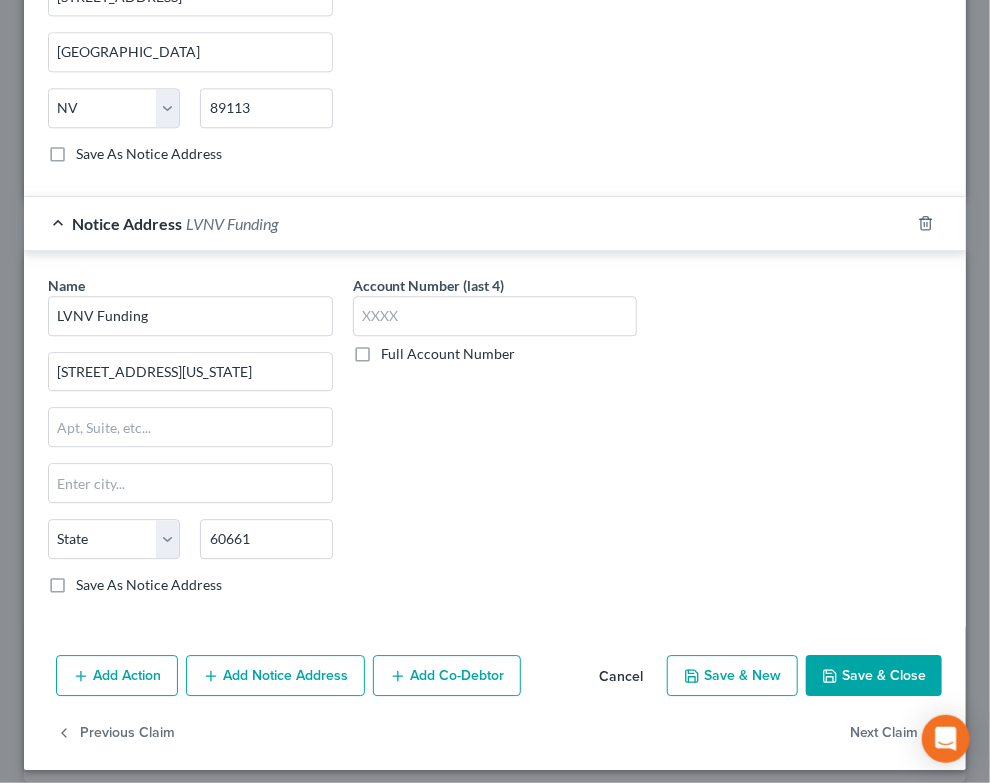 type on "[GEOGRAPHIC_DATA]" 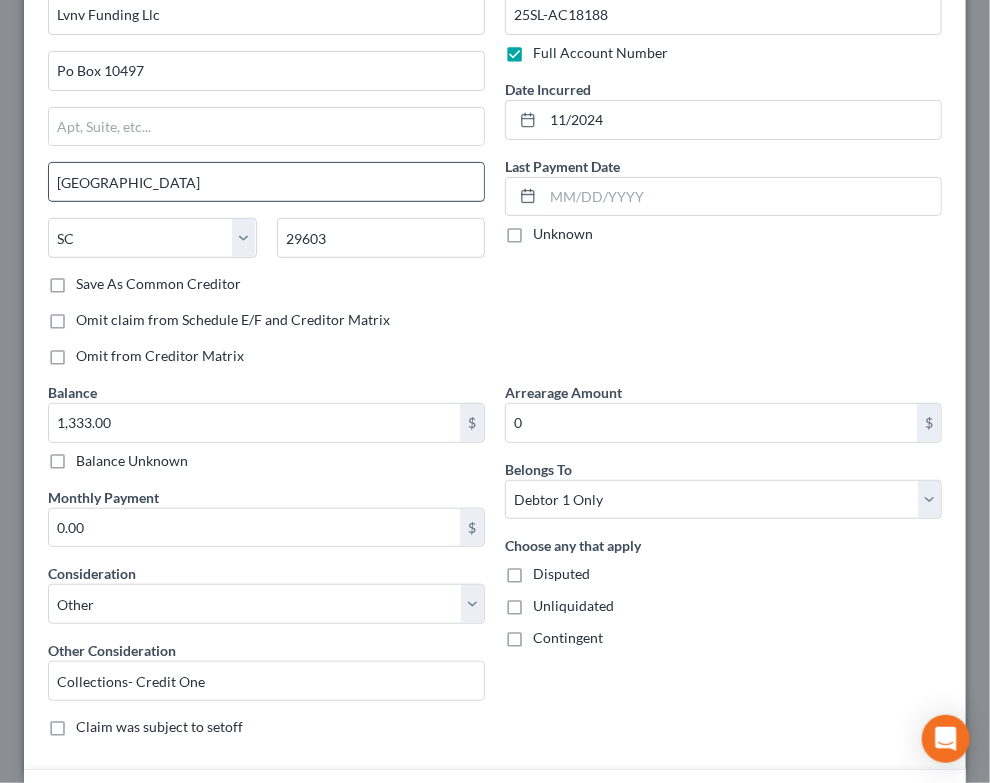 scroll, scrollTop: 0, scrollLeft: 0, axis: both 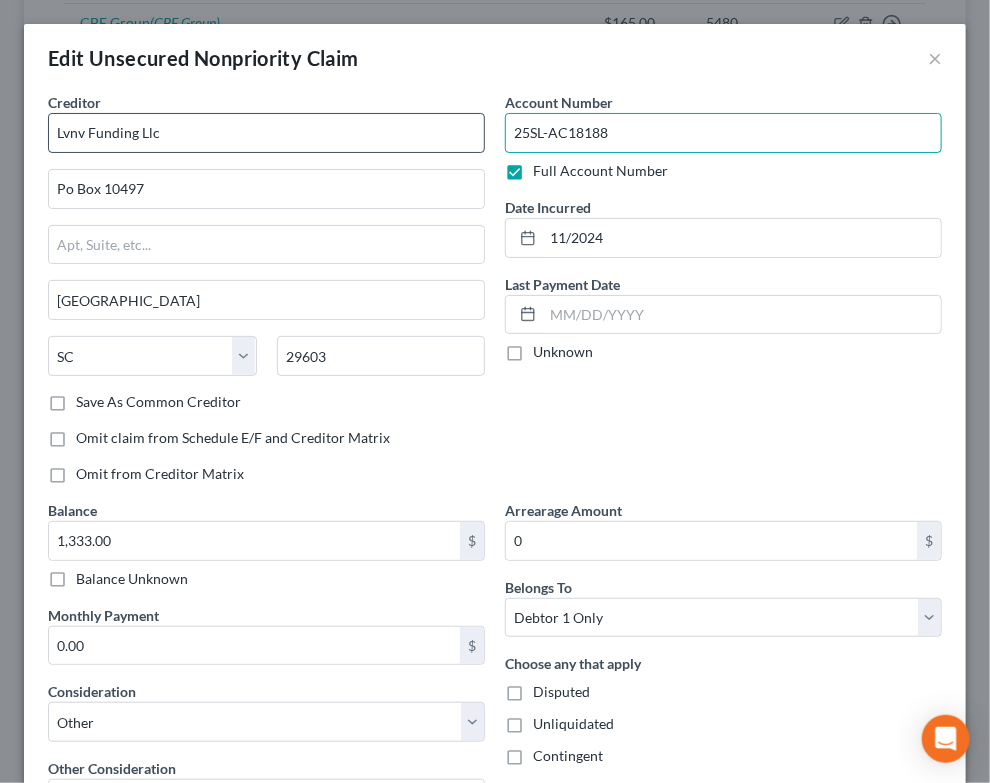 drag, startPoint x: 628, startPoint y: 135, endPoint x: 341, endPoint y: 133, distance: 287.00696 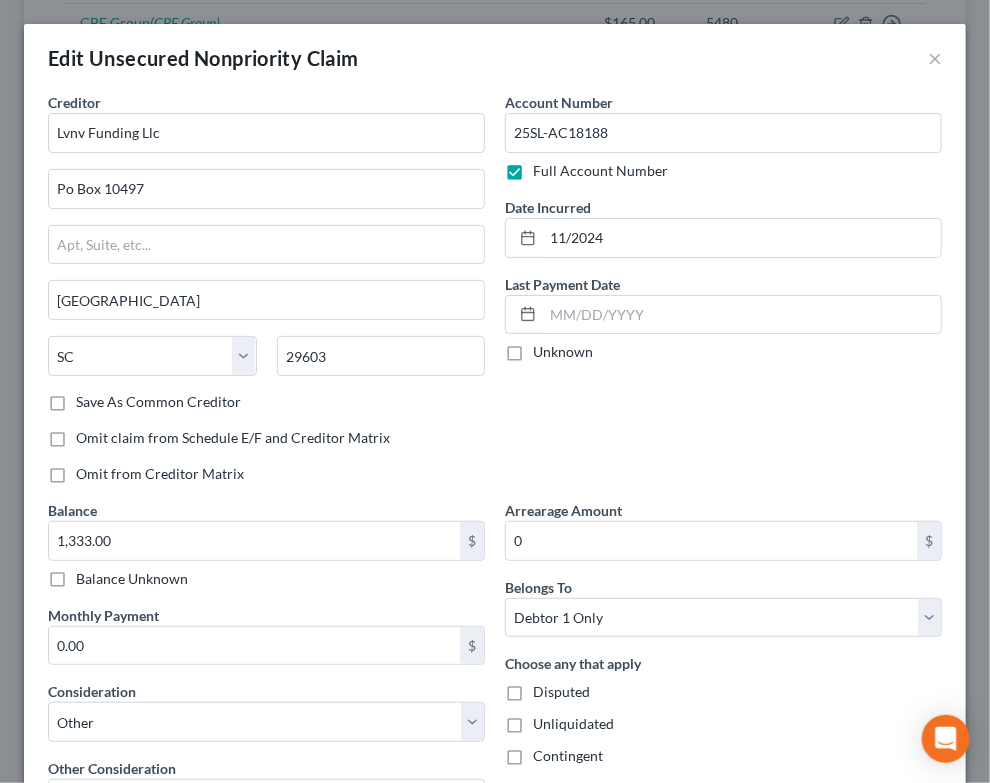 click on "Account Number
25SL-AC18188
Full Account Number
Date Incurred         11/2024 Last Payment Date         Unknown" at bounding box center (723, 296) 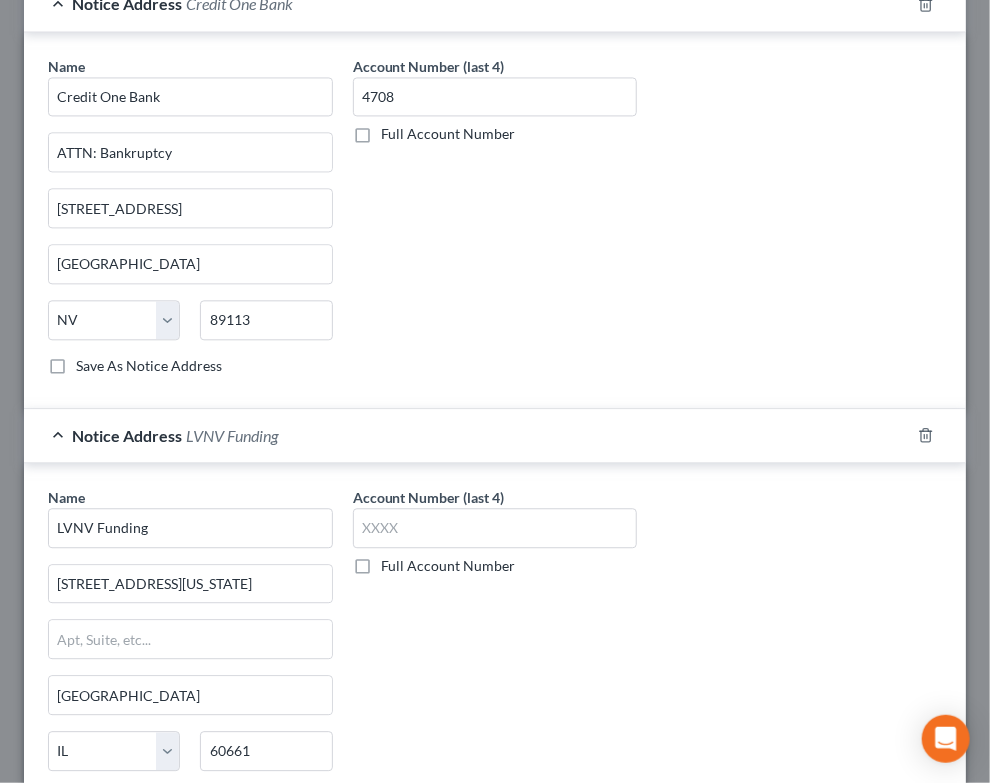 scroll, scrollTop: 1554, scrollLeft: 0, axis: vertical 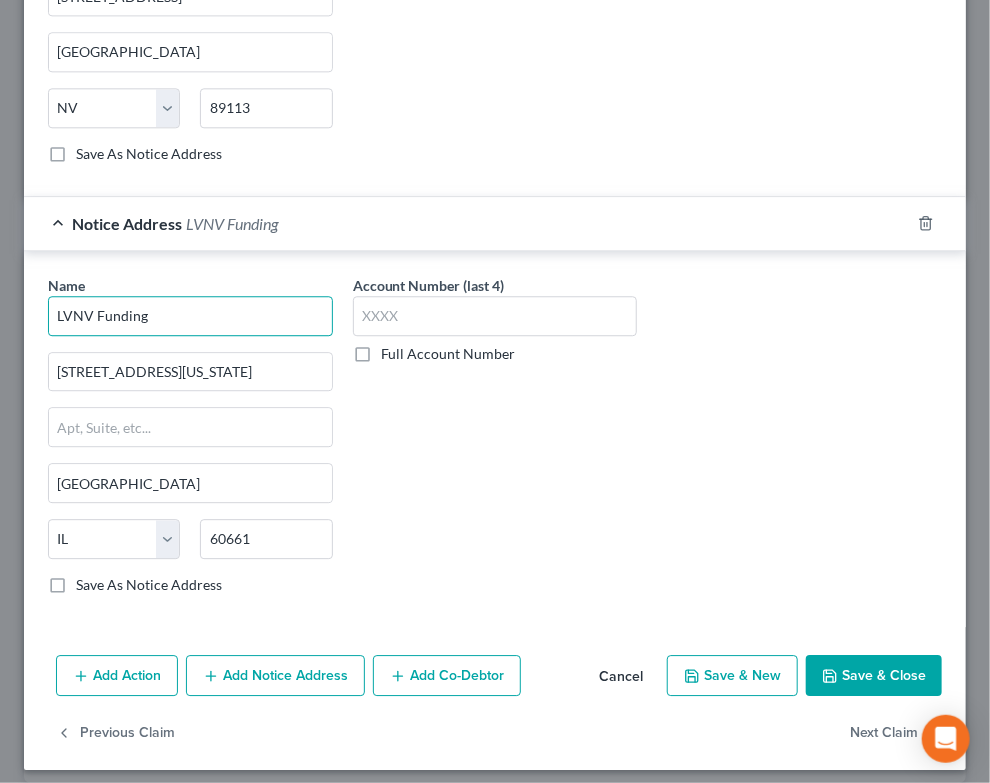 click on "LVNV Funding" at bounding box center (190, 316) 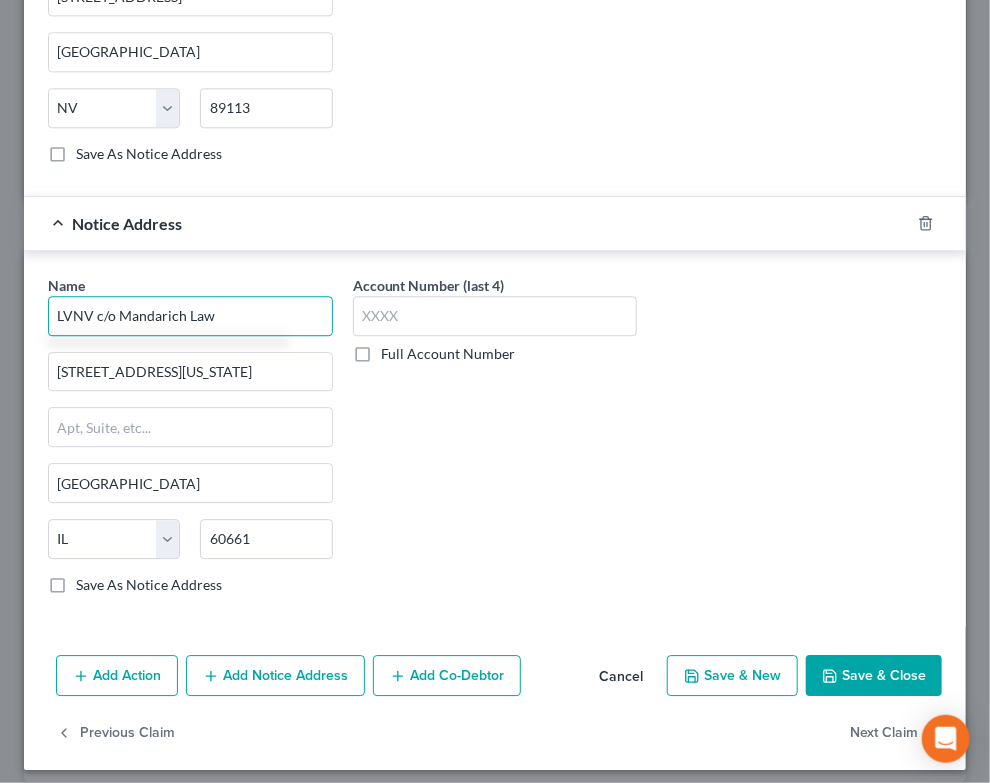 type on "LVNV c/o Mandarich Law" 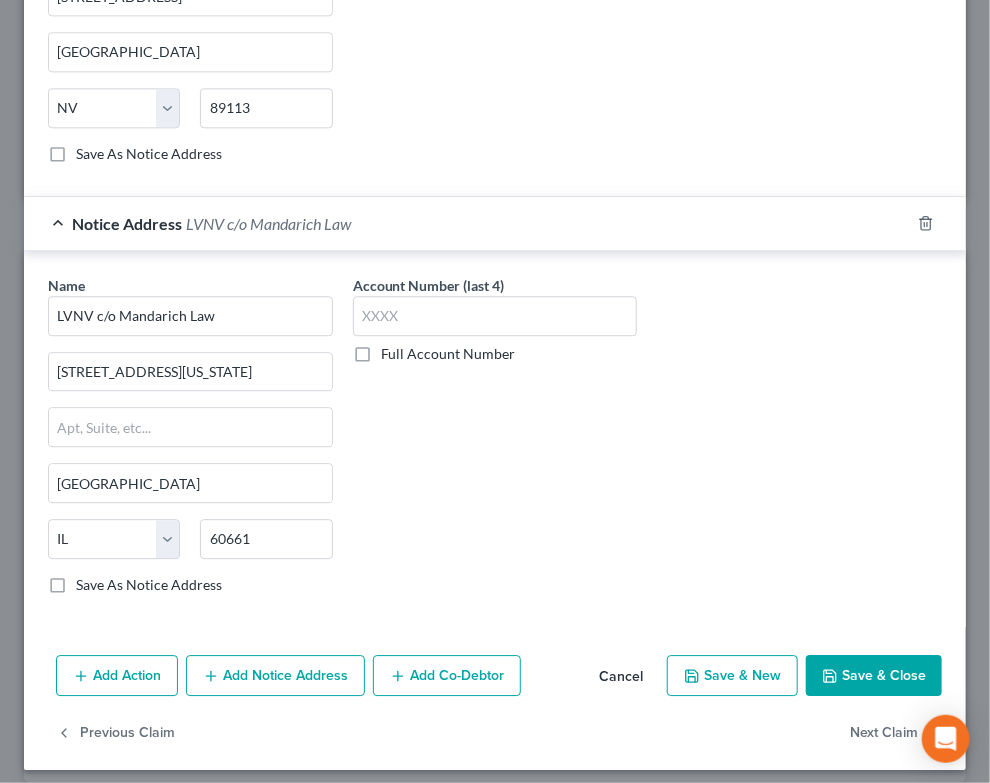 click on "Add Notice Address" at bounding box center [275, 676] 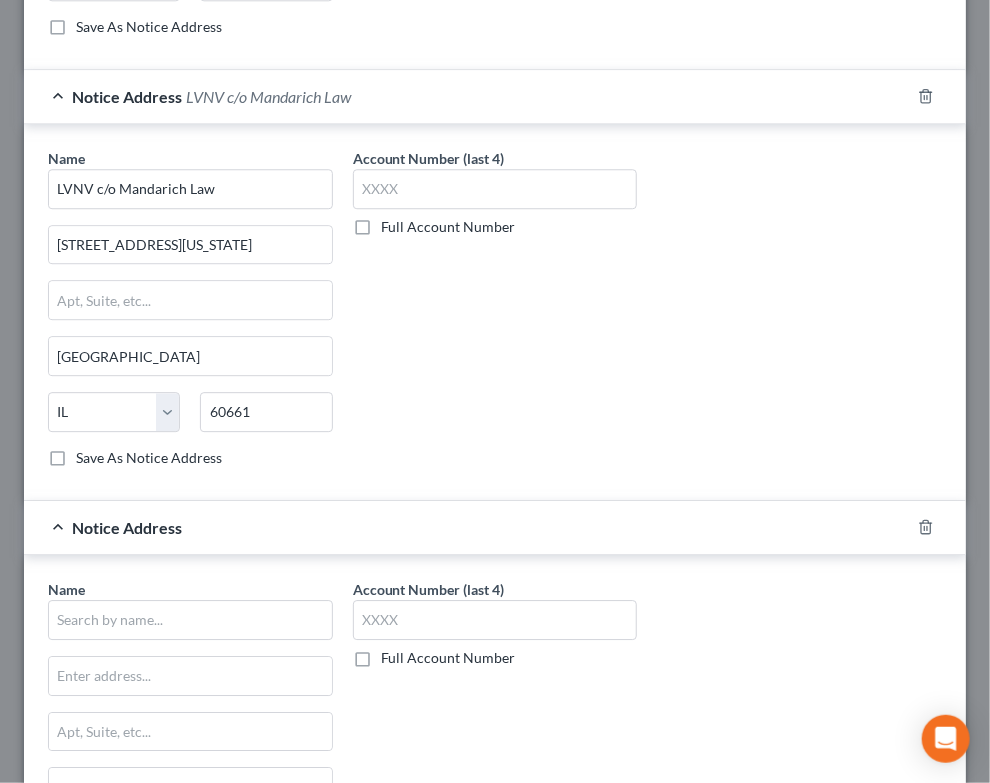 scroll, scrollTop: 1682, scrollLeft: 0, axis: vertical 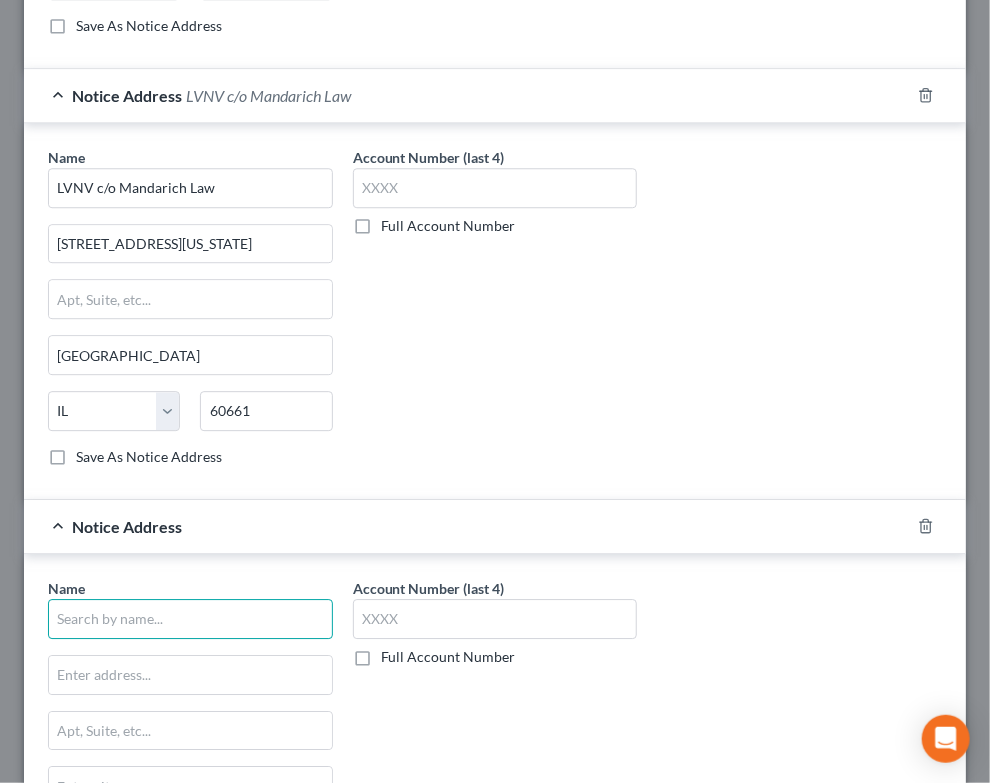click at bounding box center (190, 619) 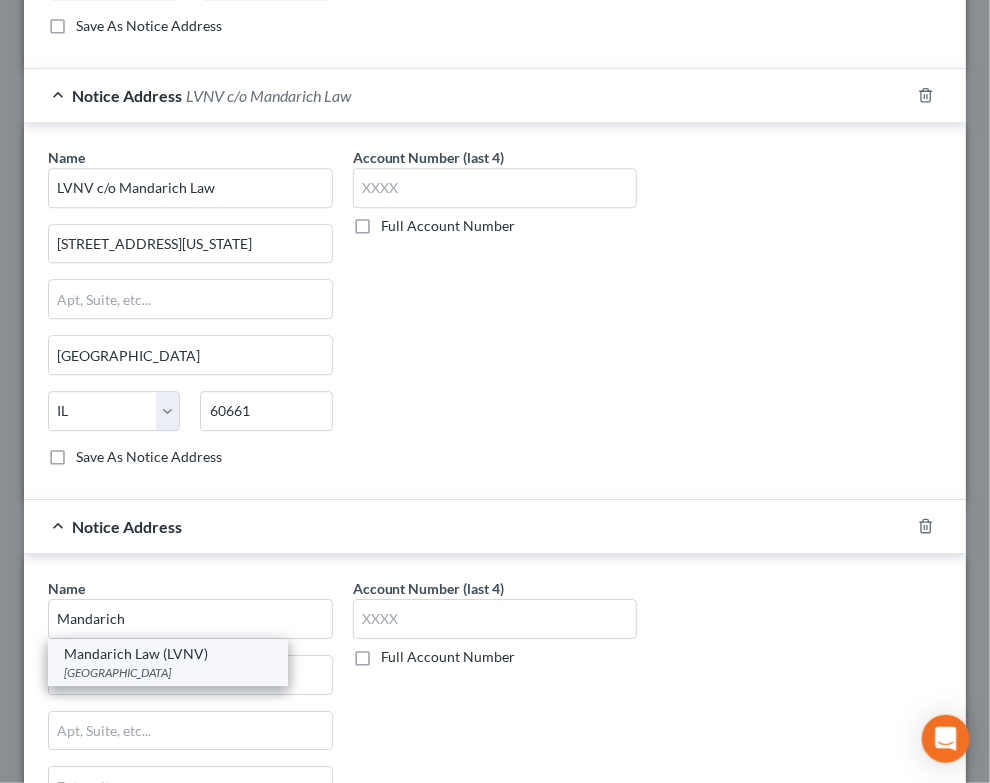 click on "Mandarich Law (LVNV)" at bounding box center (168, 654) 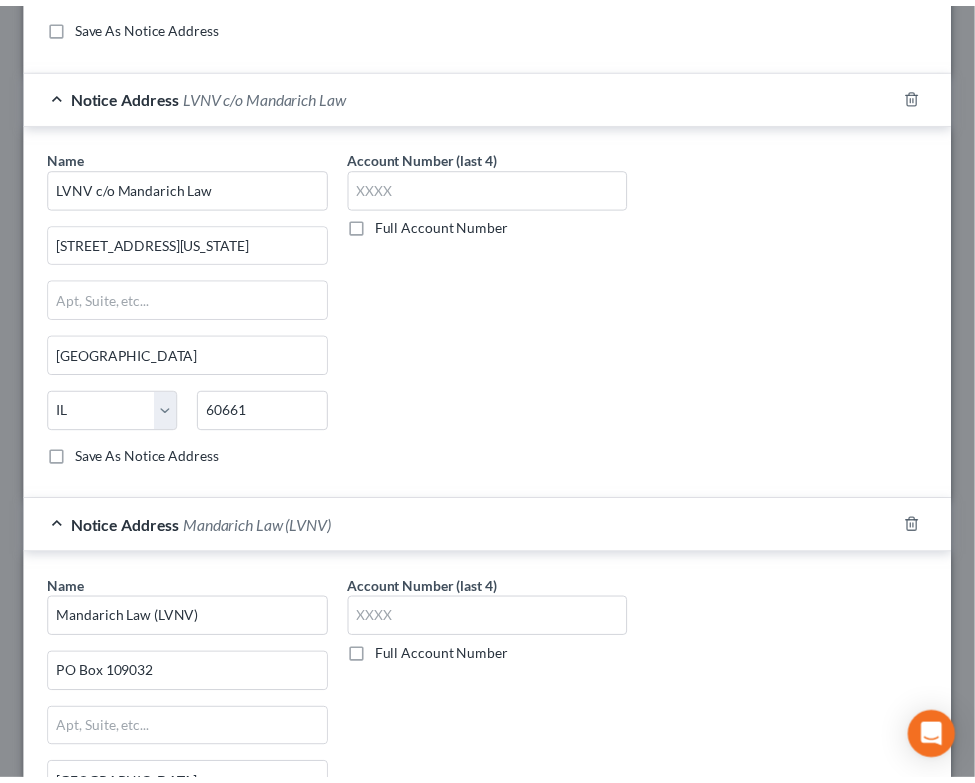 scroll, scrollTop: 1983, scrollLeft: 0, axis: vertical 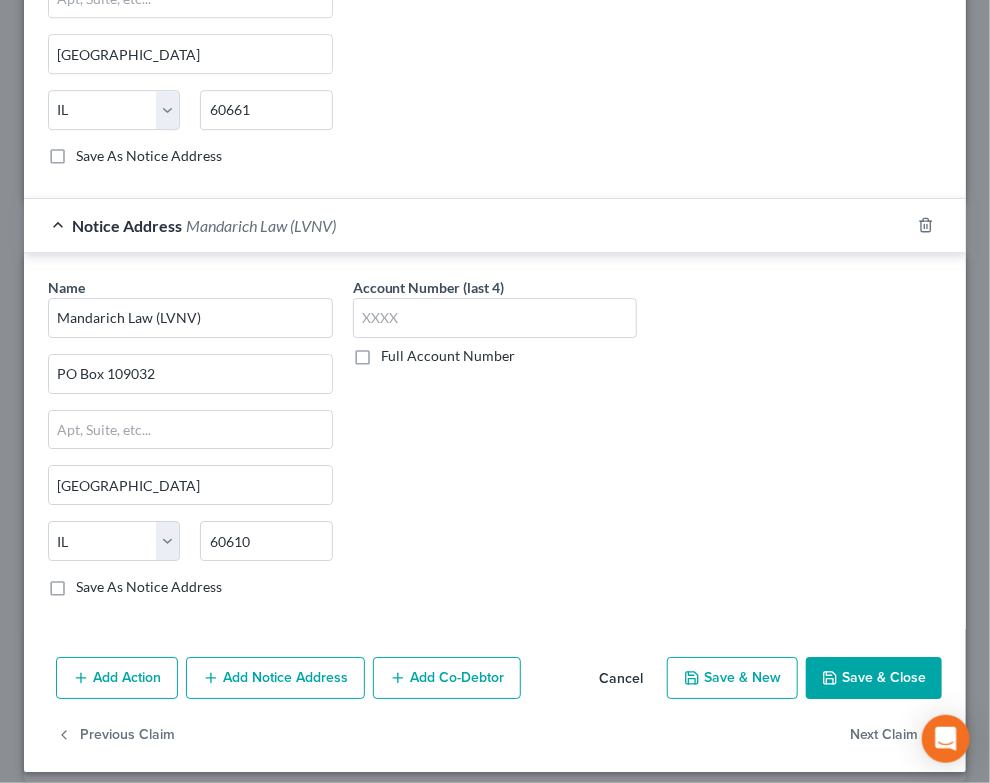 click on "Save & Close" at bounding box center (874, 678) 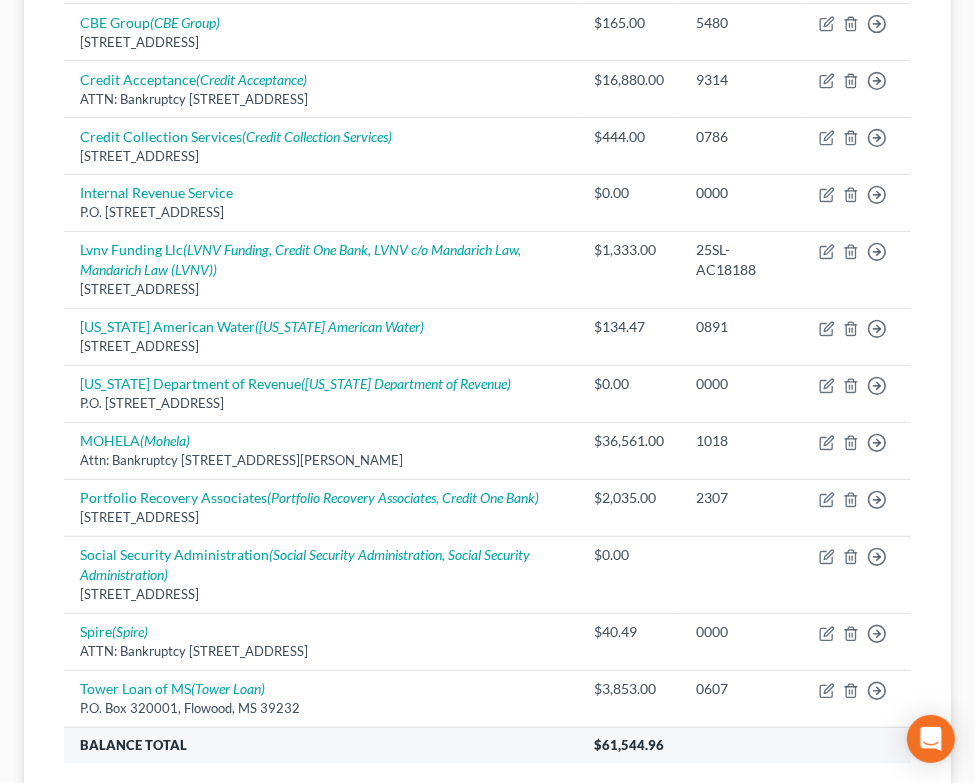 click on "$61,544.96" at bounding box center [744, 745] 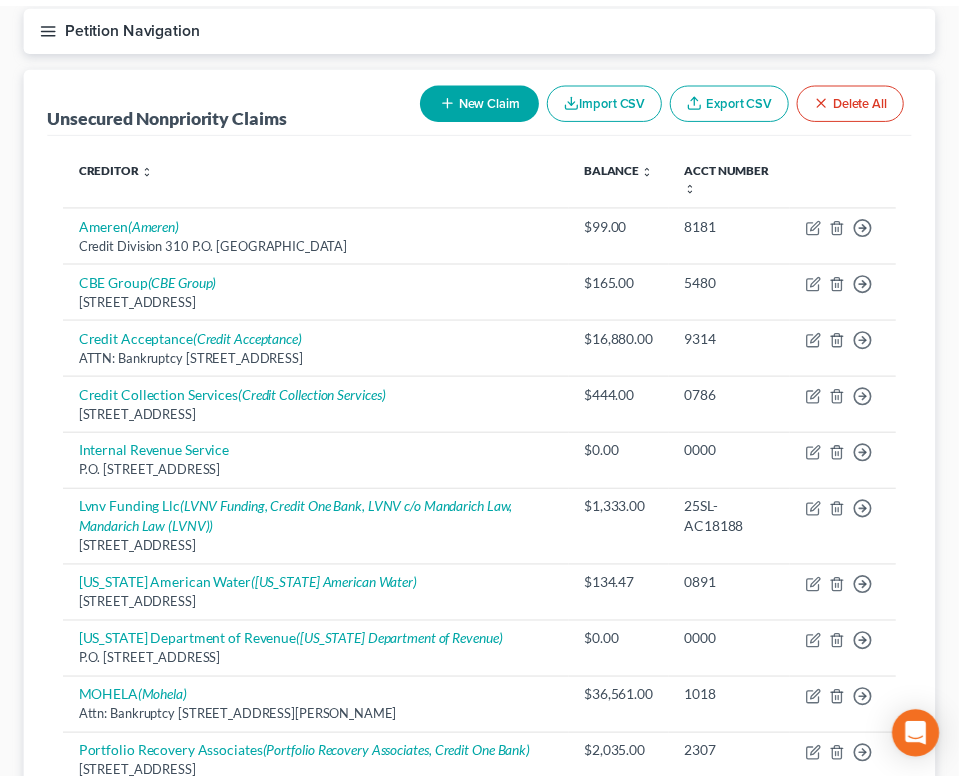 scroll, scrollTop: 188, scrollLeft: 0, axis: vertical 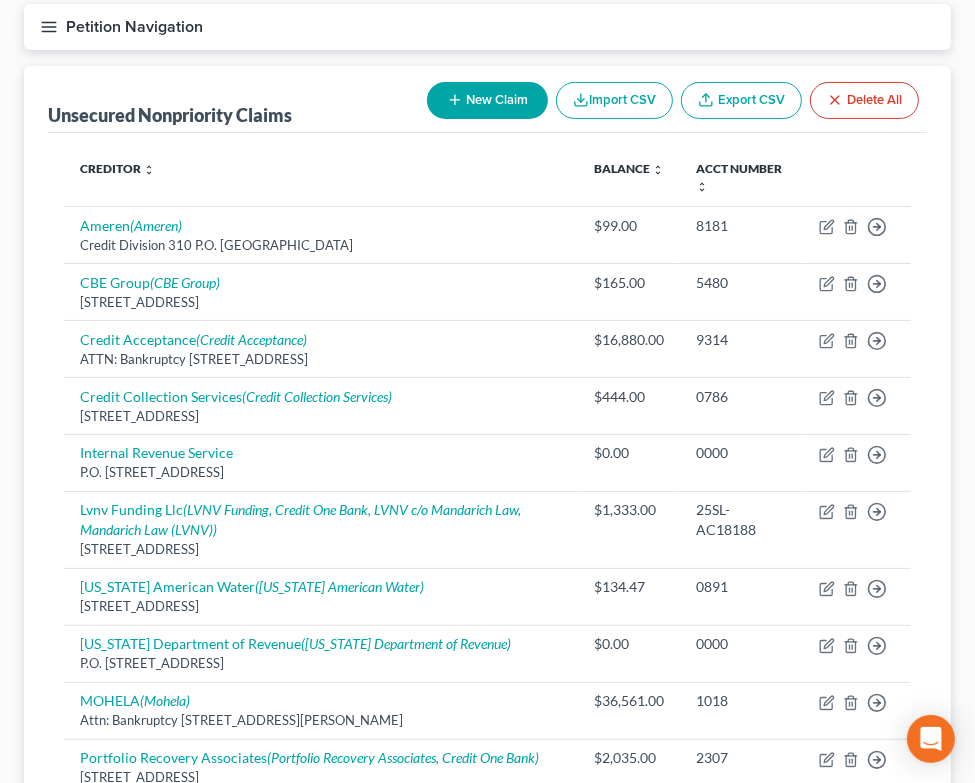 click on "New Claim" at bounding box center [487, 100] 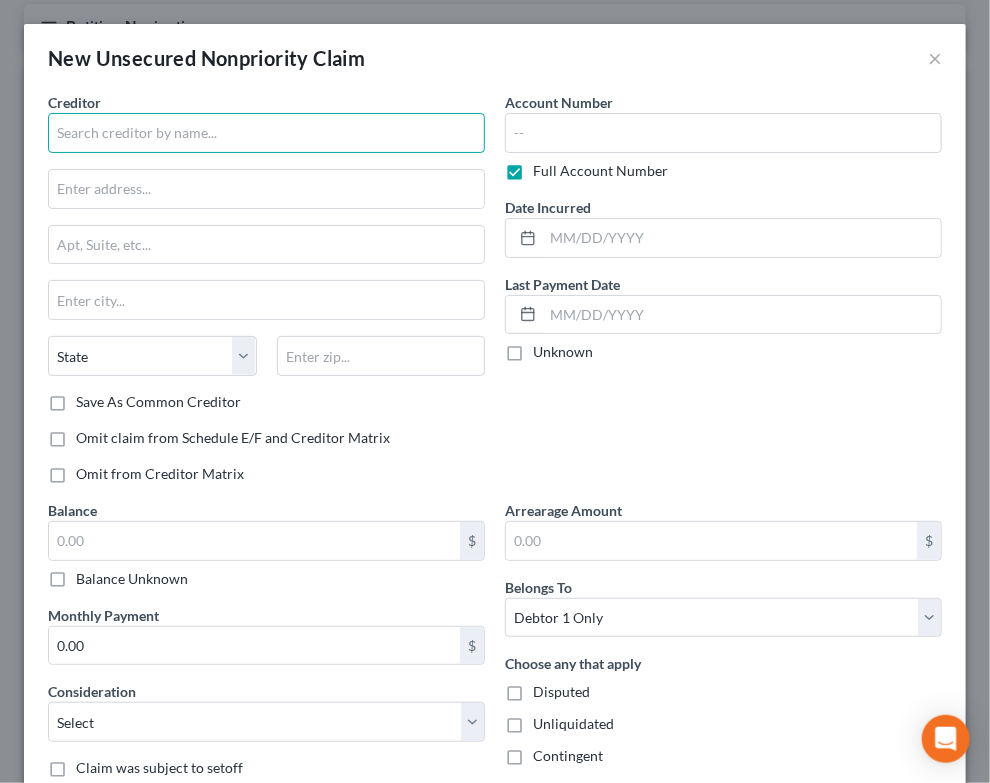 click at bounding box center (266, 133) 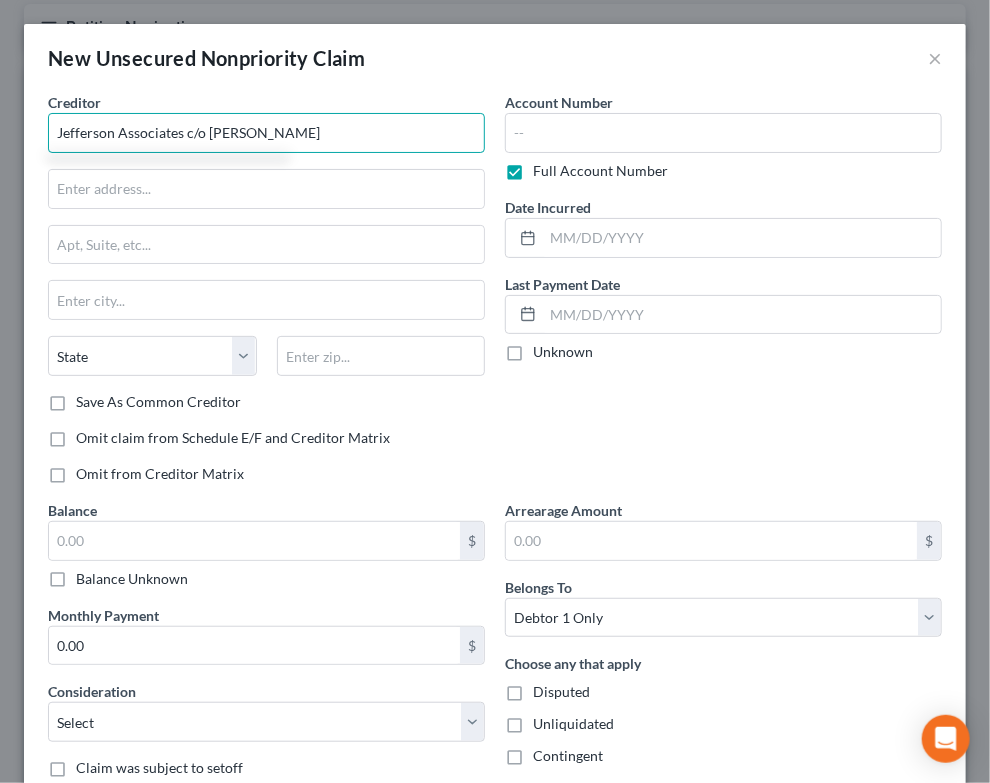 type on "Jefferson Associates c/o [PERSON_NAME]" 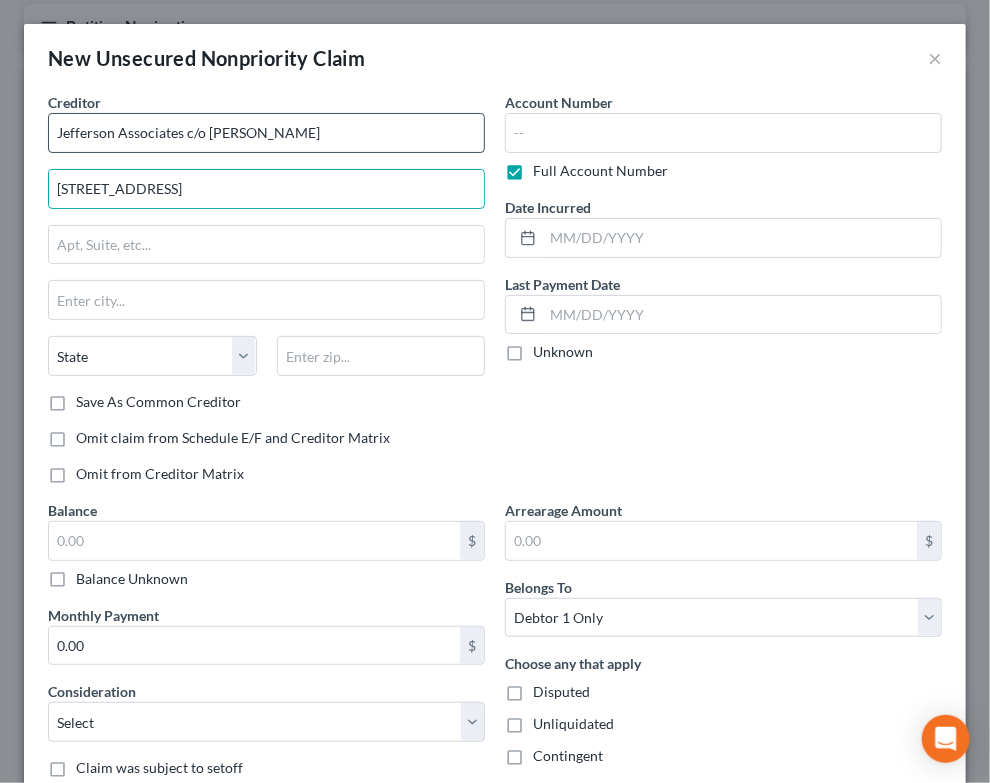 type on "[STREET_ADDRESS]" 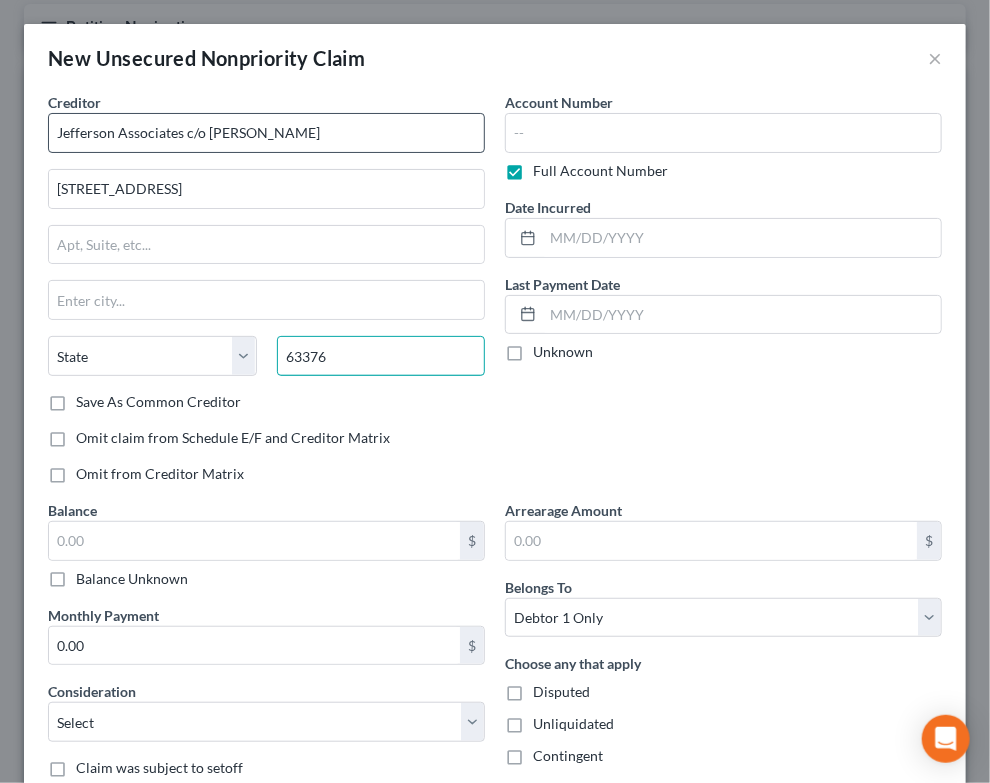type on "63376" 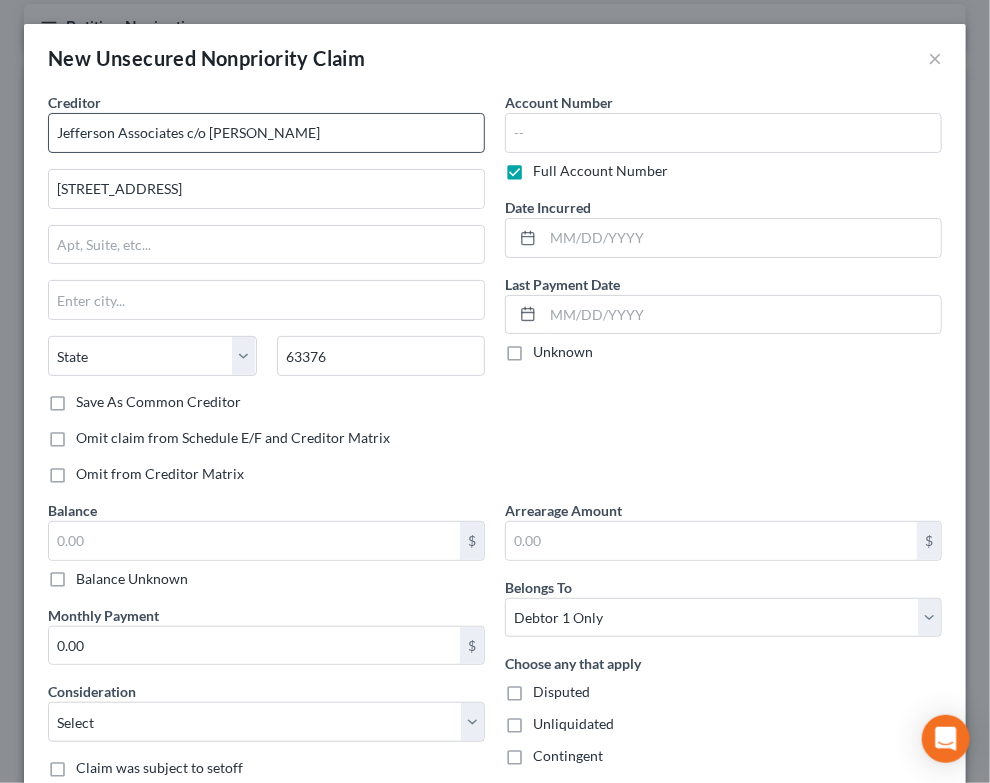 type on "Saint [PERSON_NAME]" 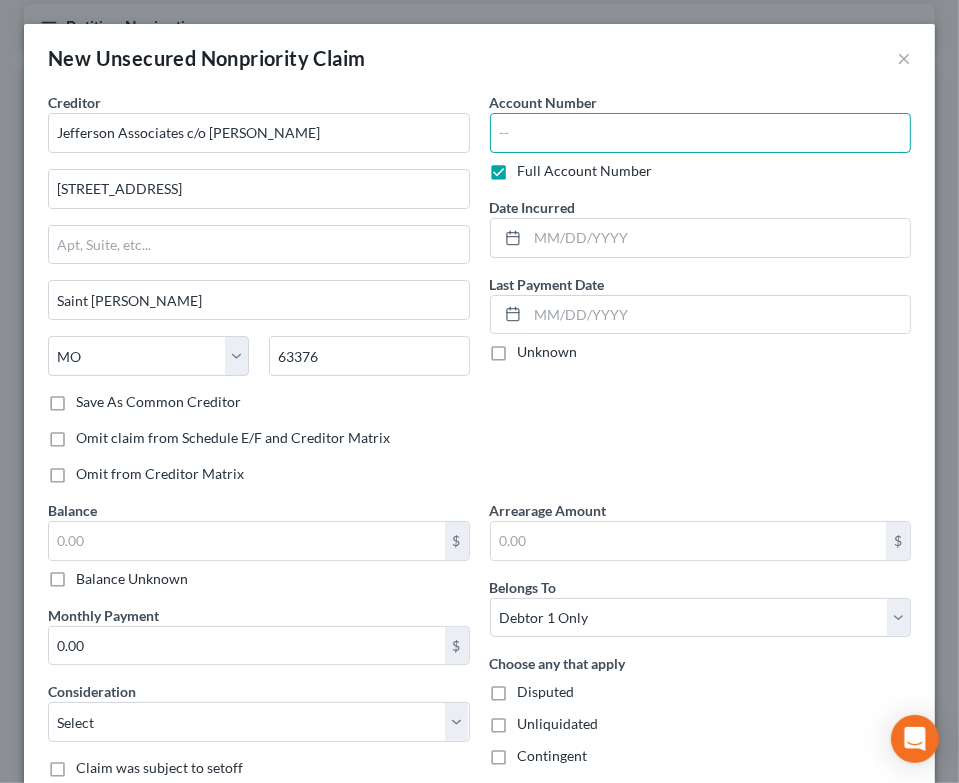 click at bounding box center (701, 133) 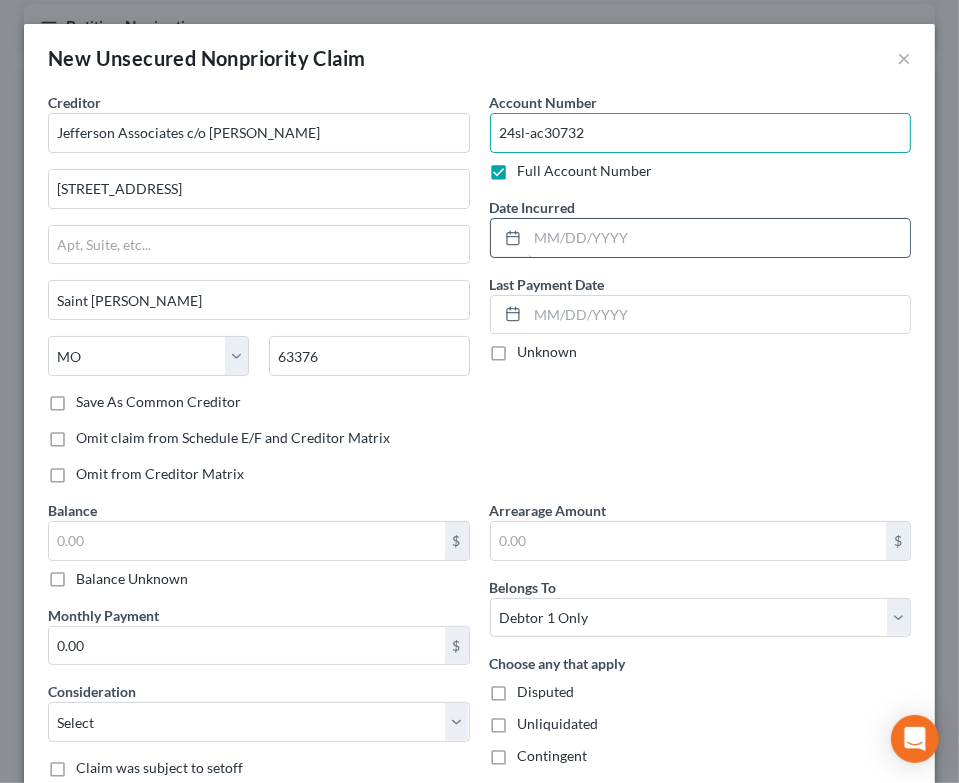 type on "24sl-ac30732" 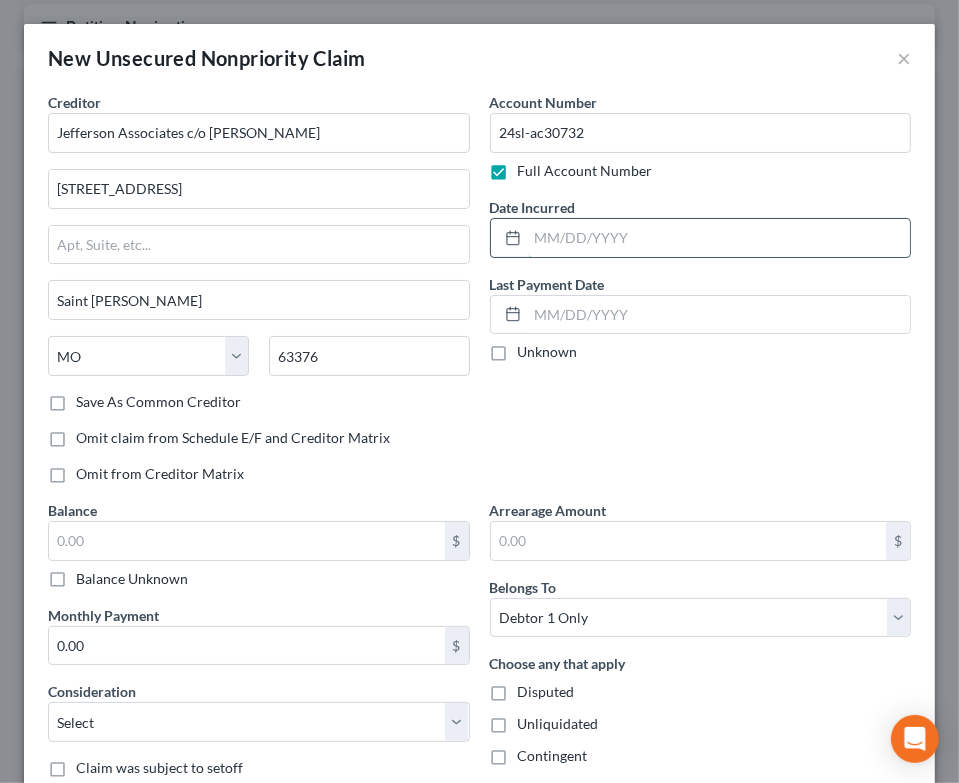 click at bounding box center (719, 238) 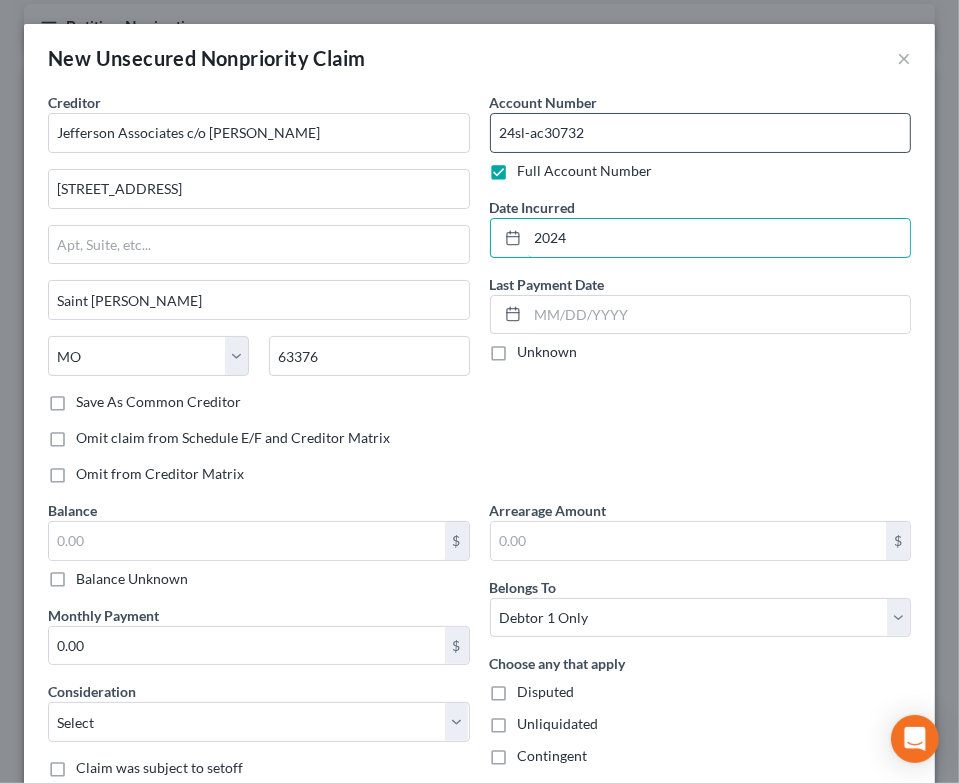 type on "2024" 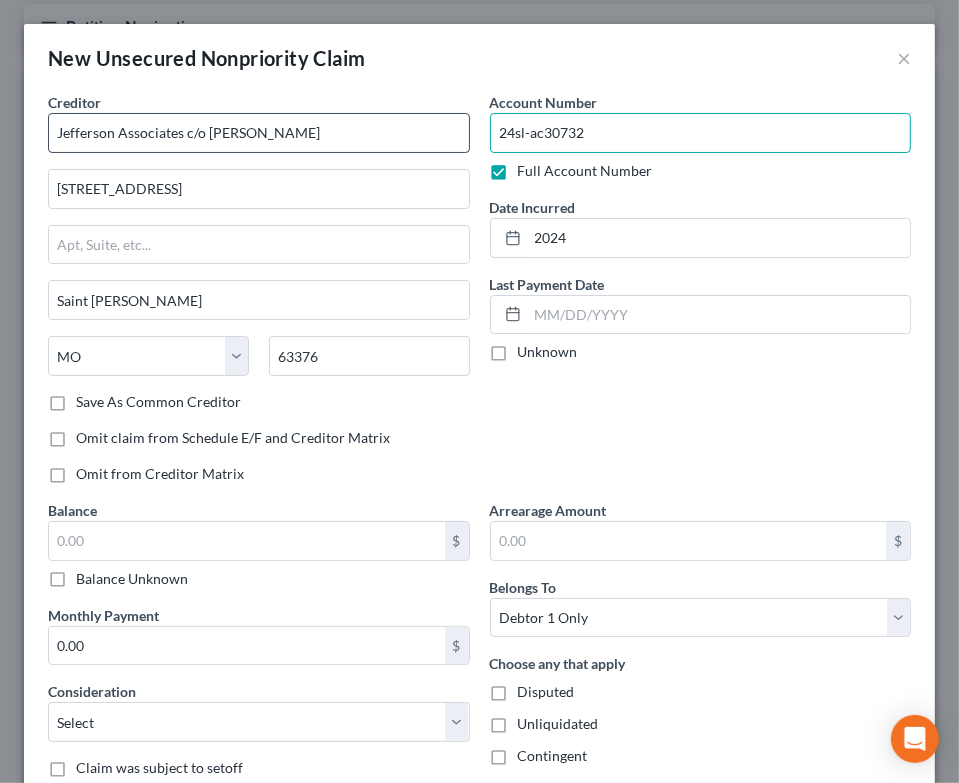 drag, startPoint x: 612, startPoint y: 143, endPoint x: 394, endPoint y: 128, distance: 218.51544 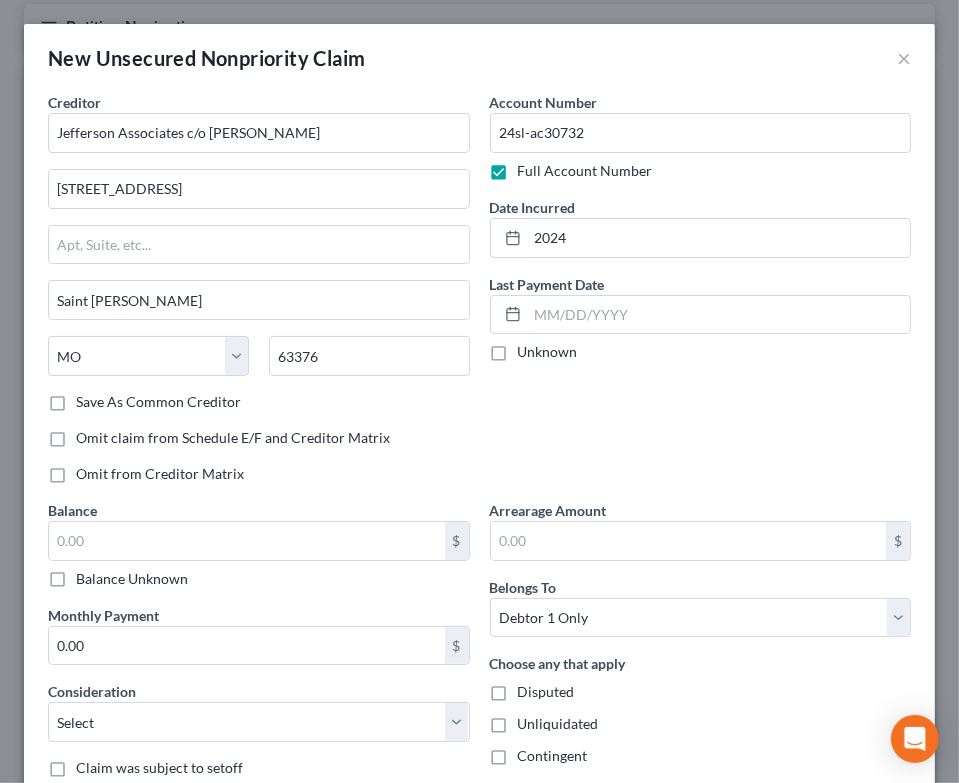 click on "Account Number
24sl-ac30732
Full Account Number
Date Incurred         2024 Last Payment Date         Unknown" at bounding box center [701, 296] 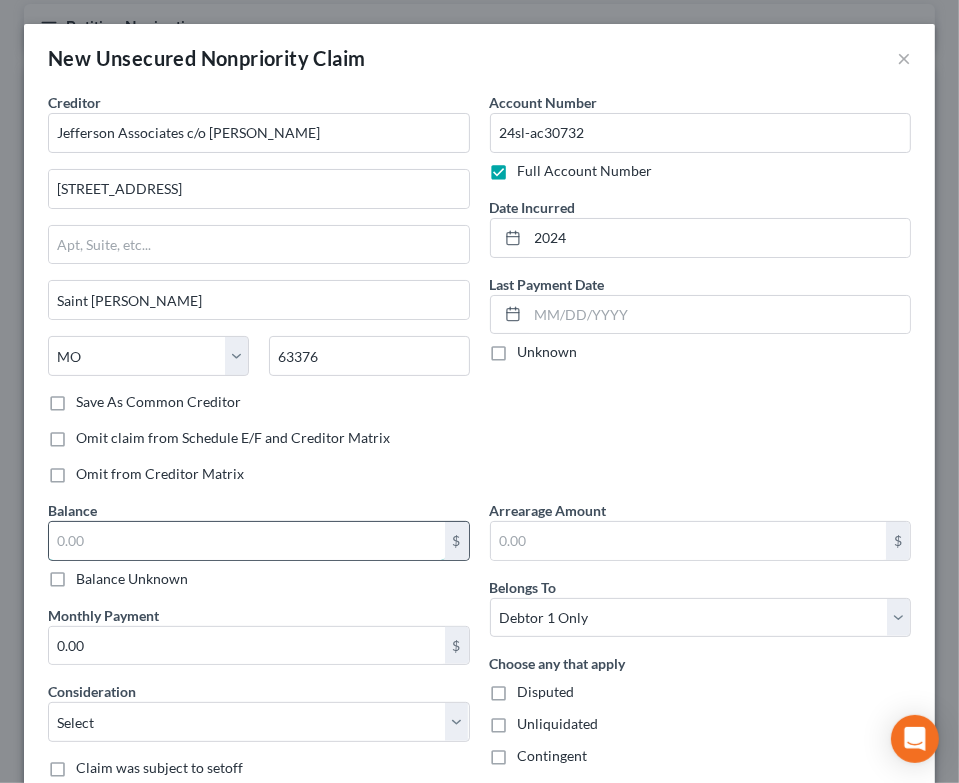 click at bounding box center [247, 541] 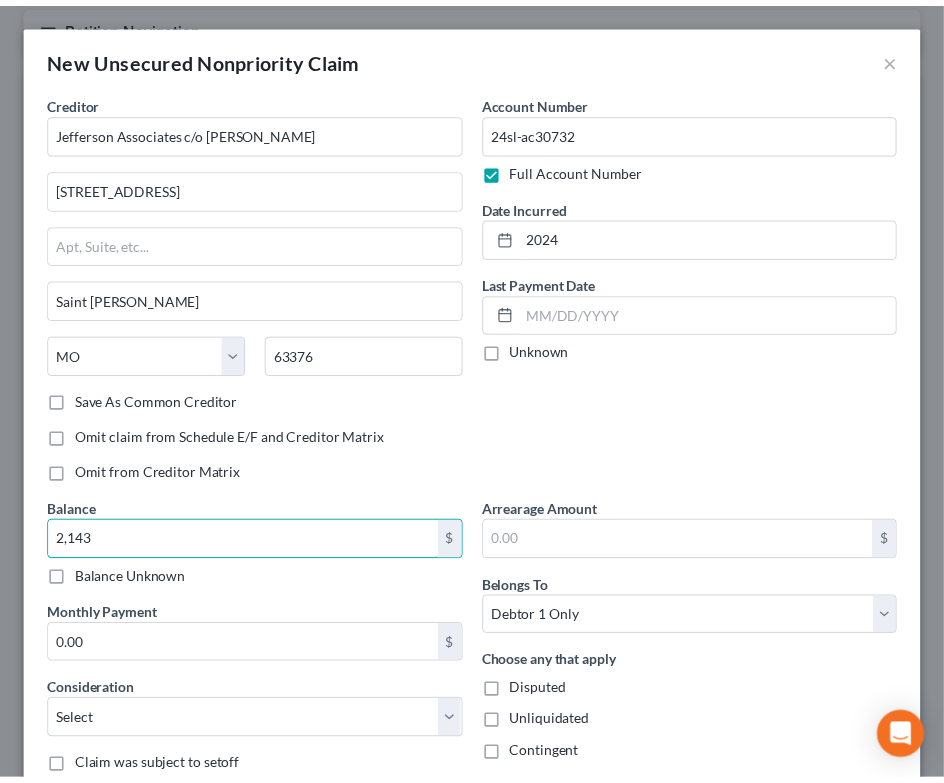 scroll, scrollTop: 133, scrollLeft: 0, axis: vertical 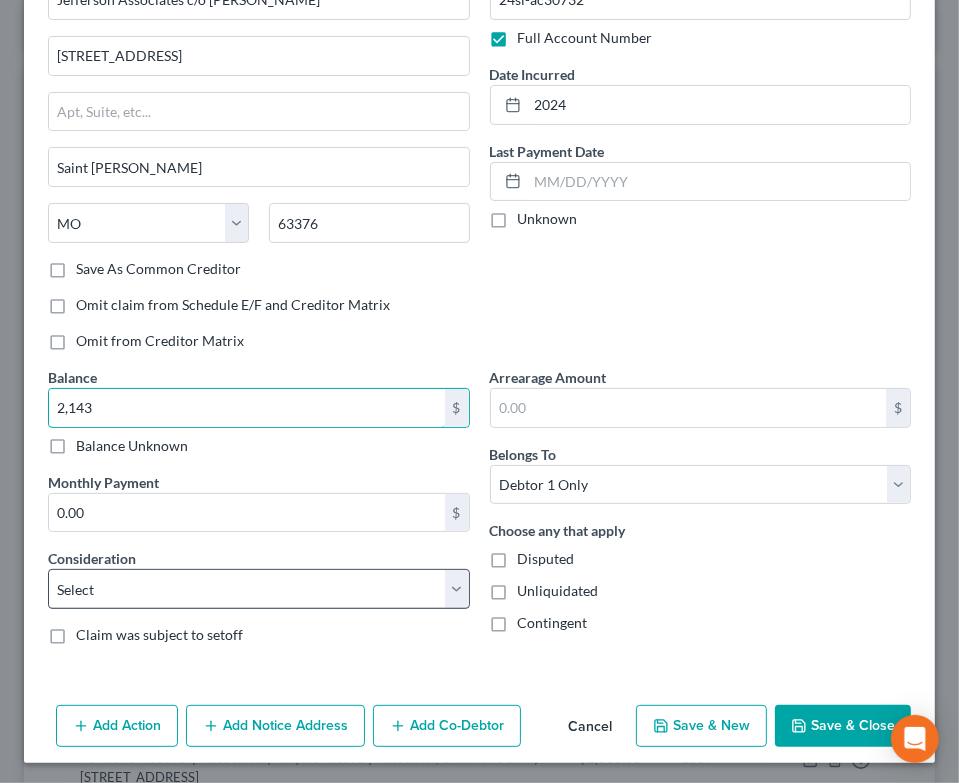 type on "2,143" 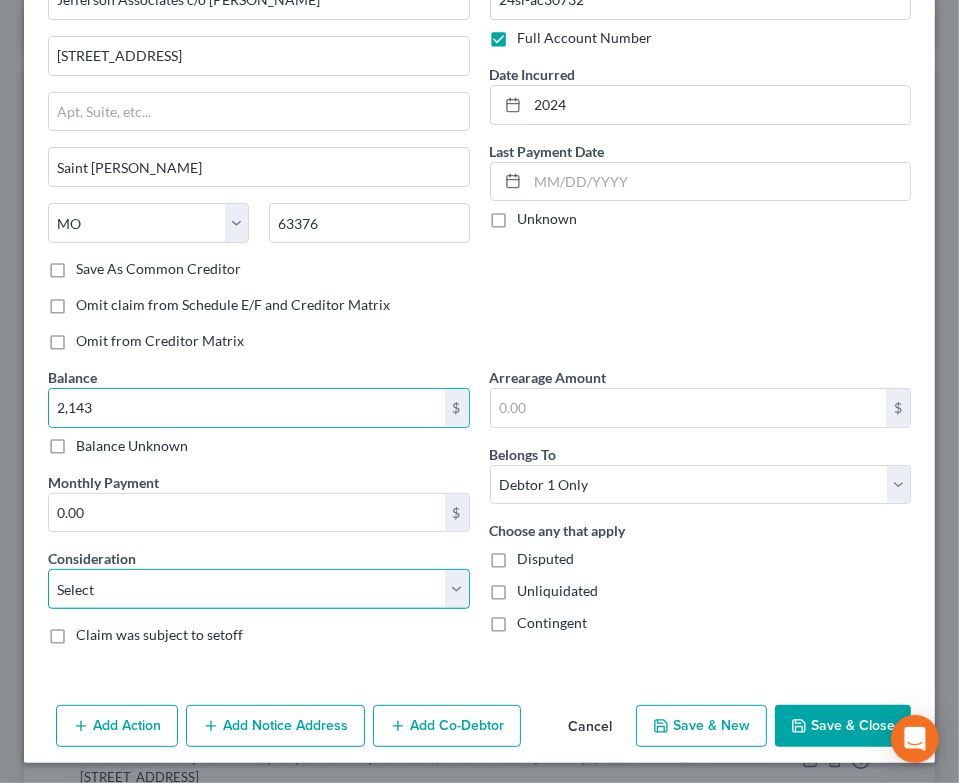 click on "Select Cable / Satellite Services Collection Agency Credit Card Debt Debt Counseling / Attorneys Deficiency Balance Domestic Support Obligations Home / Car Repairs Income Taxes Judgment Liens Medical Services Monies Loaned / Advanced Mortgage Obligation From Divorce Or Separation Obligation To Pensions Other Overdrawn Bank Account Promised To Help Pay Creditors Student Loans Suppliers And Vendors Telephone / Internet Services Utility Services" at bounding box center [259, 589] 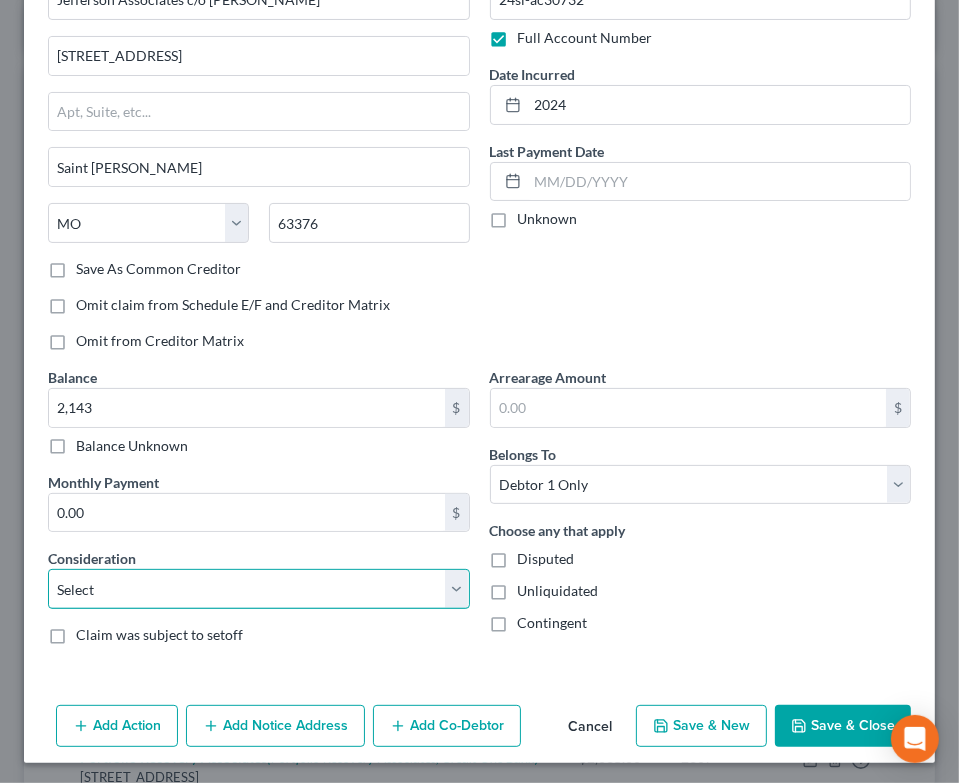 select on "1" 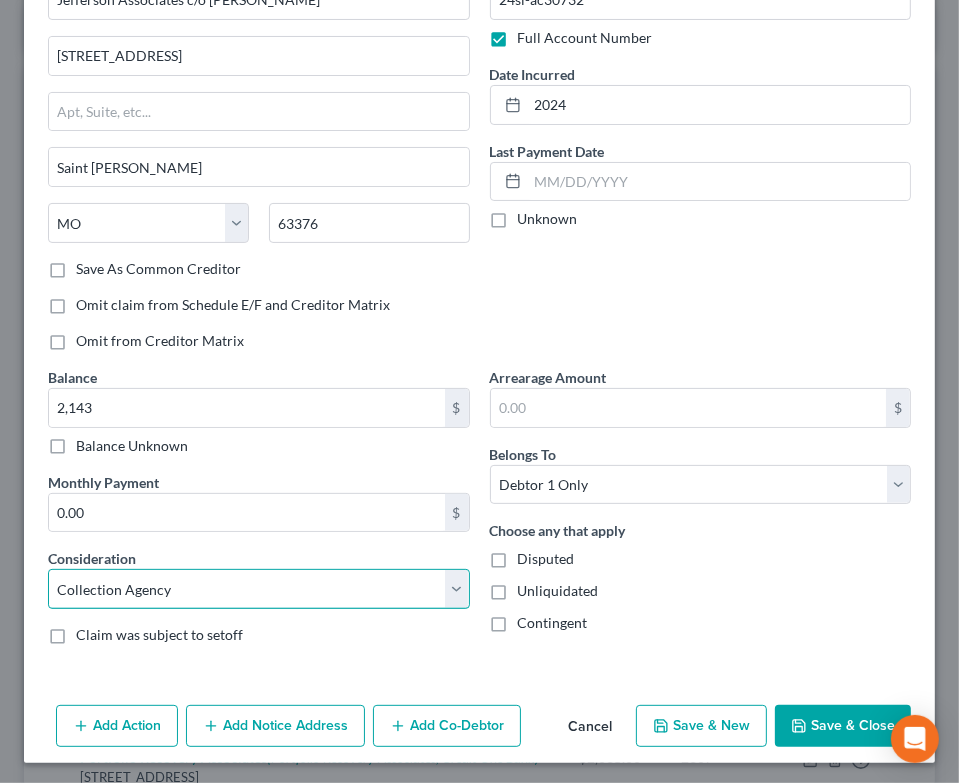click on "Select Cable / Satellite Services Collection Agency Credit Card Debt Debt Counseling / Attorneys Deficiency Balance Domestic Support Obligations Home / Car Repairs Income Taxes Judgment Liens Medical Services Monies Loaned / Advanced Mortgage Obligation From Divorce Or Separation Obligation To Pensions Other Overdrawn Bank Account Promised To Help Pay Creditors Student Loans Suppliers And Vendors Telephone / Internet Services Utility Services" at bounding box center [259, 589] 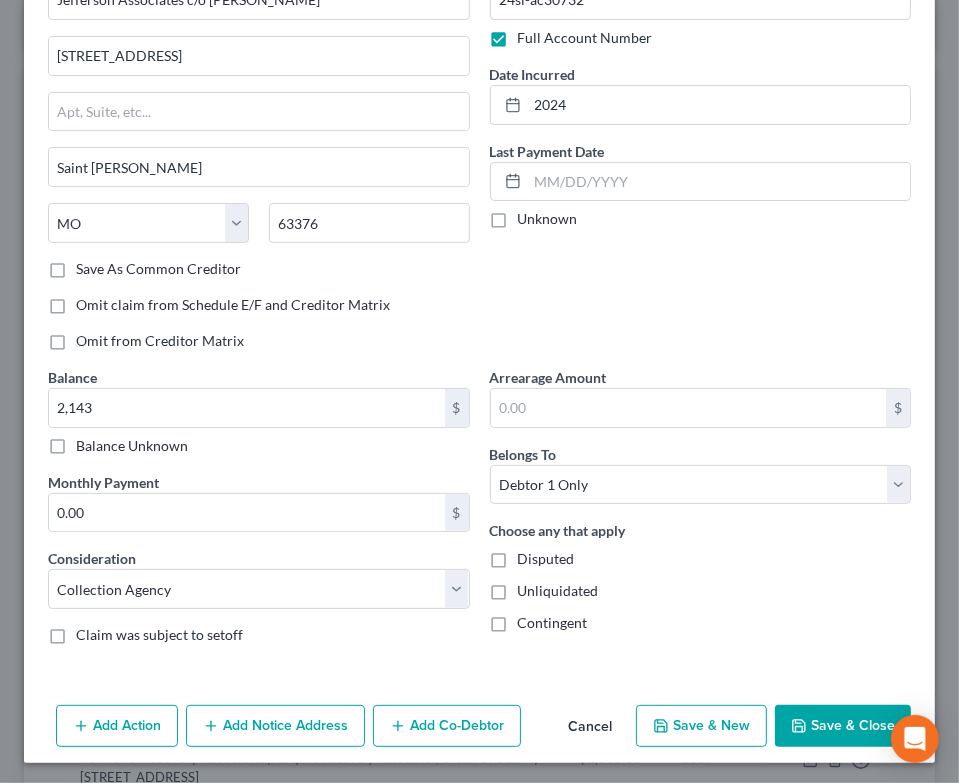 click on "Save & Close" at bounding box center [843, 726] 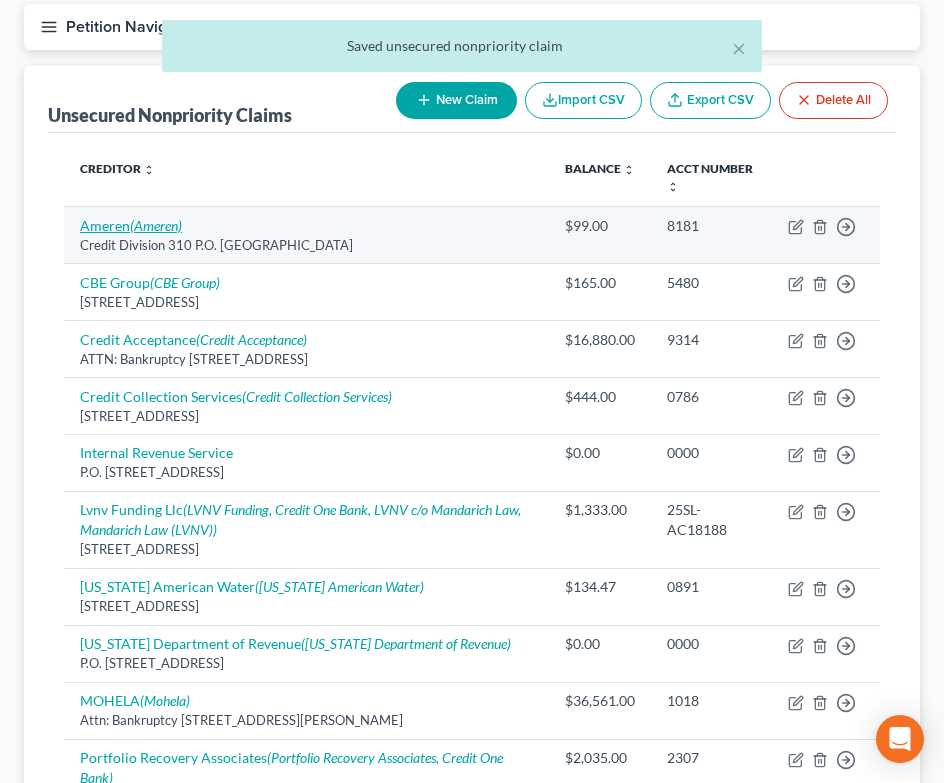 scroll, scrollTop: 681, scrollLeft: 0, axis: vertical 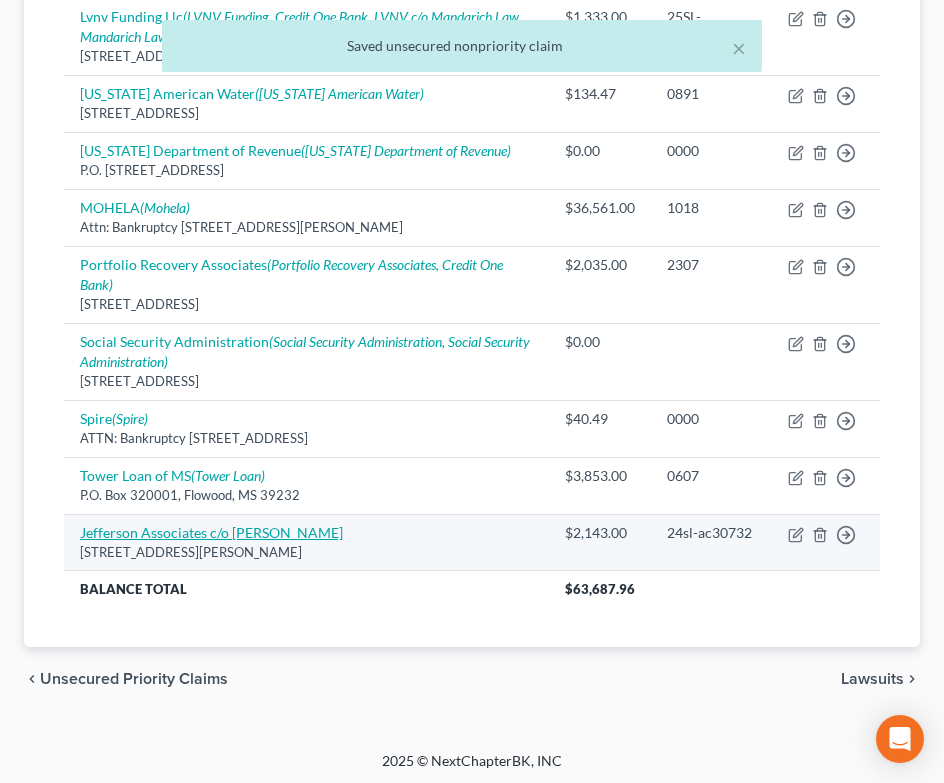click on "Jefferson Associates c/o [PERSON_NAME]" at bounding box center [211, 532] 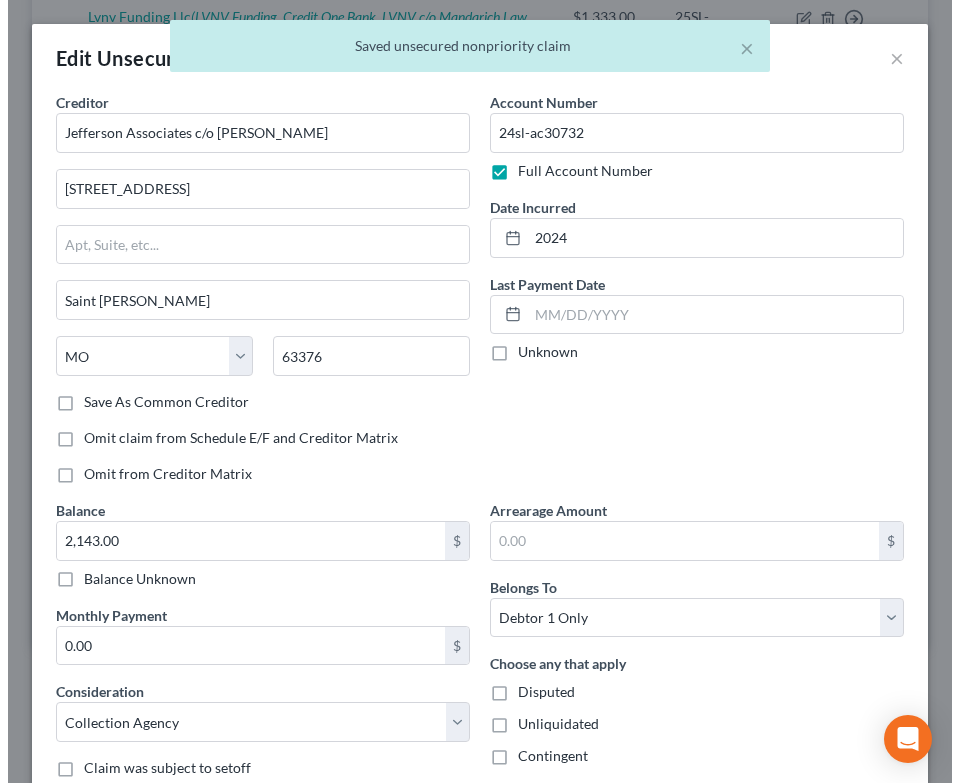 scroll, scrollTop: 661, scrollLeft: 0, axis: vertical 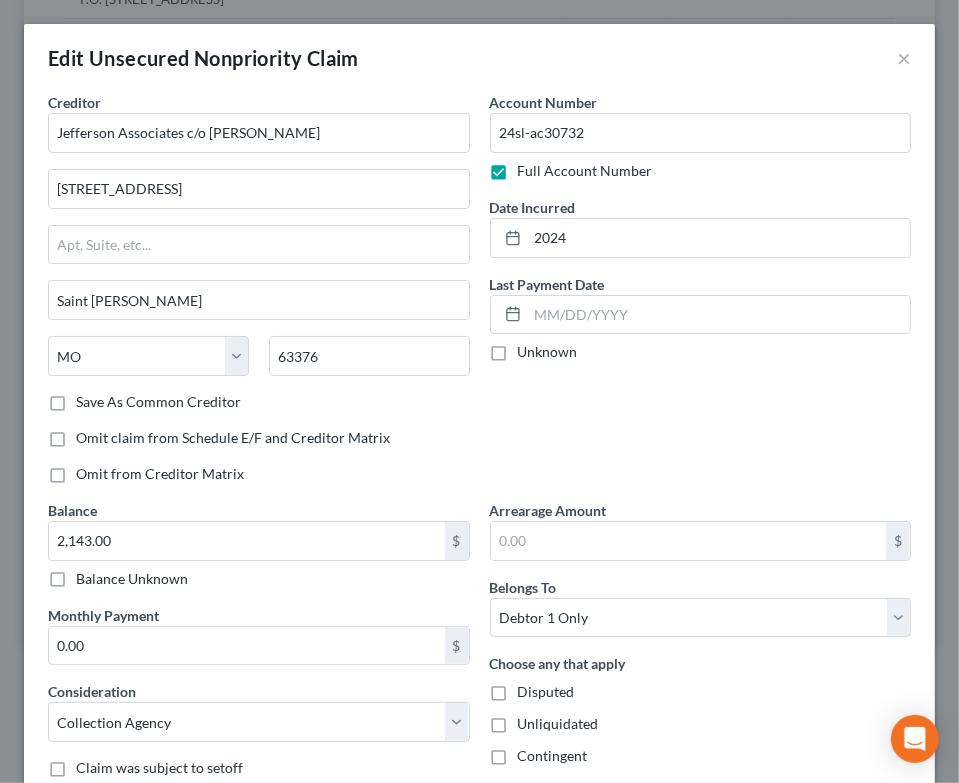 click on "Account Number
24sl-ac30732
Full Account Number
Date Incurred         2024 Last Payment Date         Unknown" at bounding box center (701, 296) 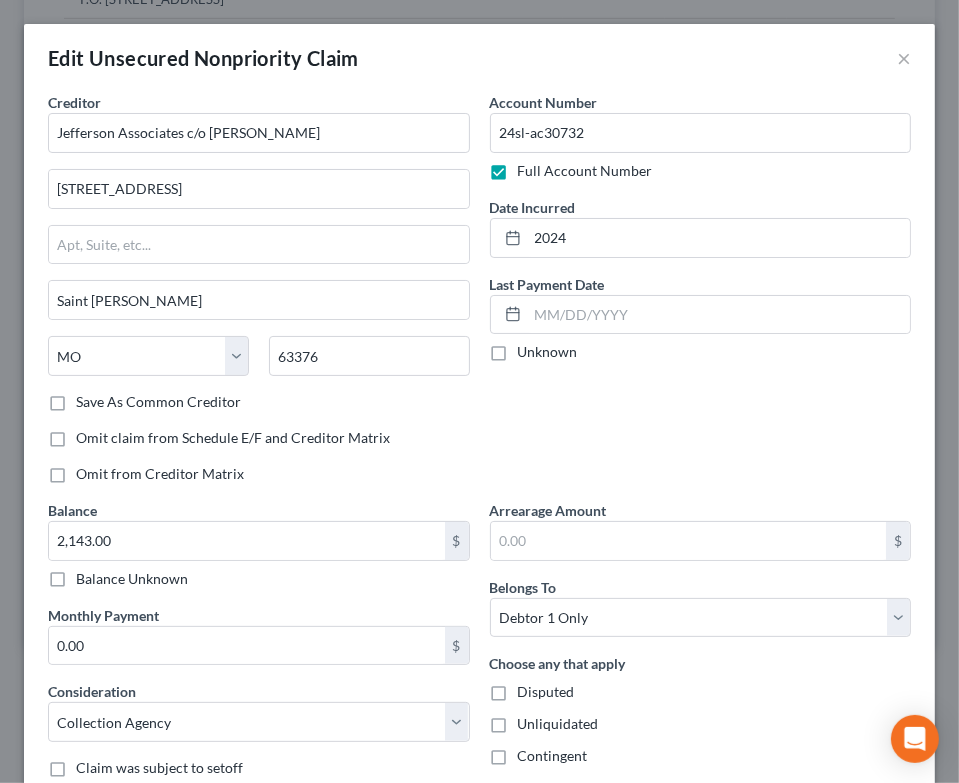 scroll, scrollTop: 191, scrollLeft: 0, axis: vertical 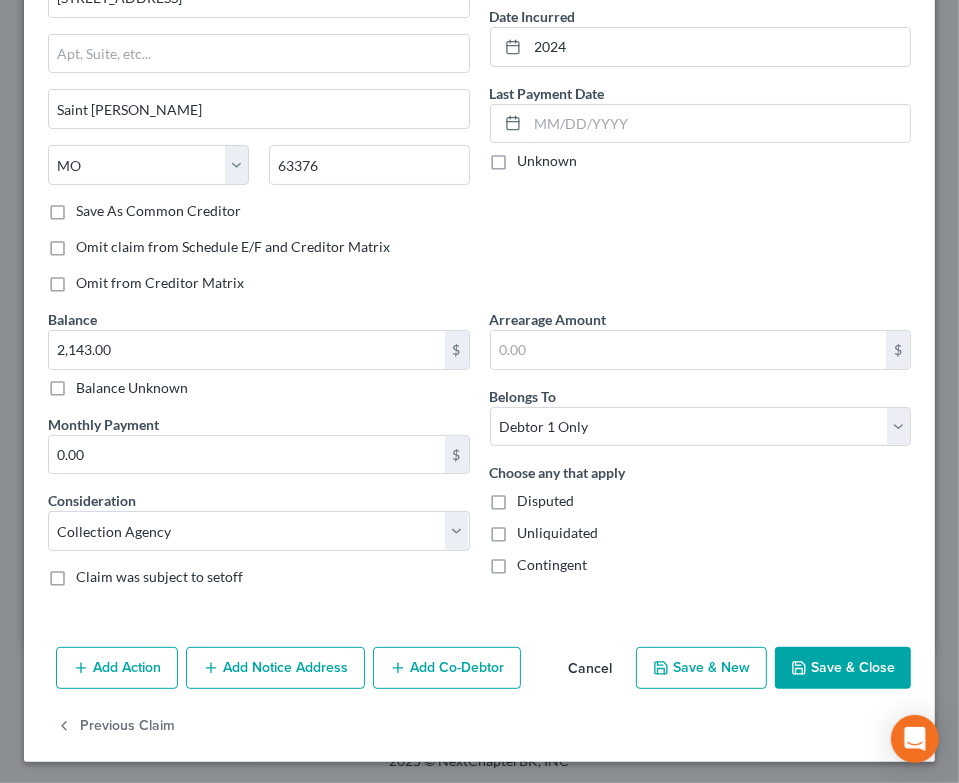 click on "Add Notice Address" at bounding box center (275, 668) 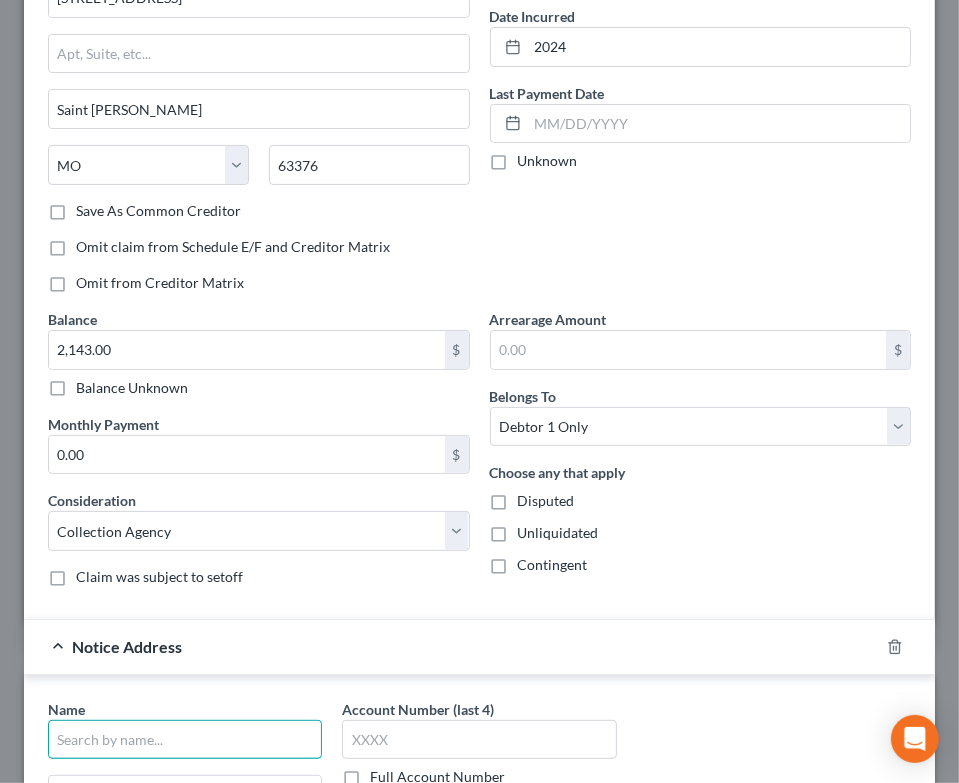 click at bounding box center (185, 740) 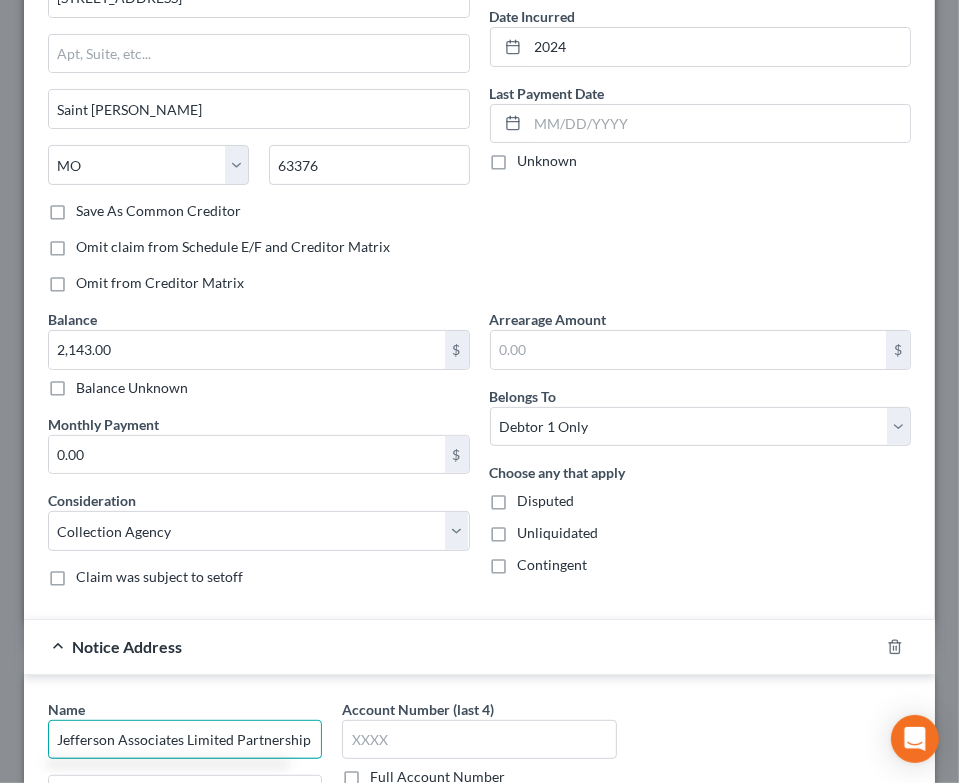 type on "Jefferson Associates Limited Partnership" 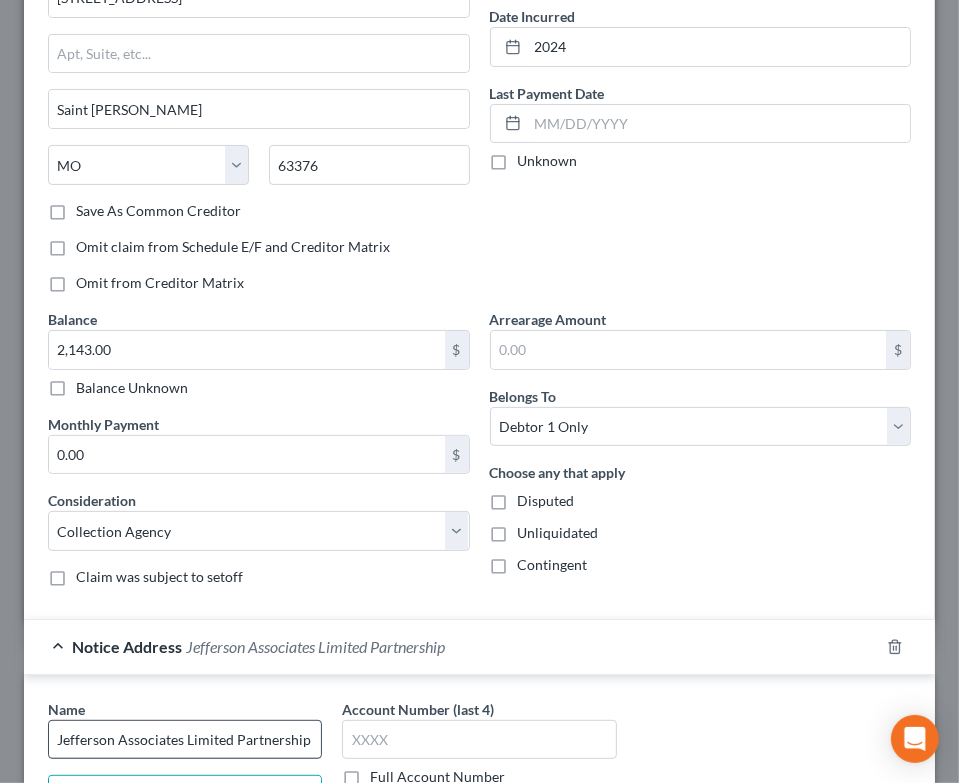 scroll, scrollTop: 217, scrollLeft: 0, axis: vertical 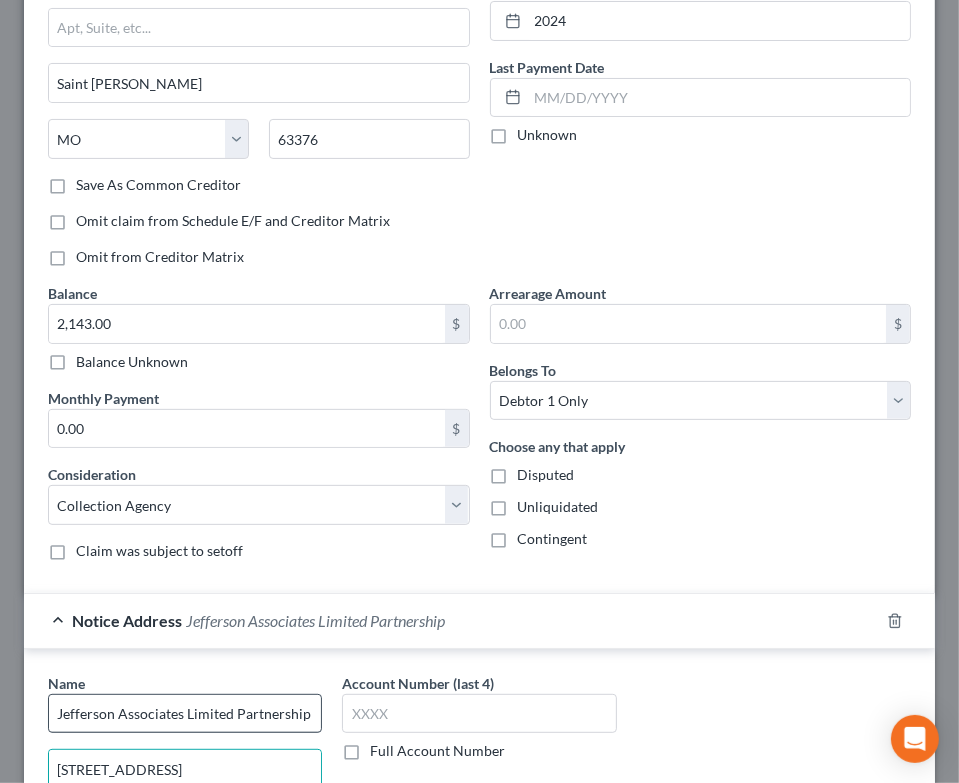type on "[STREET_ADDRESS]" 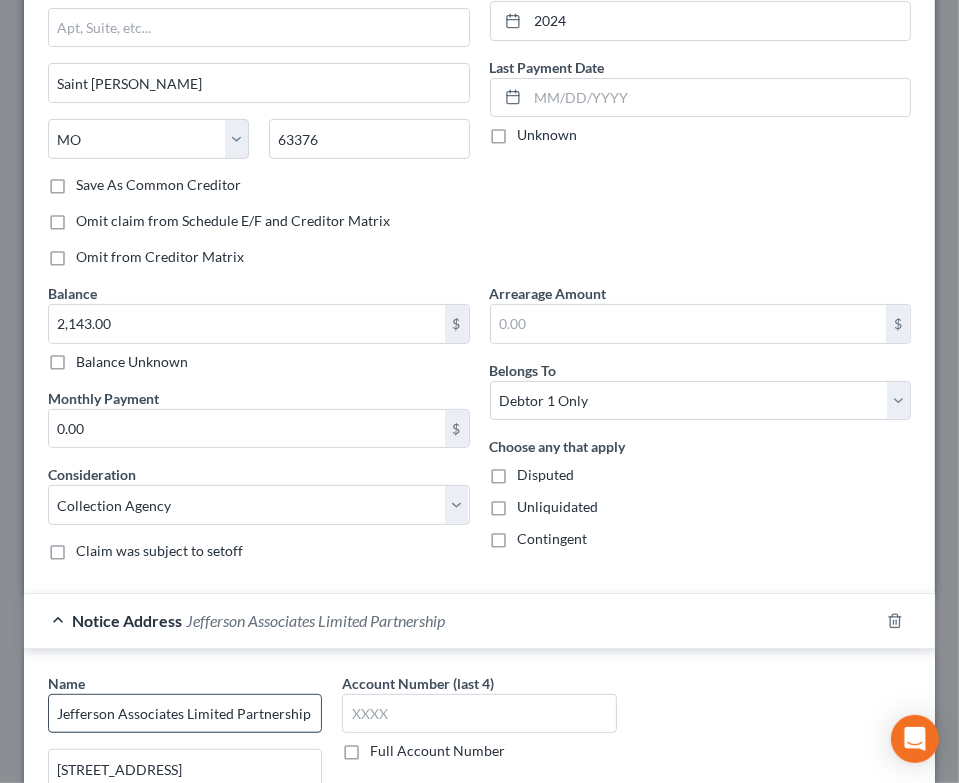scroll, scrollTop: 620, scrollLeft: 0, axis: vertical 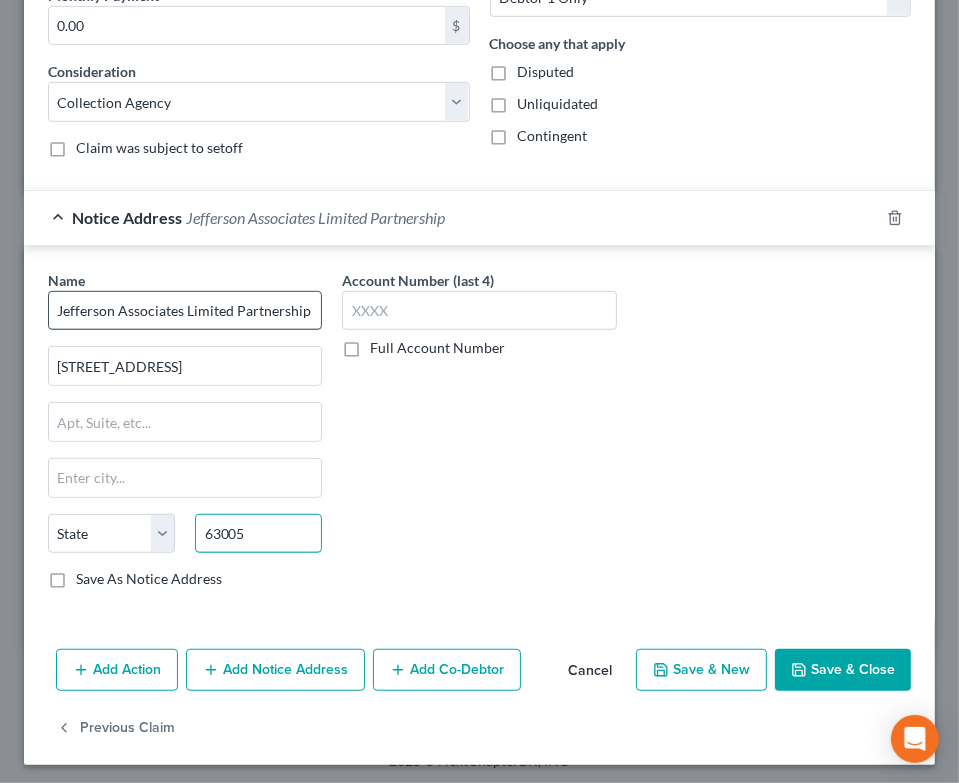 type on "63005" 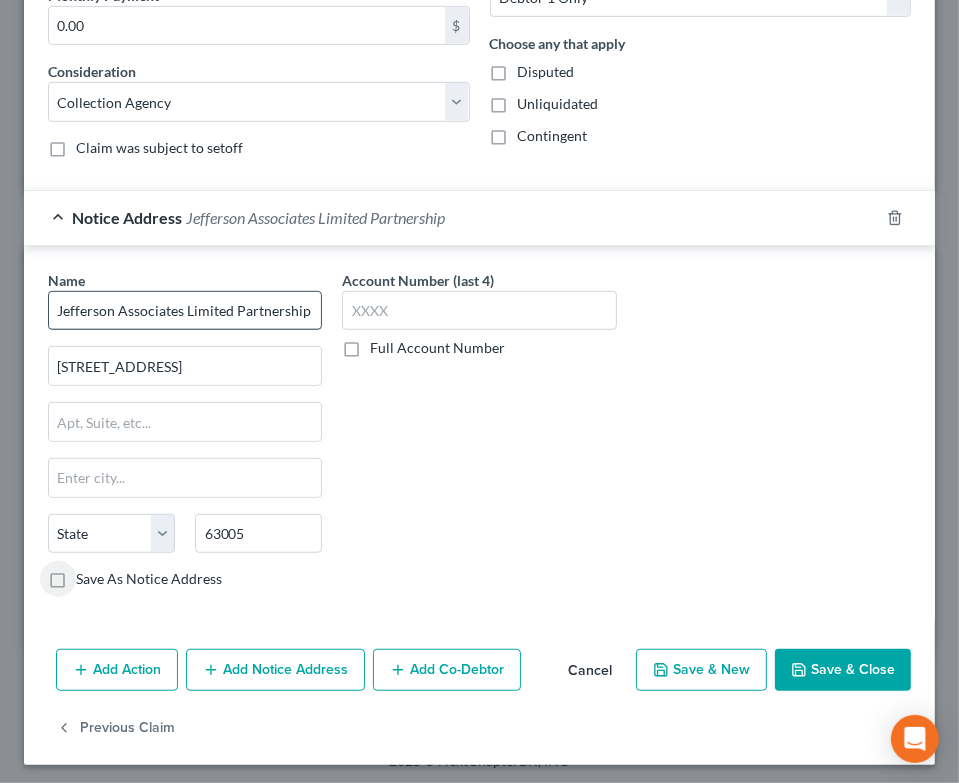 type on "Chesterfield" 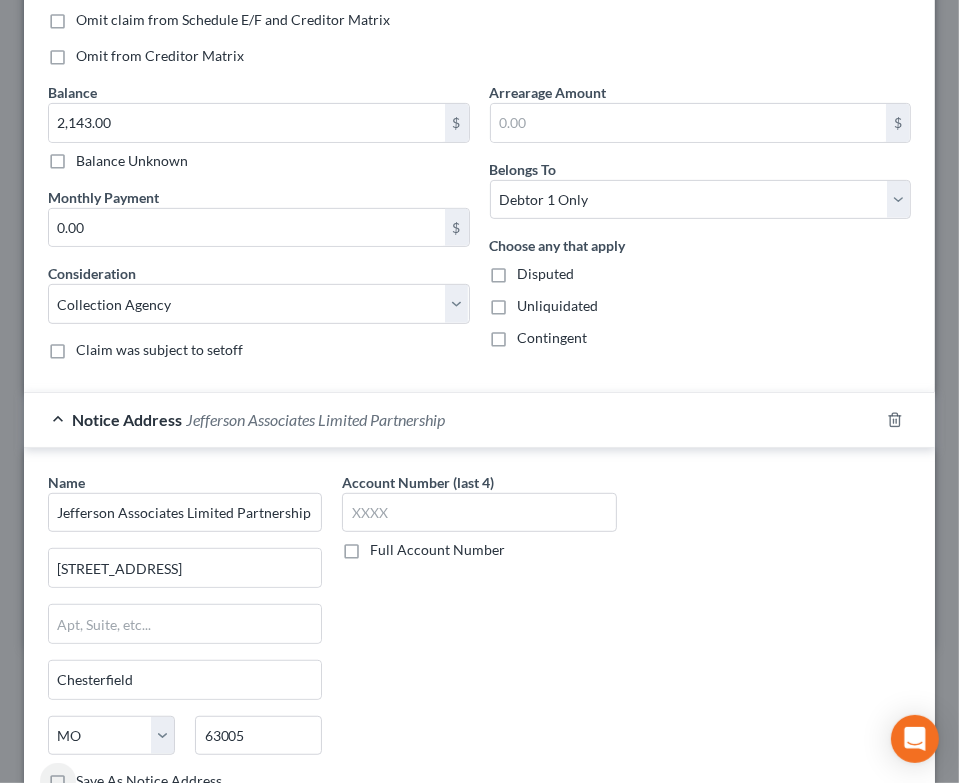 scroll, scrollTop: 620, scrollLeft: 0, axis: vertical 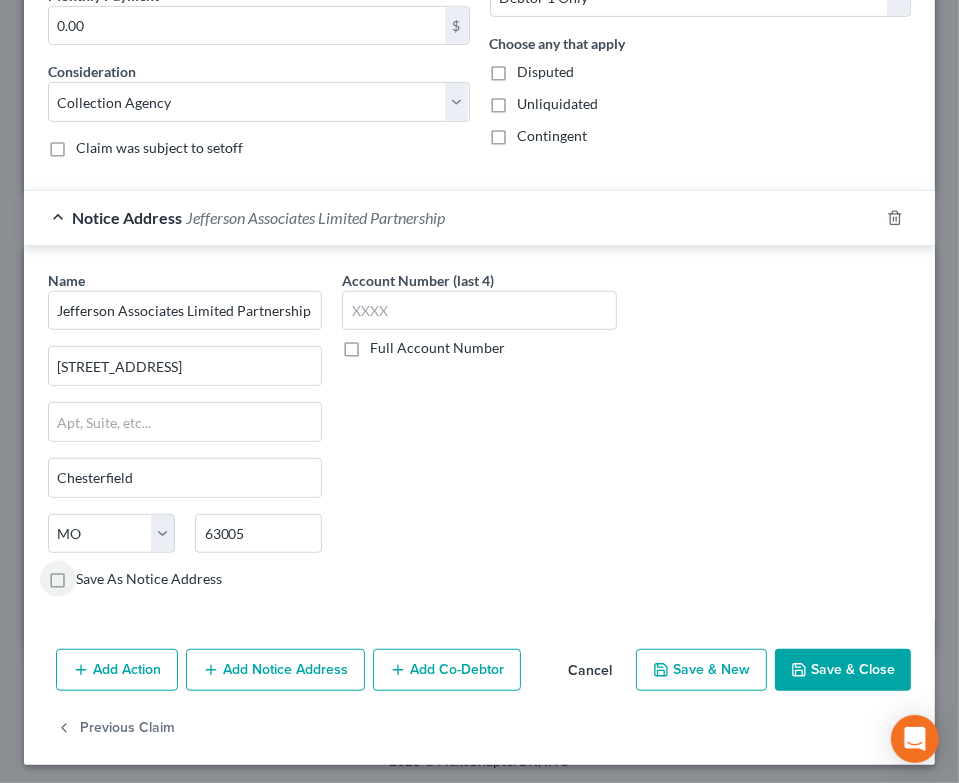 click on "Save & Close" at bounding box center (843, 670) 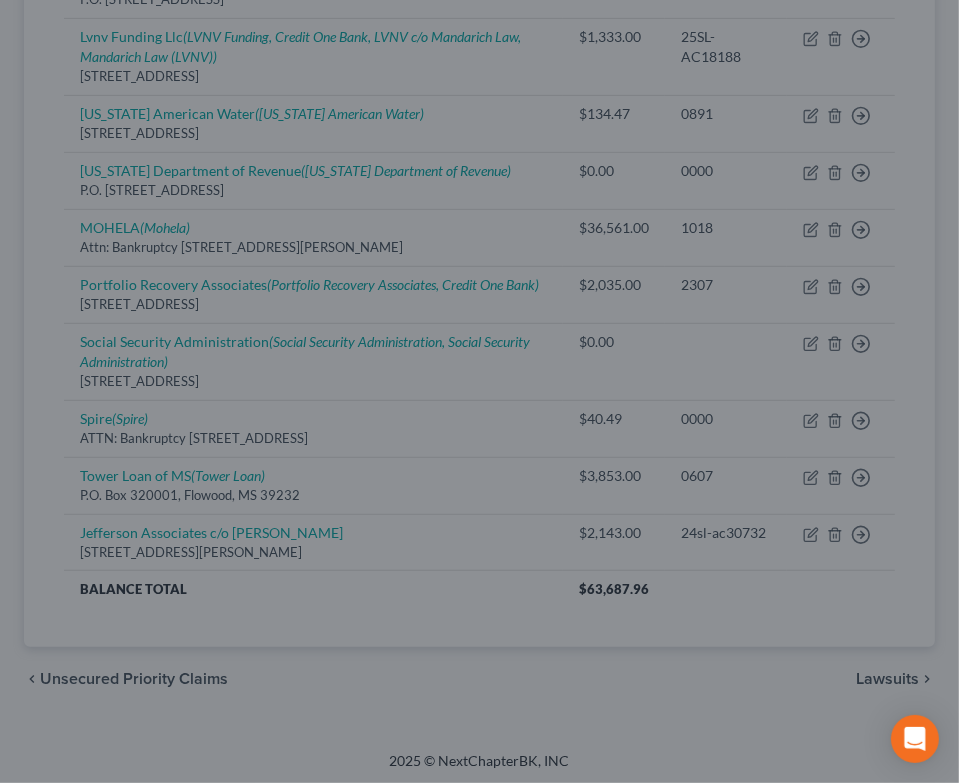 type on "0" 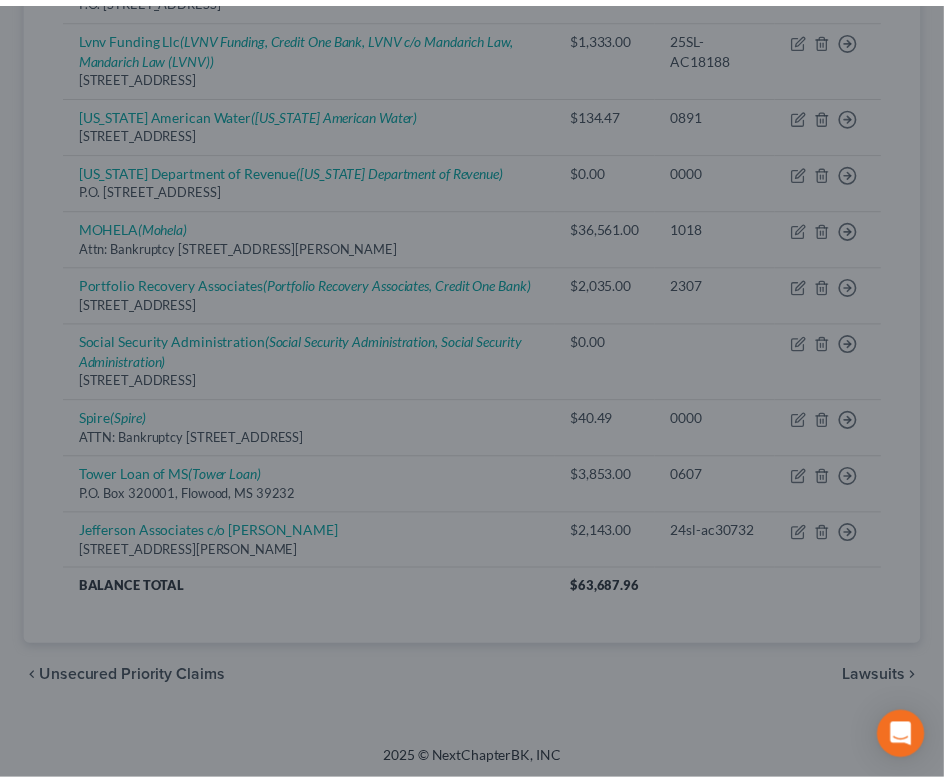 scroll, scrollTop: 0, scrollLeft: 0, axis: both 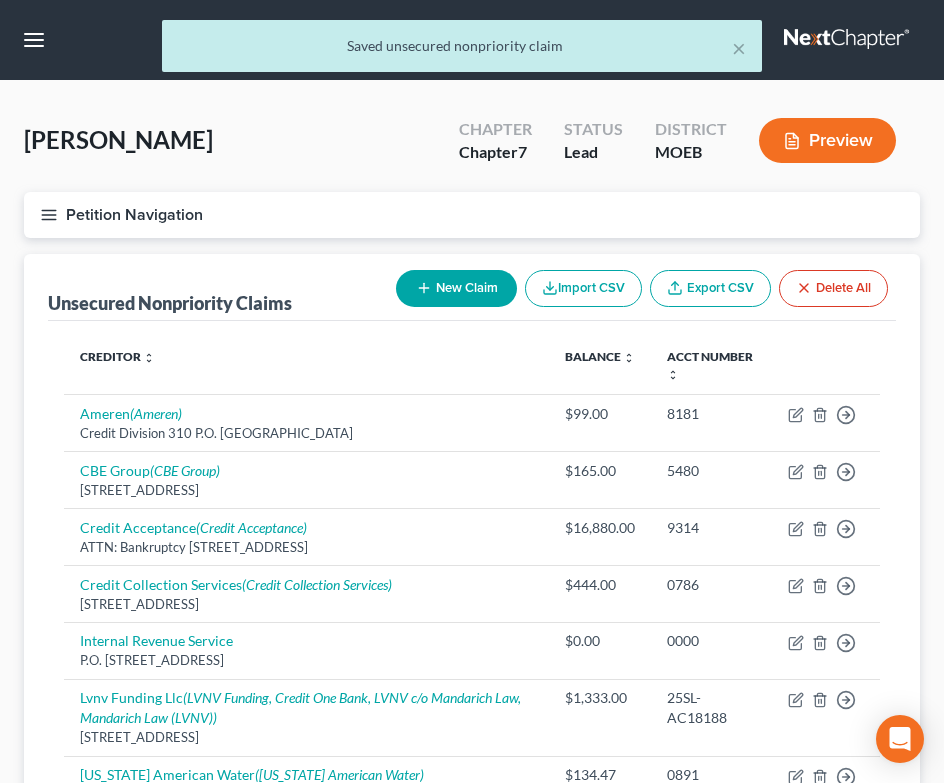 click on "Petition Navigation" at bounding box center [472, 215] 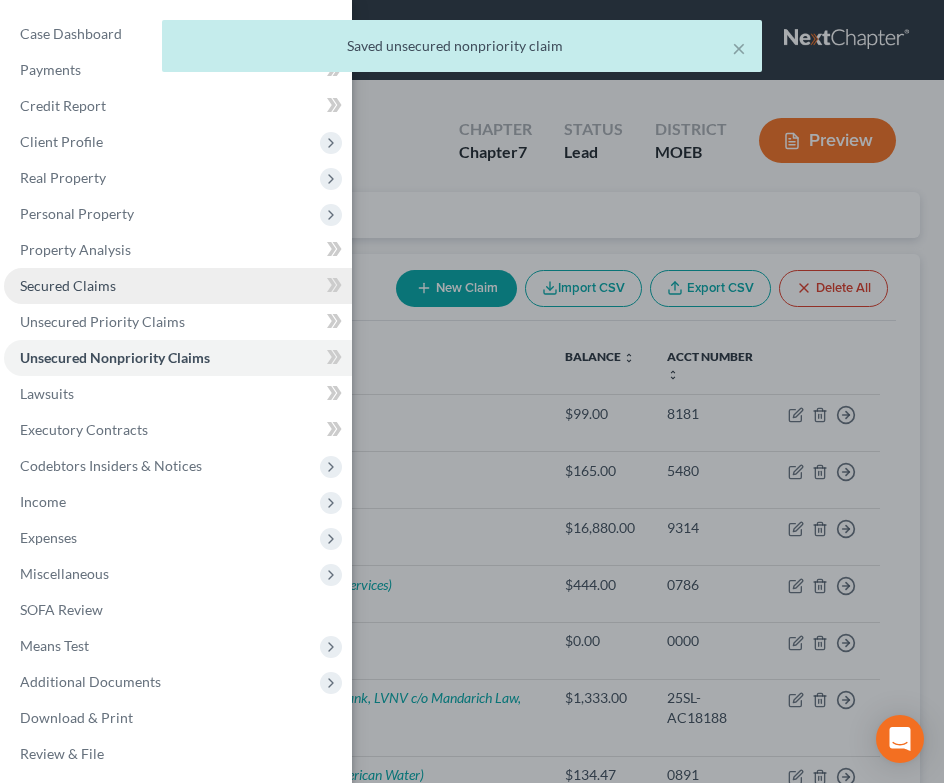 click on "Secured Claims" at bounding box center (178, 286) 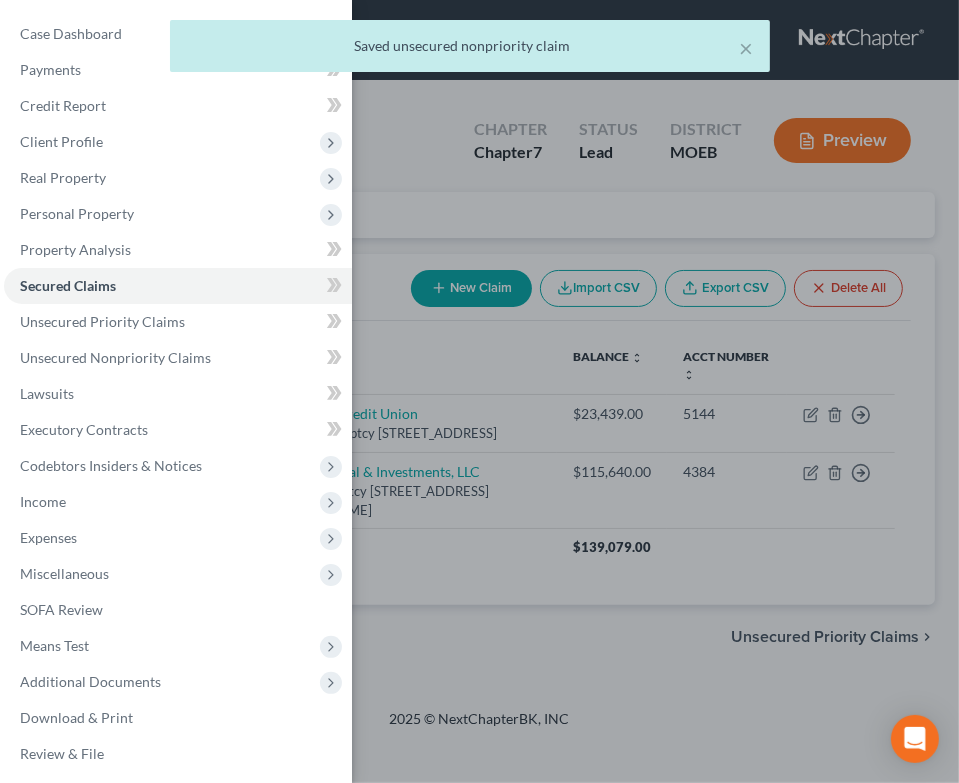 click on "Case Dashboard
Payments
Invoices
Payments
Payments
Credit Report
Client Profile" at bounding box center [479, 391] 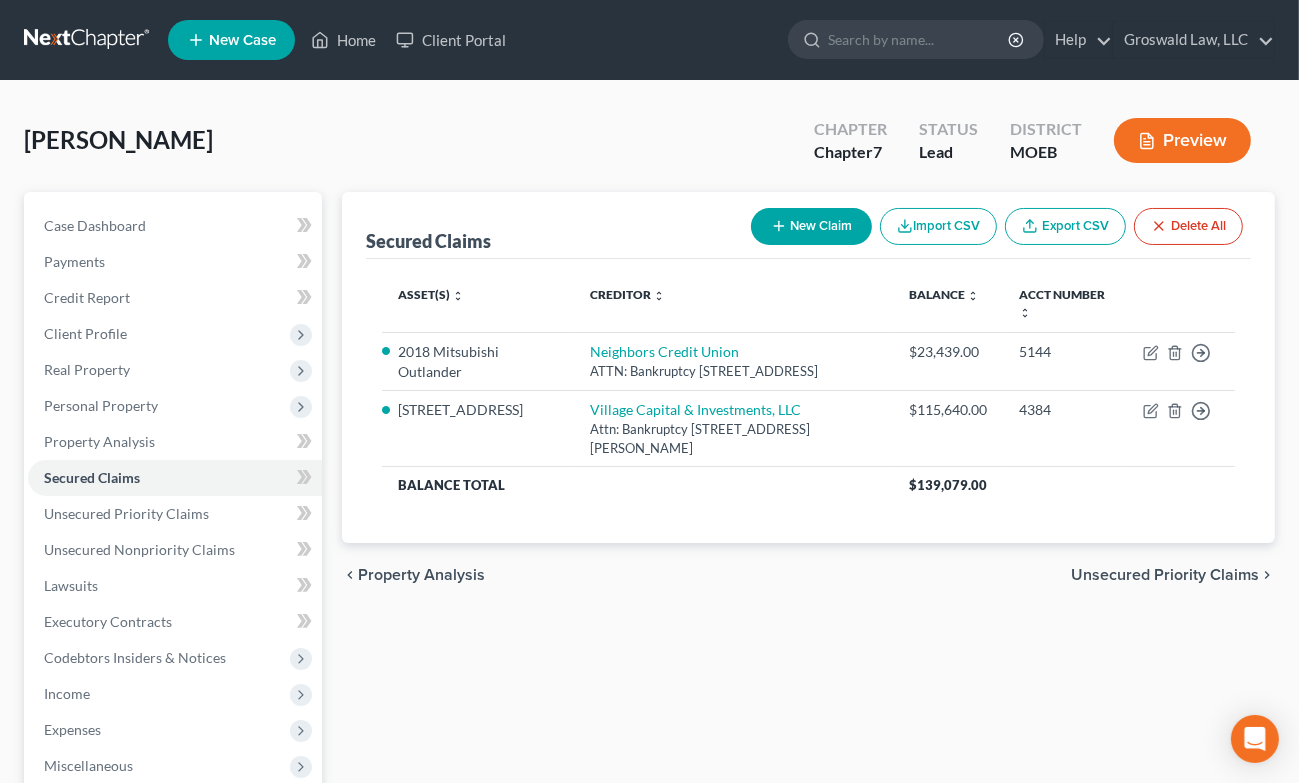 scroll, scrollTop: 314, scrollLeft: 0, axis: vertical 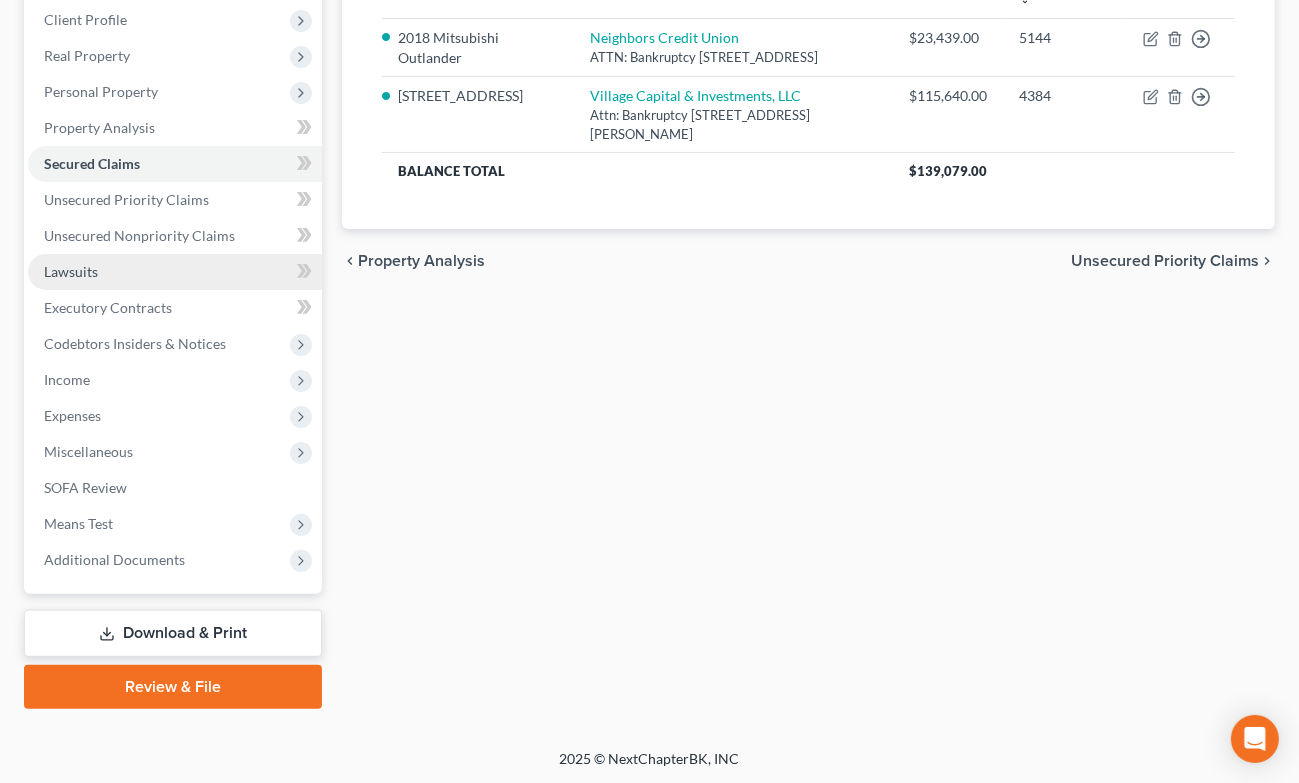click on "Lawsuits" at bounding box center [71, 271] 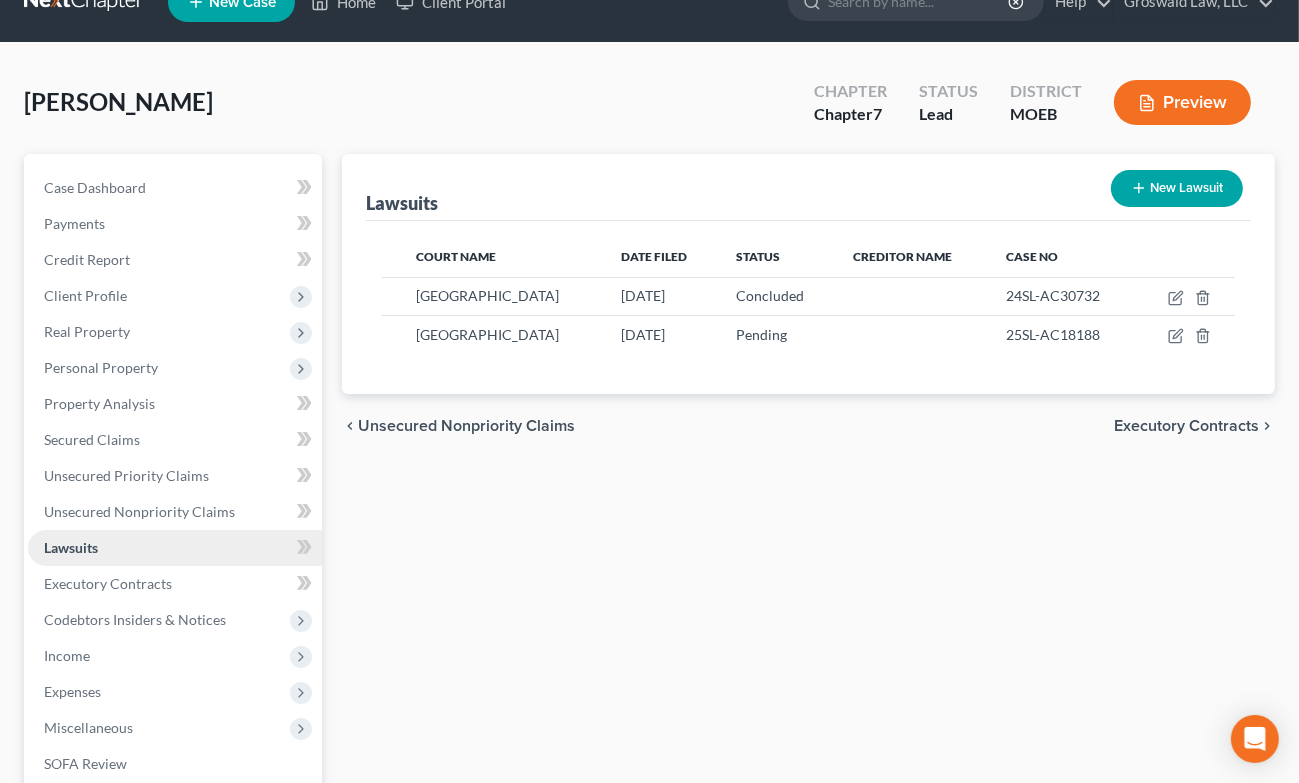 scroll, scrollTop: 0, scrollLeft: 0, axis: both 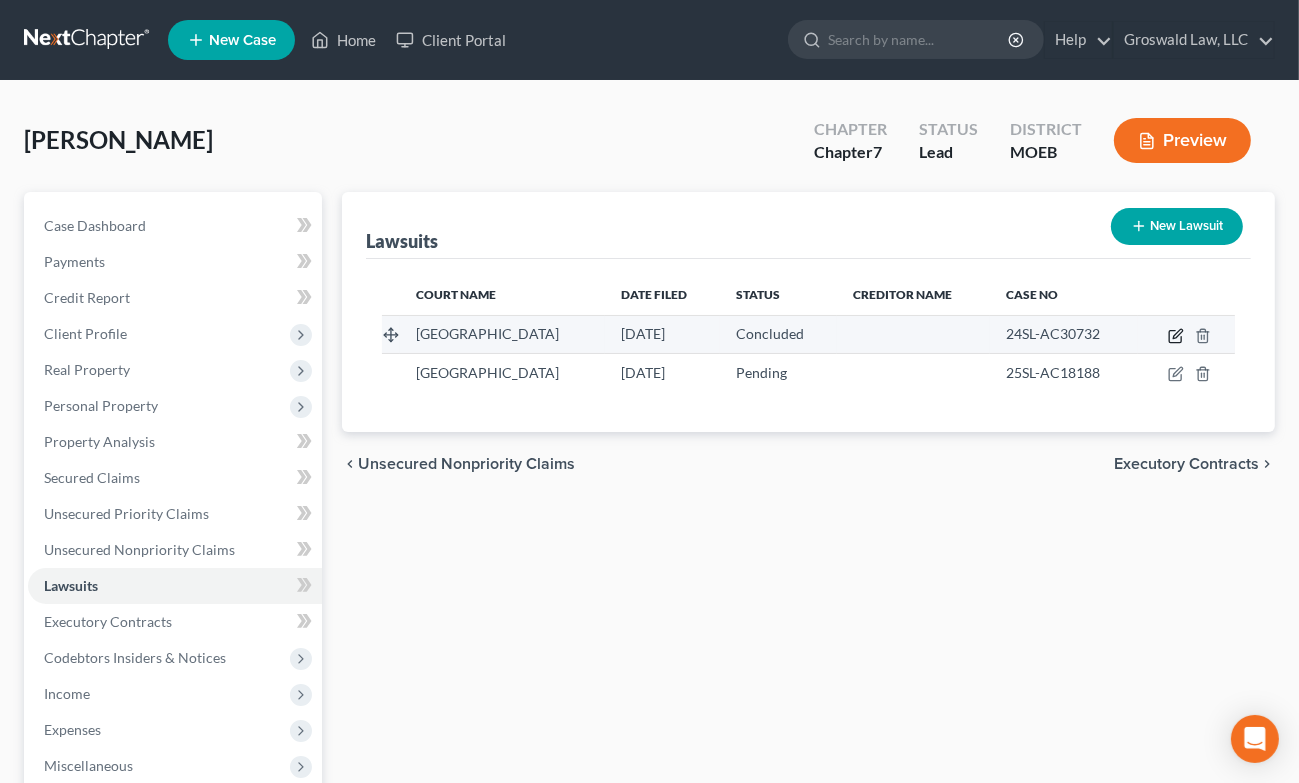 click 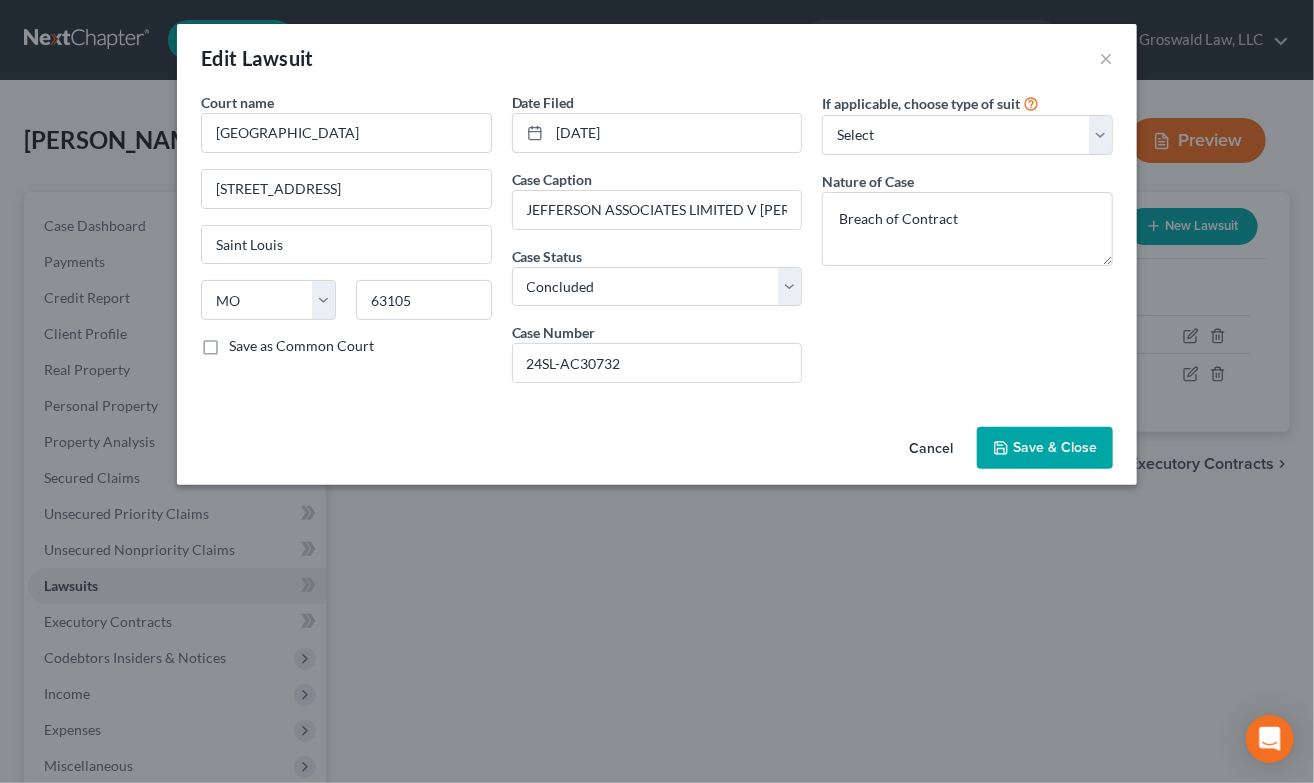 click on "Cancel" at bounding box center [931, 449] 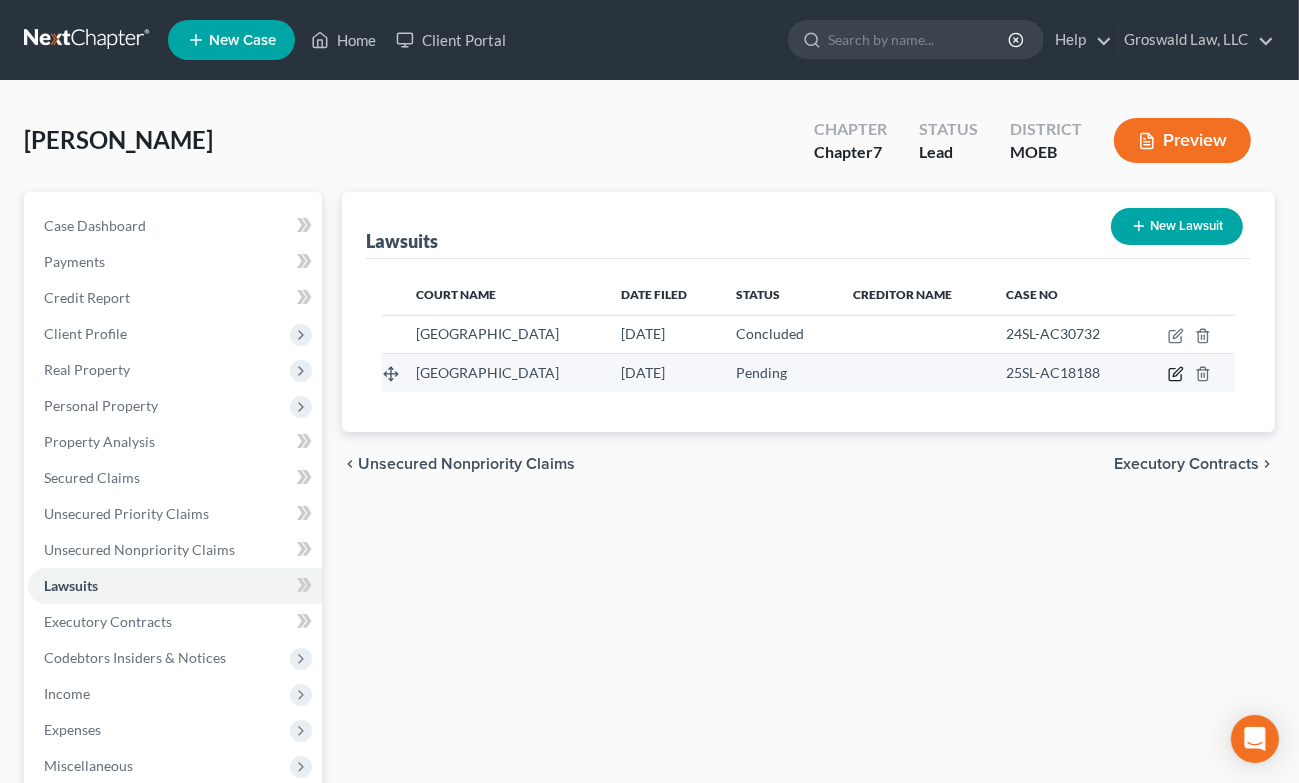 click 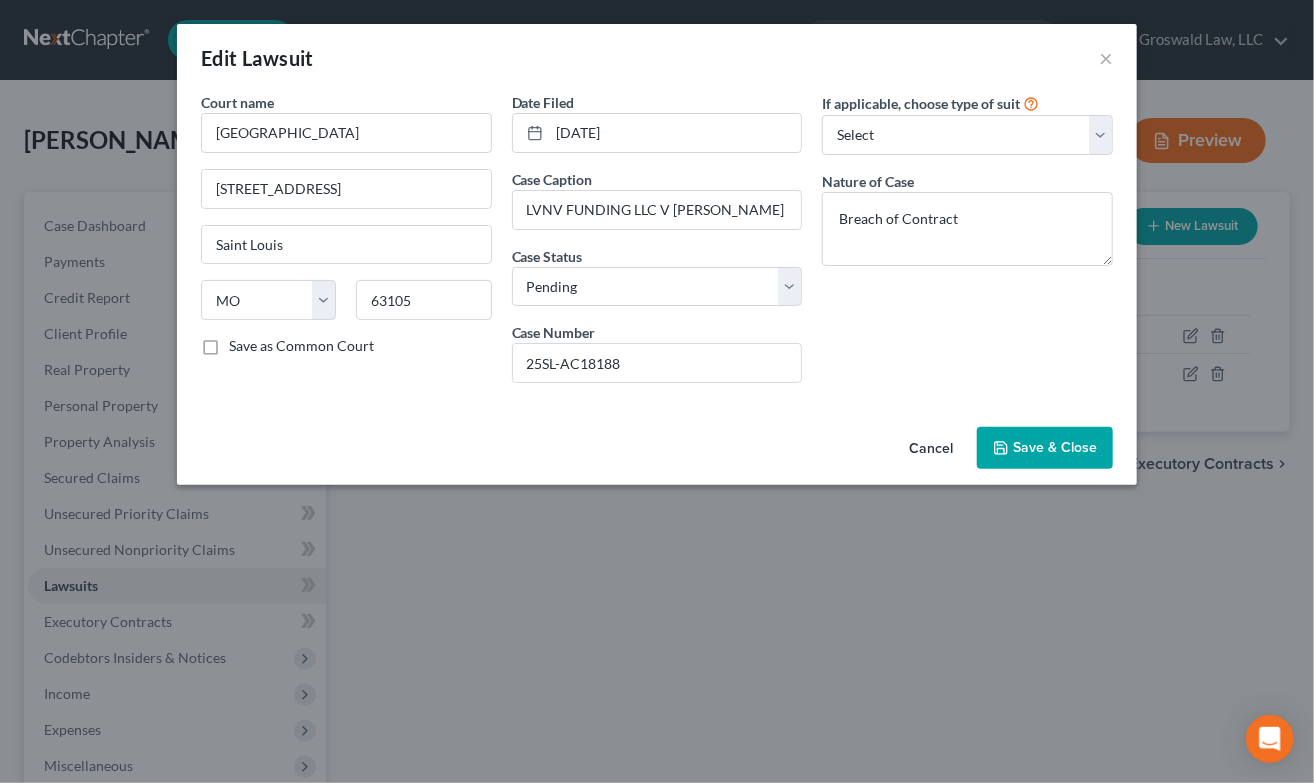 click on "Cancel" at bounding box center (931, 449) 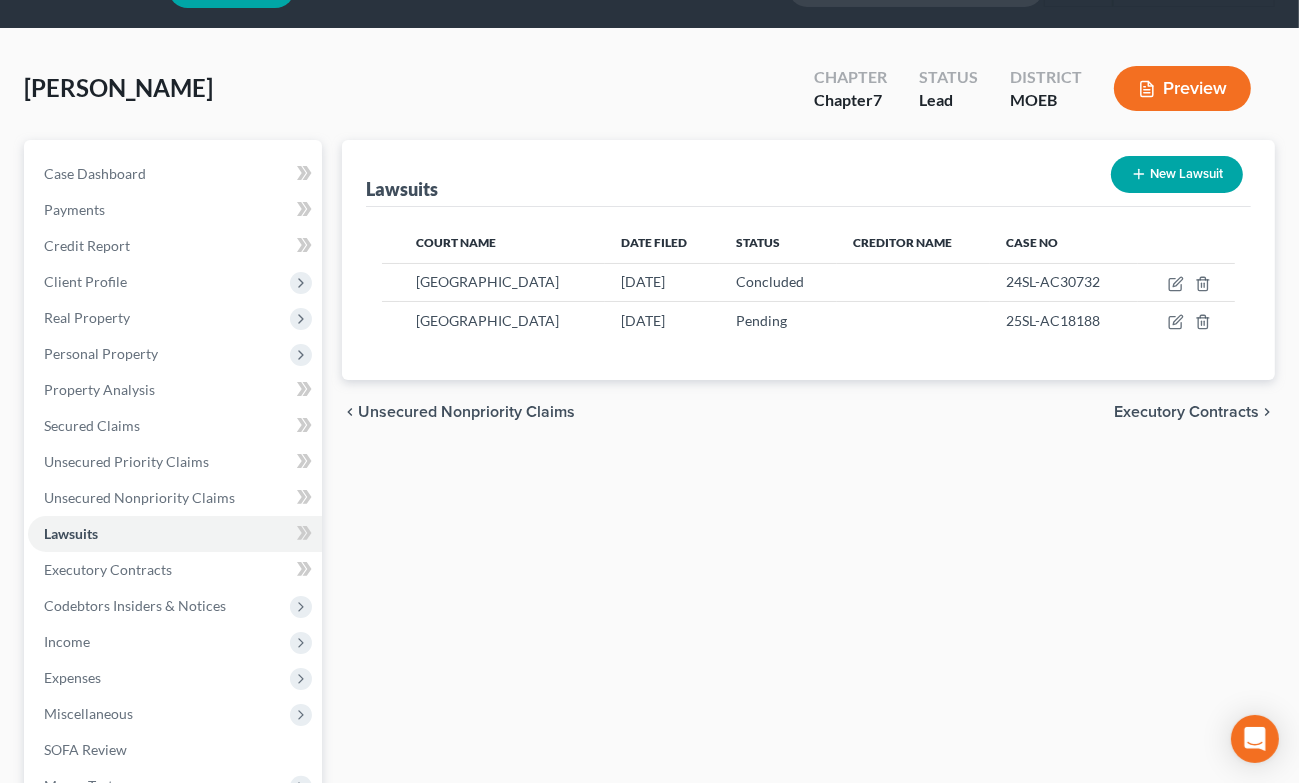 scroll, scrollTop: 54, scrollLeft: 0, axis: vertical 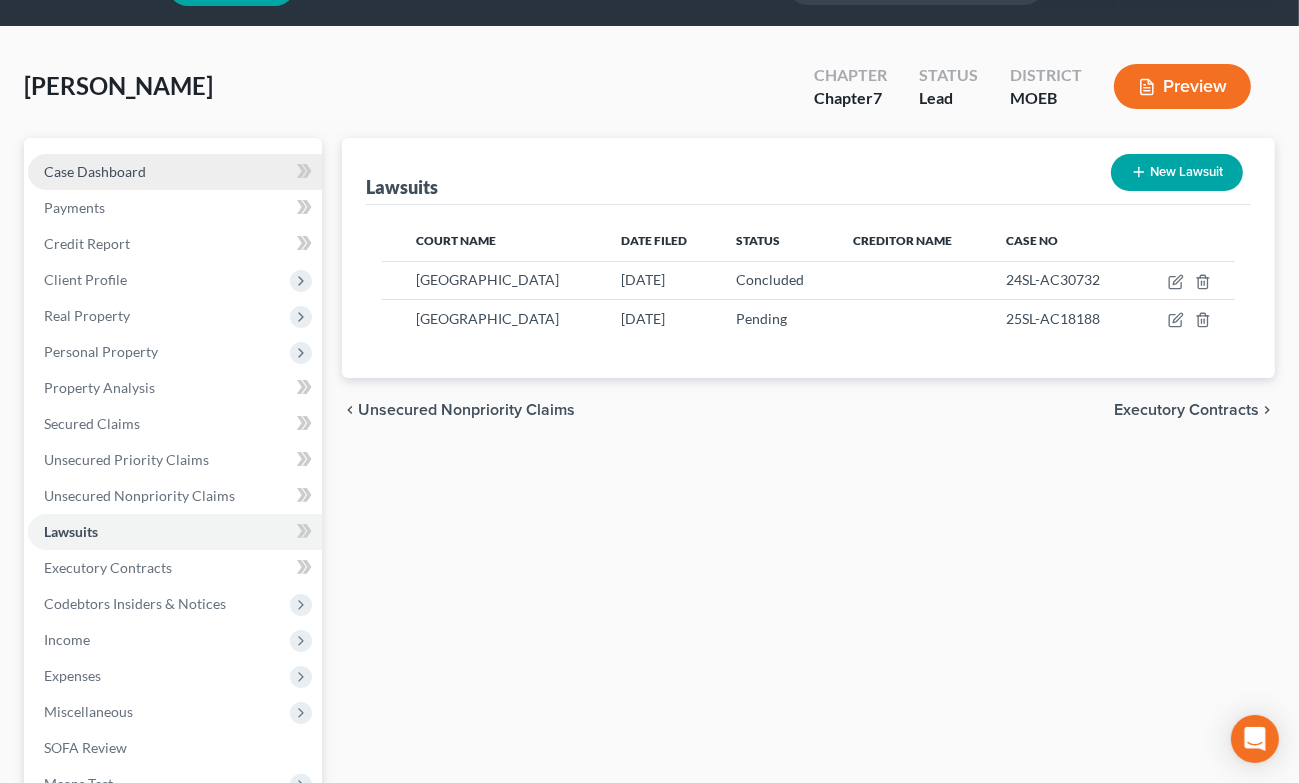 click on "Case Dashboard" at bounding box center (175, 172) 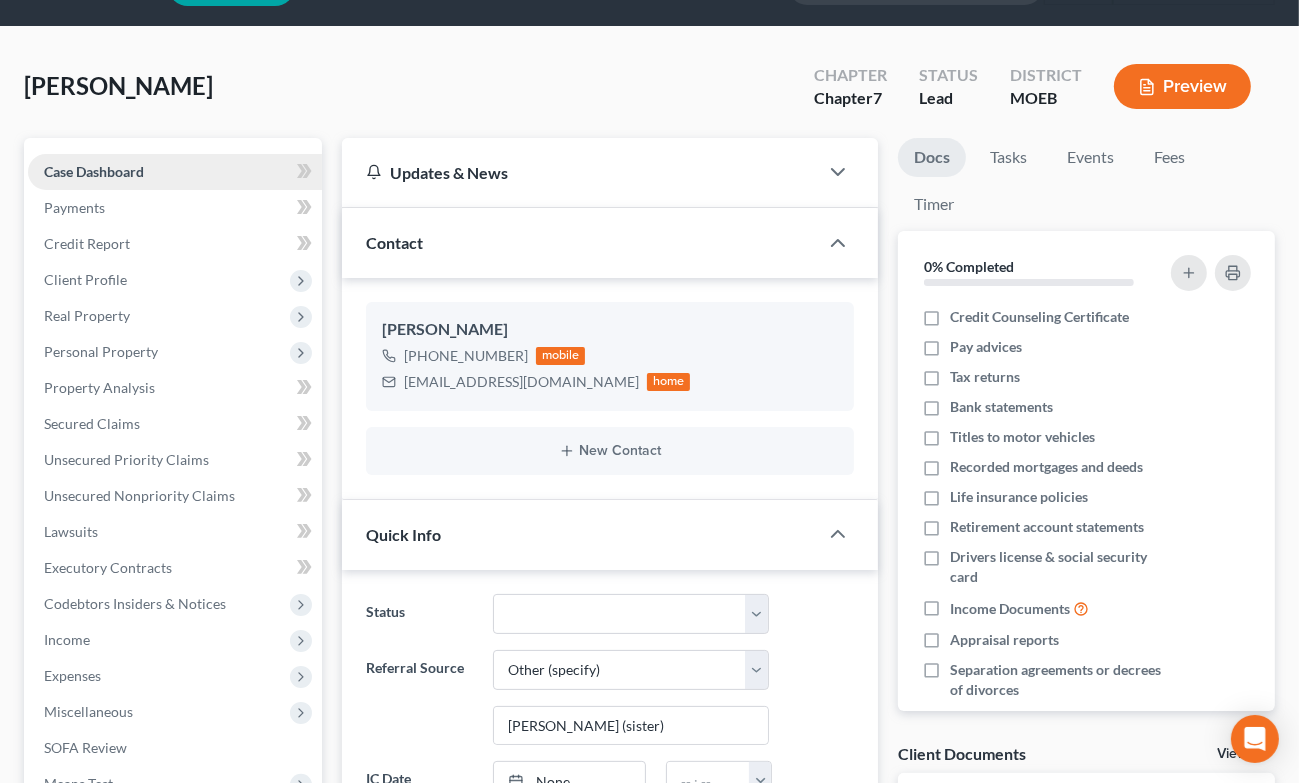 scroll, scrollTop: 0, scrollLeft: 0, axis: both 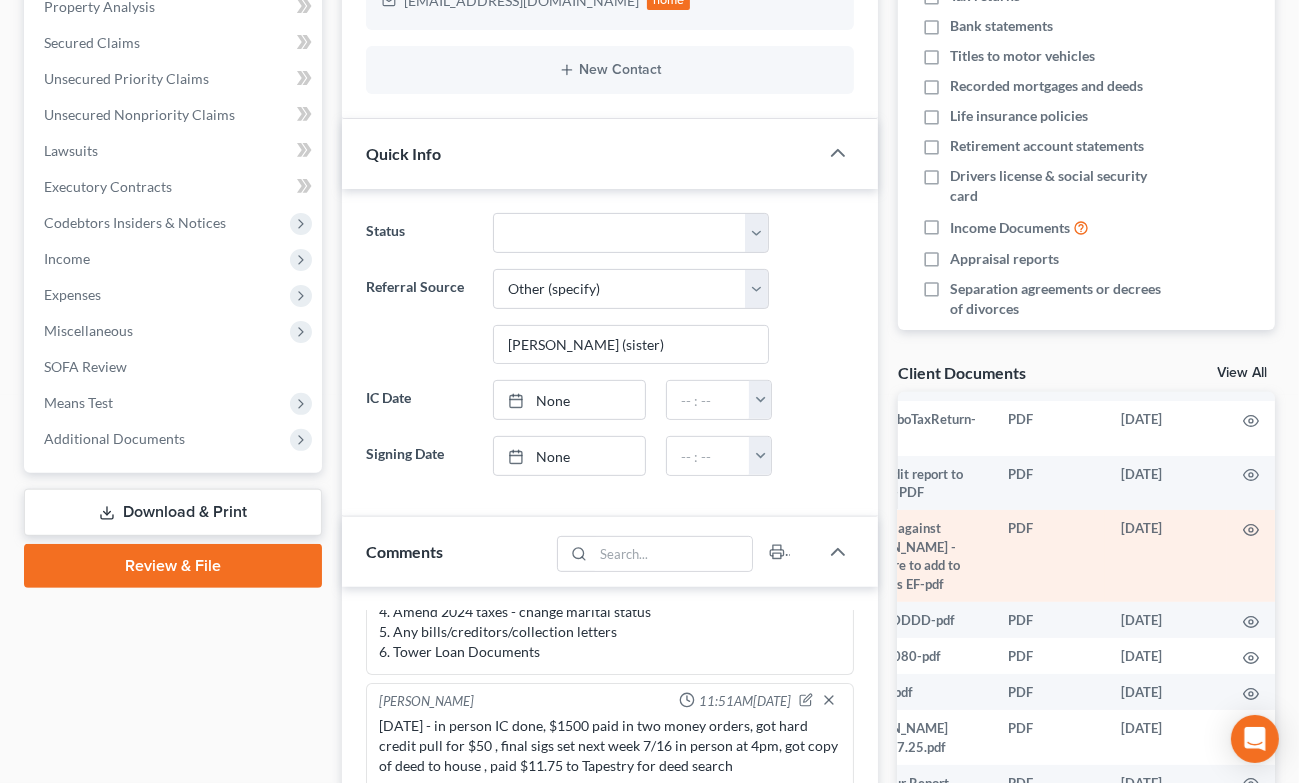 click on "PDF" at bounding box center [1048, 556] 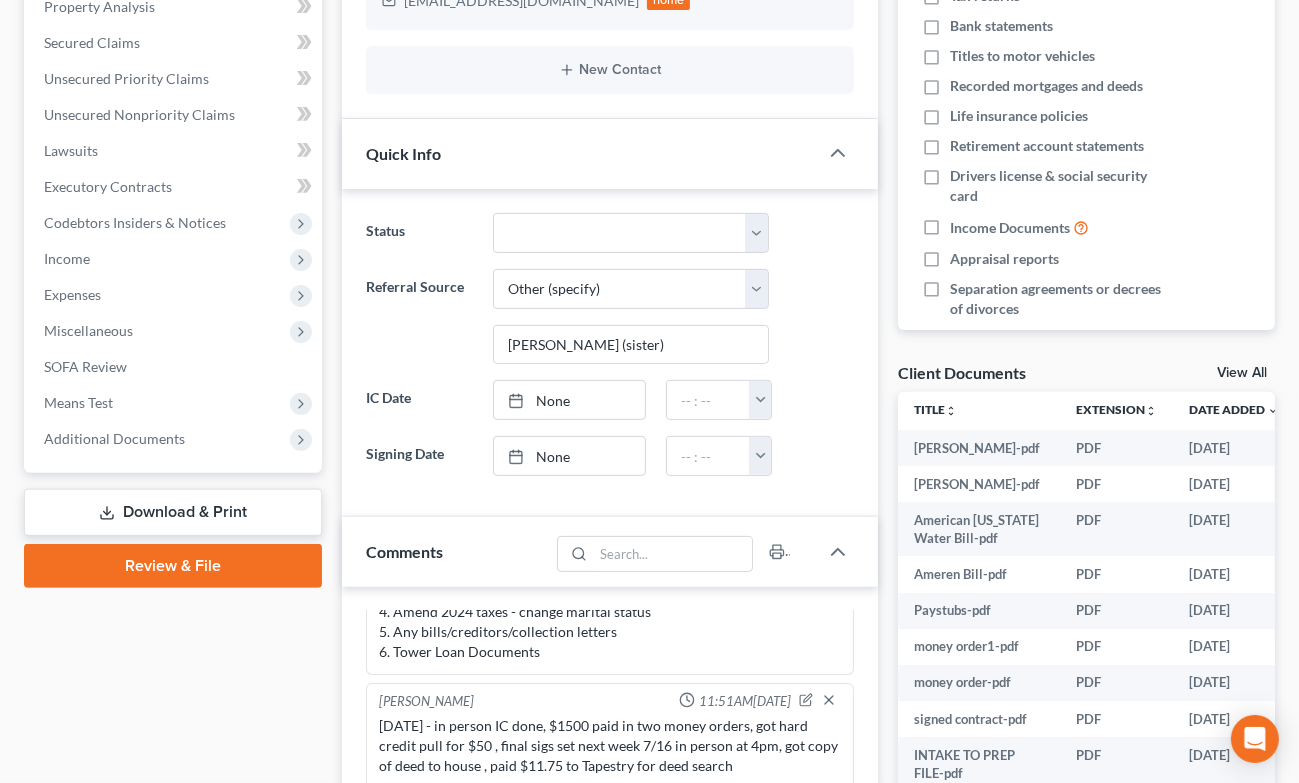 scroll, scrollTop: 0, scrollLeft: 0, axis: both 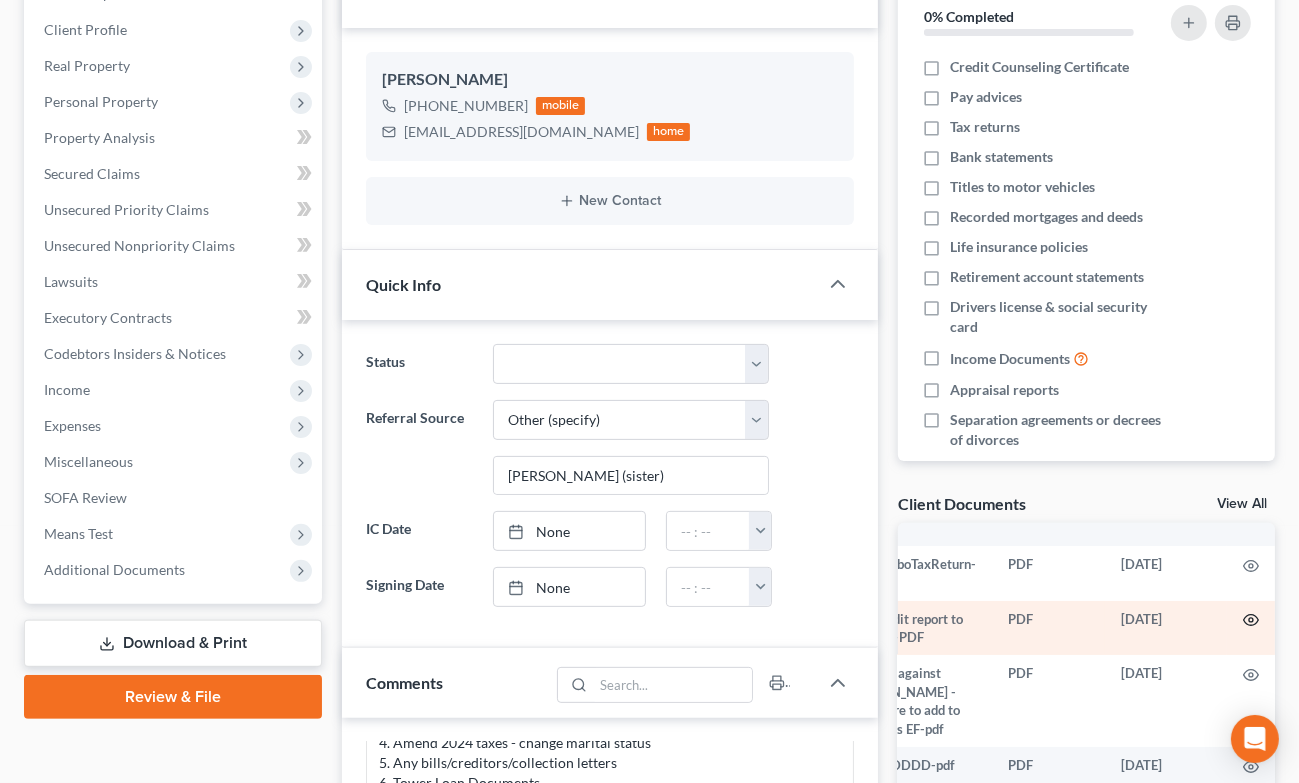click 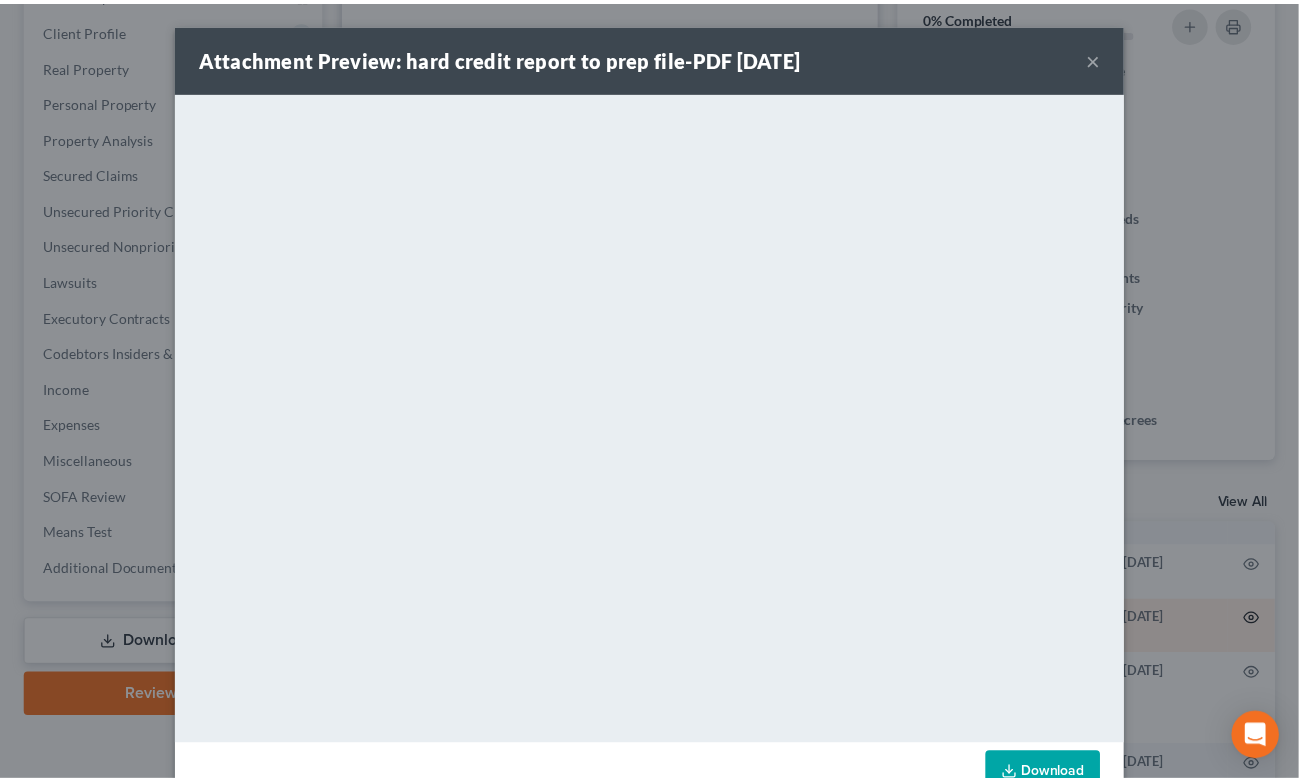 scroll, scrollTop: 378, scrollLeft: 77, axis: both 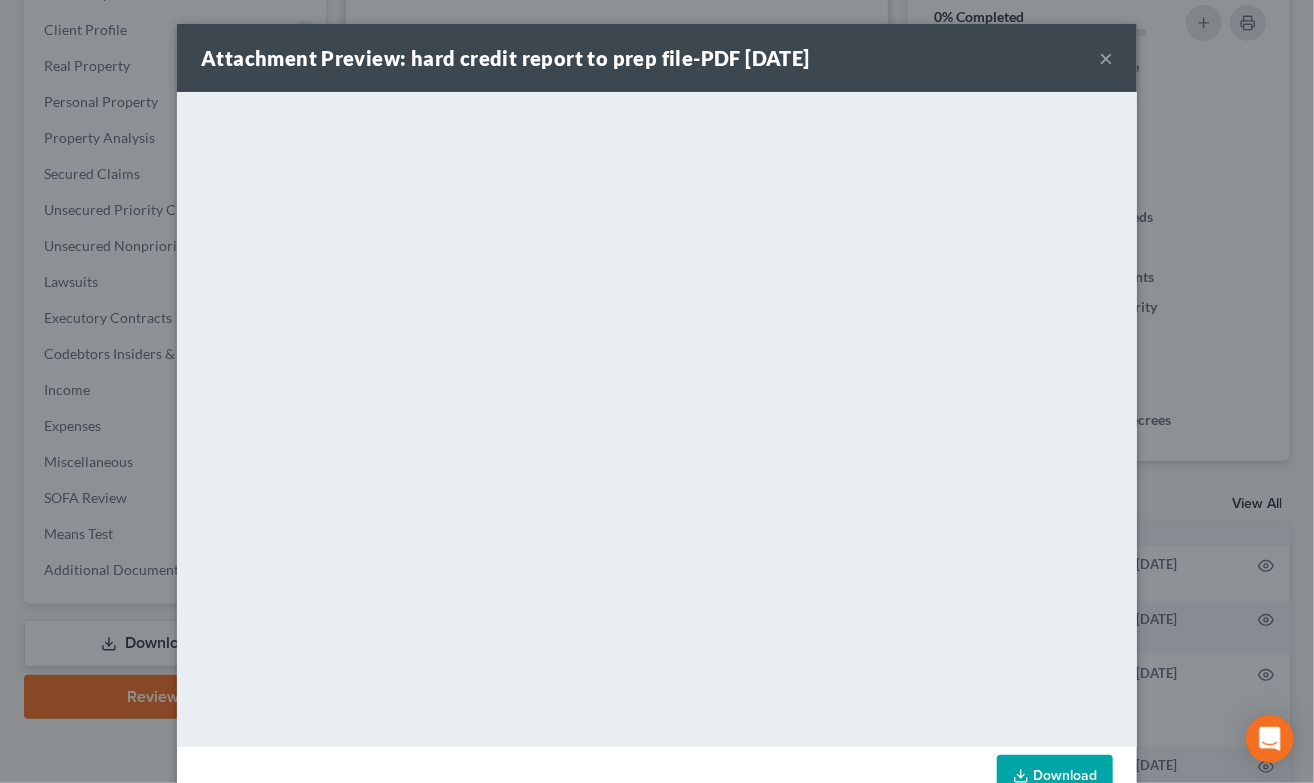 click on "Download" at bounding box center [1055, 776] 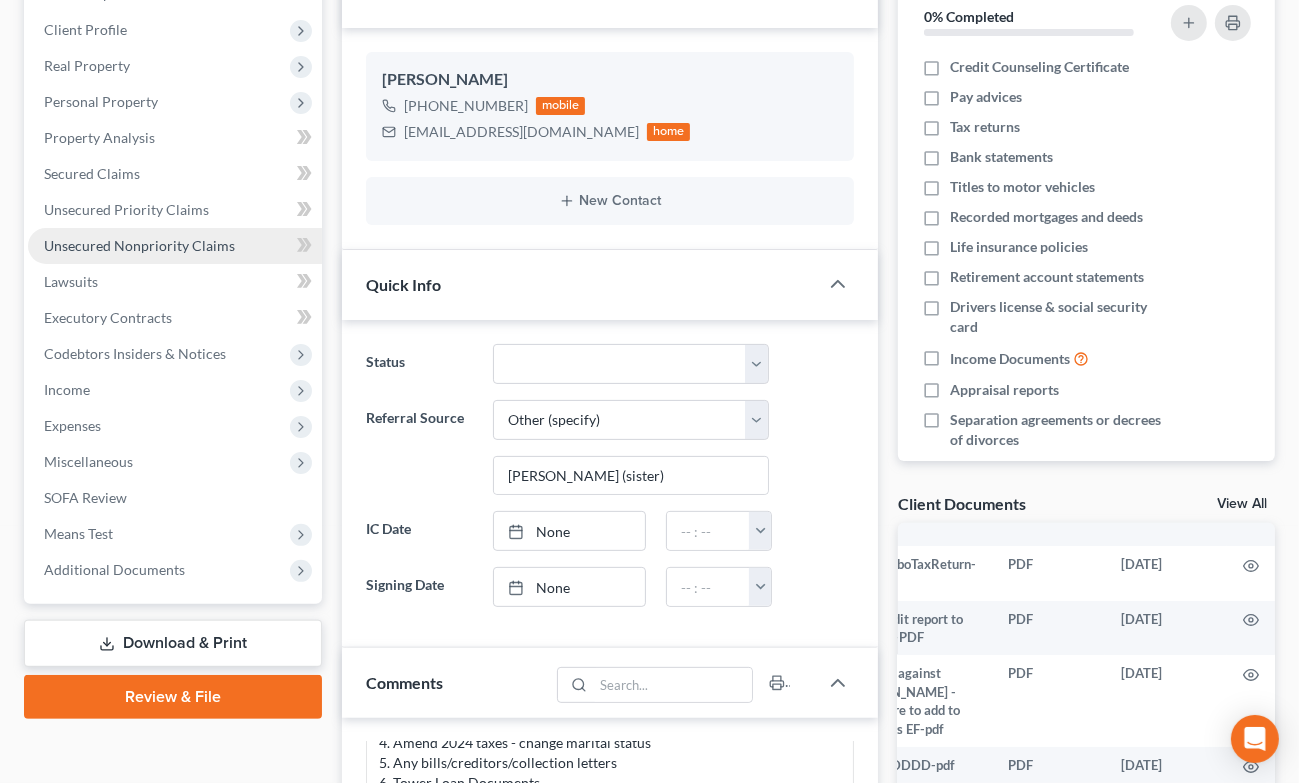 click on "Unsecured Nonpriority Claims" at bounding box center (139, 245) 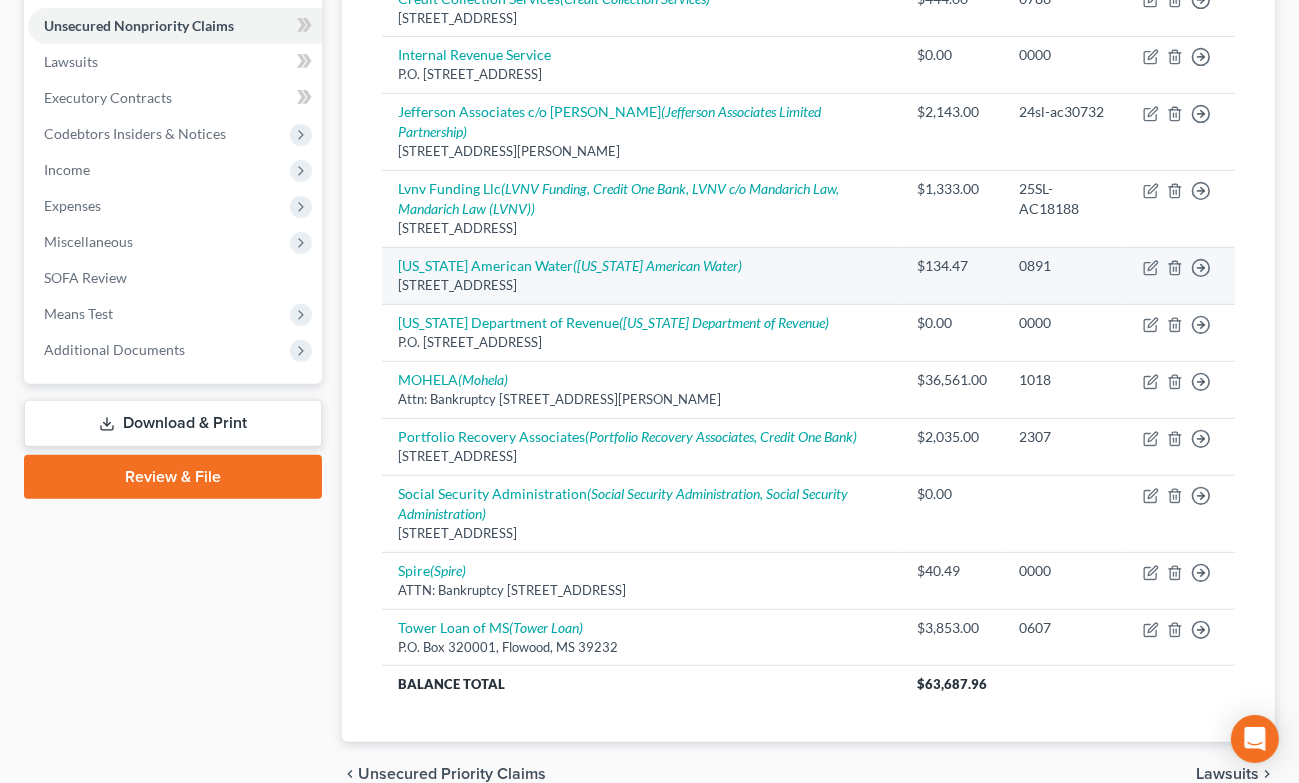 scroll, scrollTop: 526, scrollLeft: 0, axis: vertical 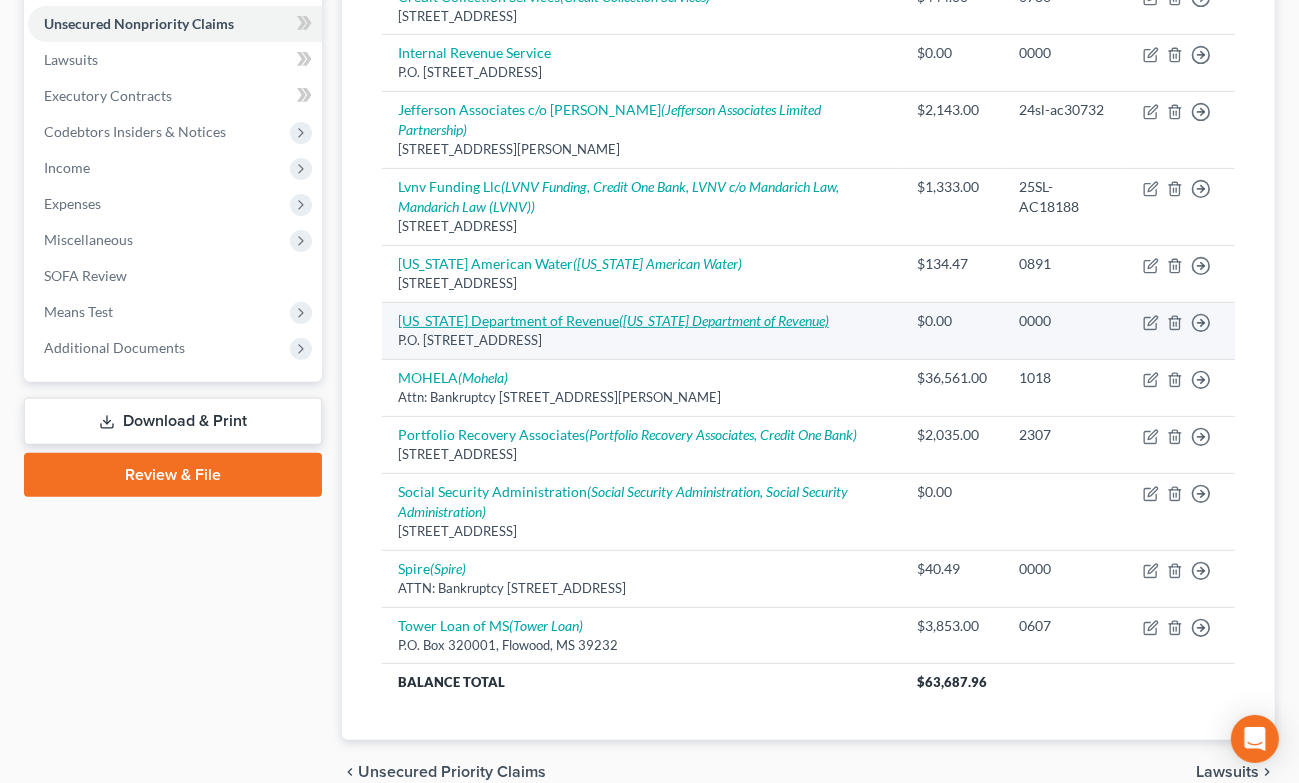 click on "[US_STATE] Department of Revenue  ([US_STATE] Department of Revenue)" at bounding box center [613, 320] 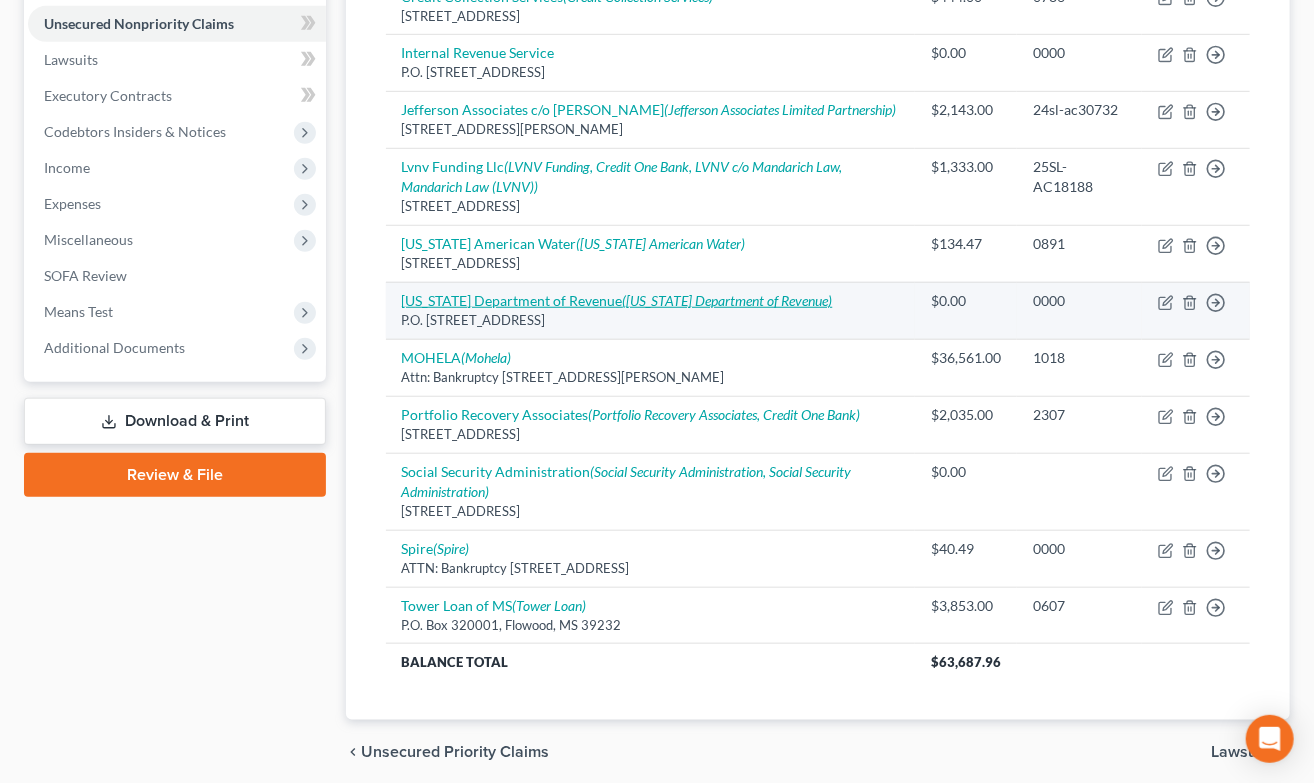 select on "26" 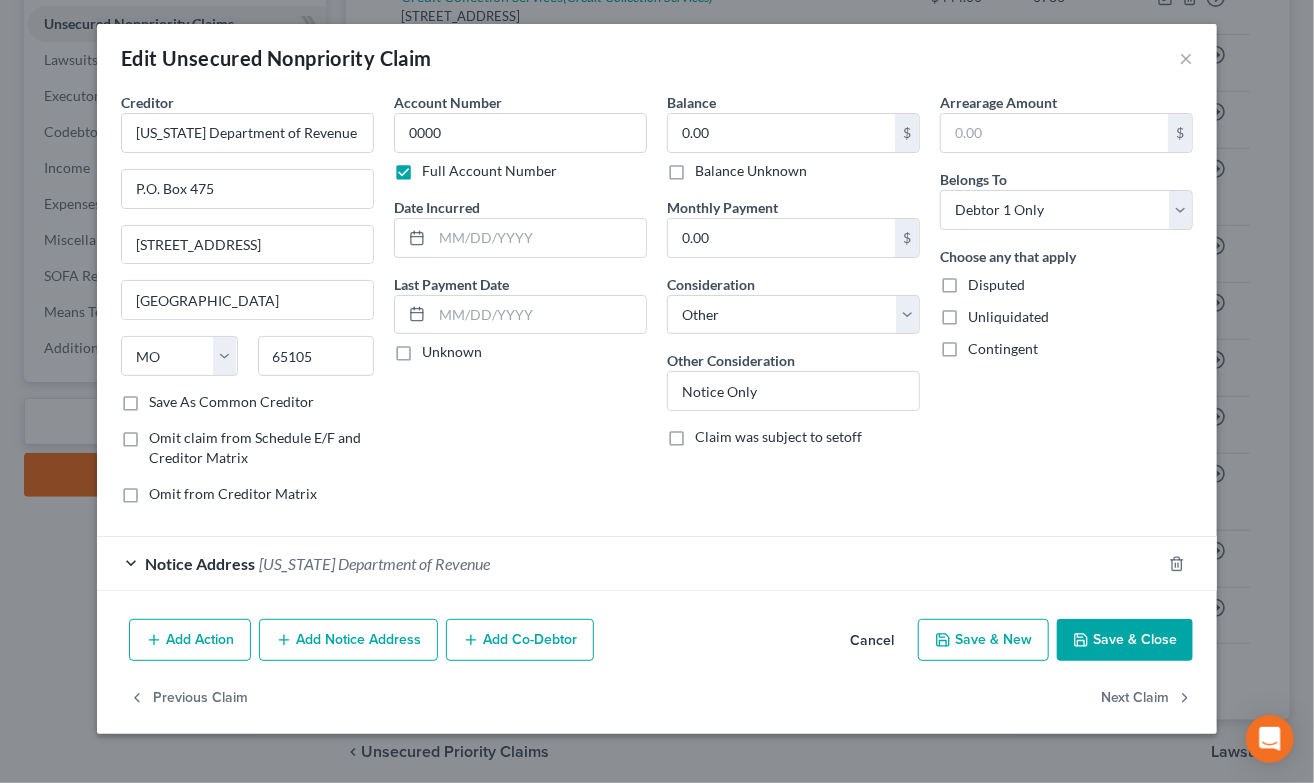 click on "Cancel" at bounding box center (872, 641) 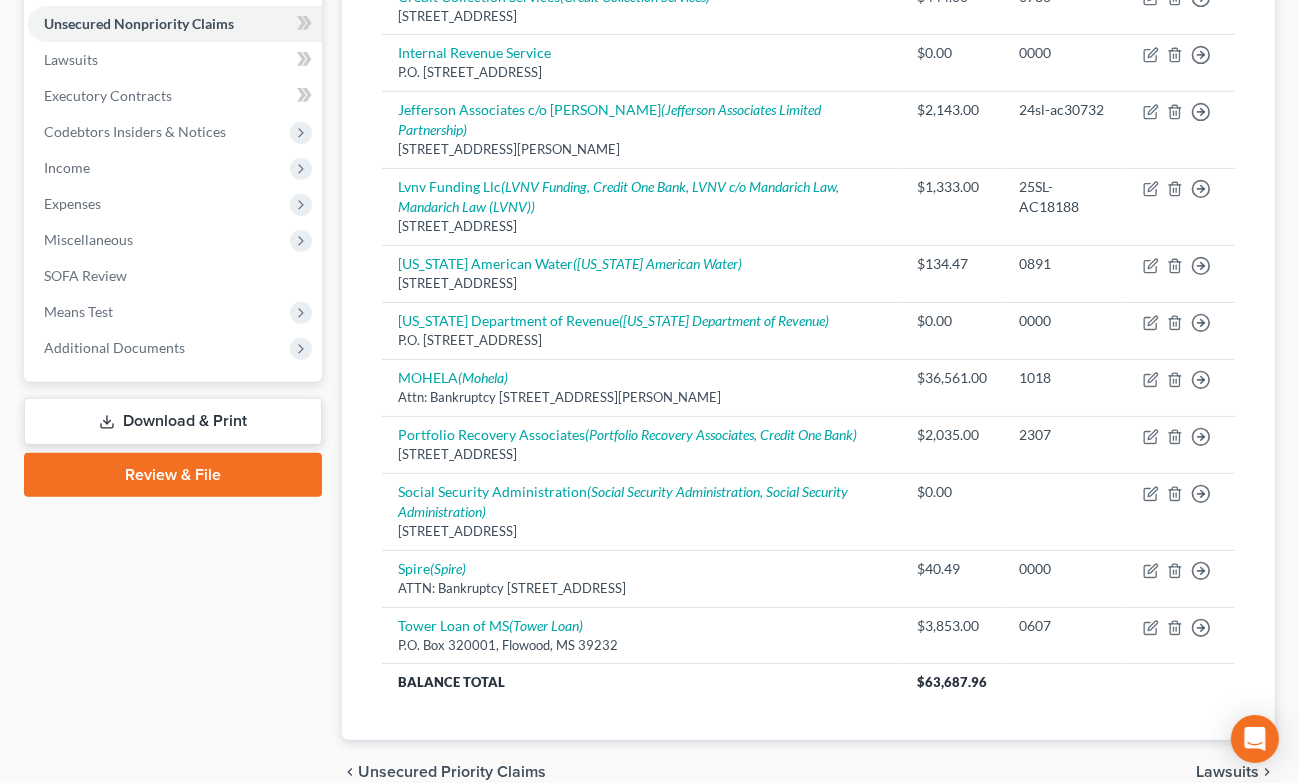 click on "chevron_left
Unsecured Priority Claims
Lawsuits
chevron_right" at bounding box center [808, 772] 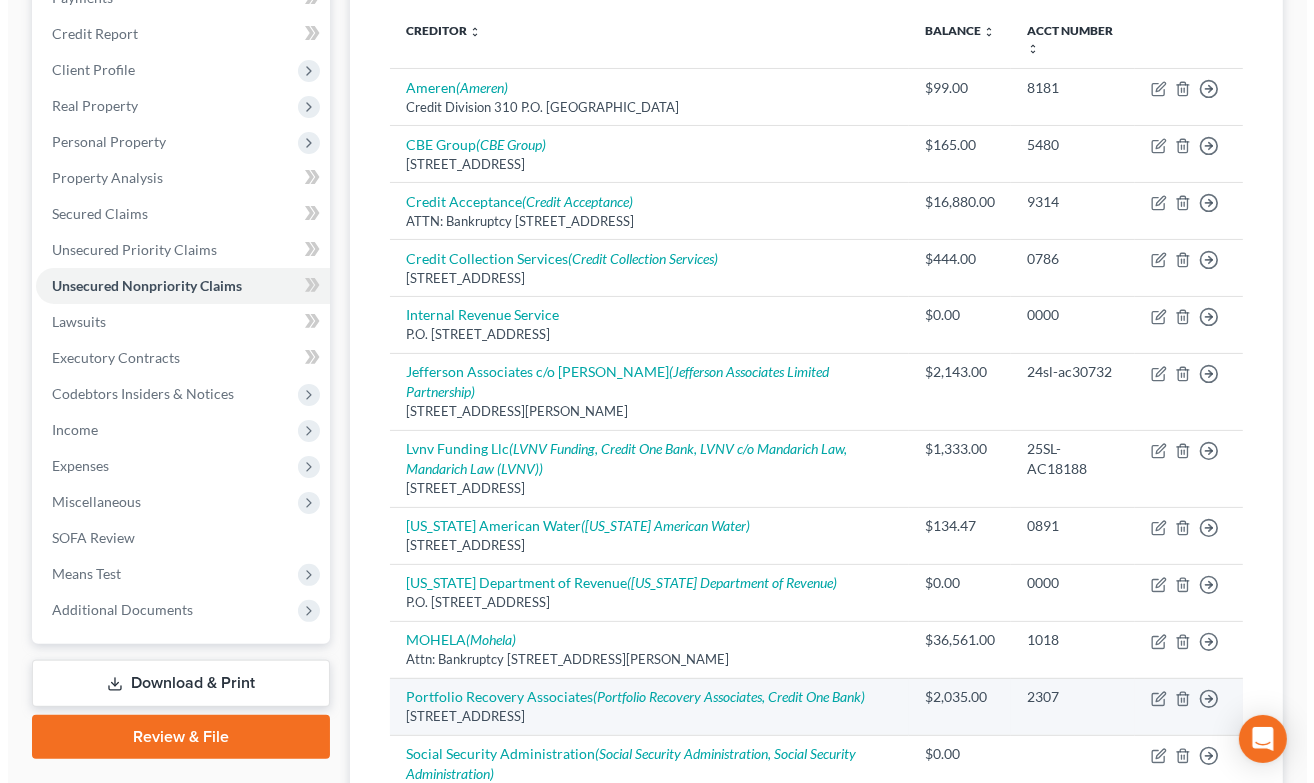 scroll, scrollTop: 232, scrollLeft: 0, axis: vertical 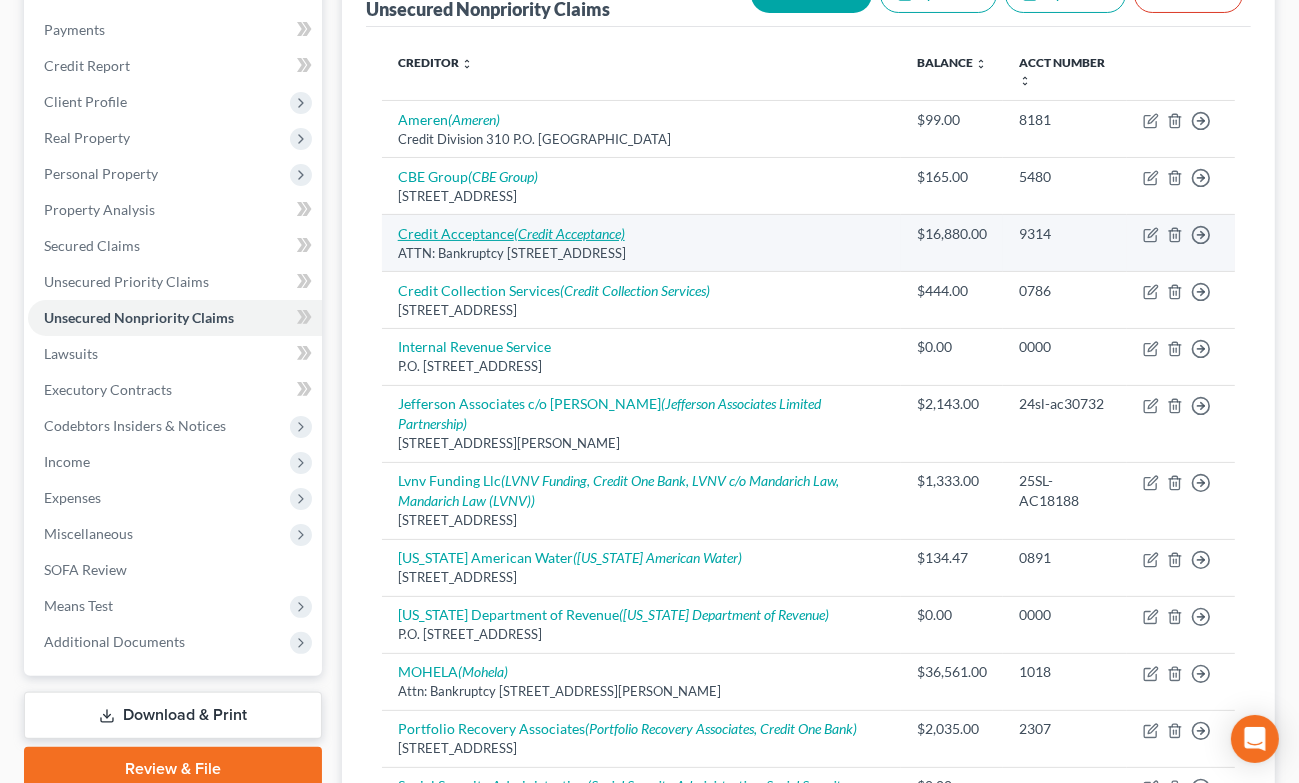 click on "Credit Acceptance  (Credit Acceptance)" at bounding box center (511, 233) 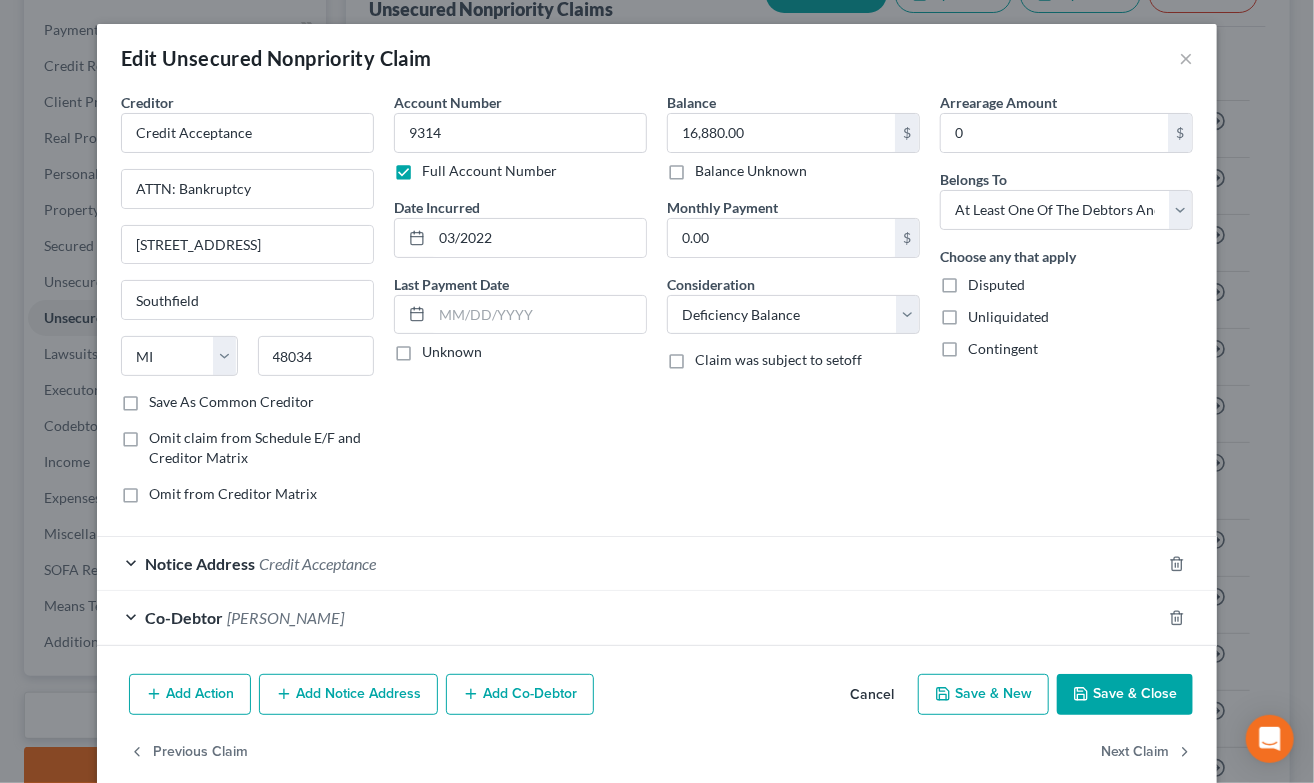 click on "Co-Debtor [PERSON_NAME]" at bounding box center [629, 617] 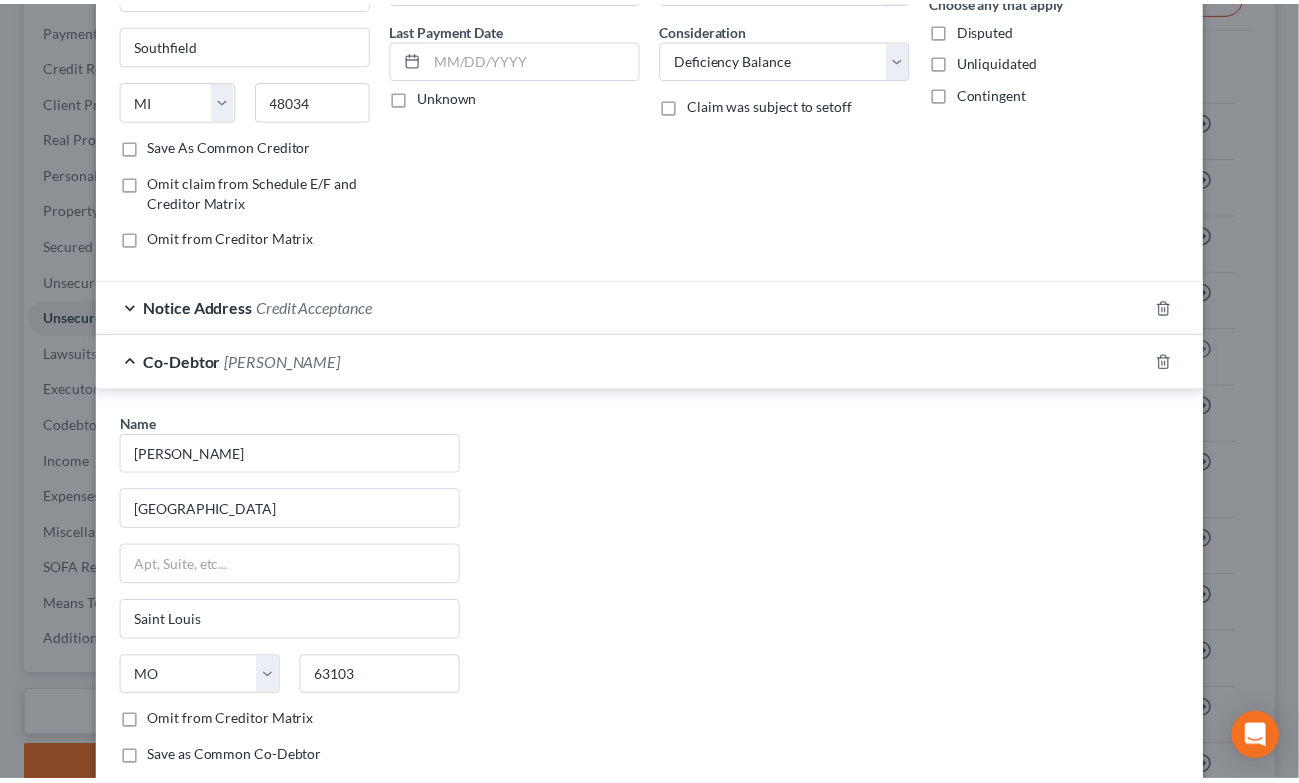 scroll, scrollTop: 436, scrollLeft: 0, axis: vertical 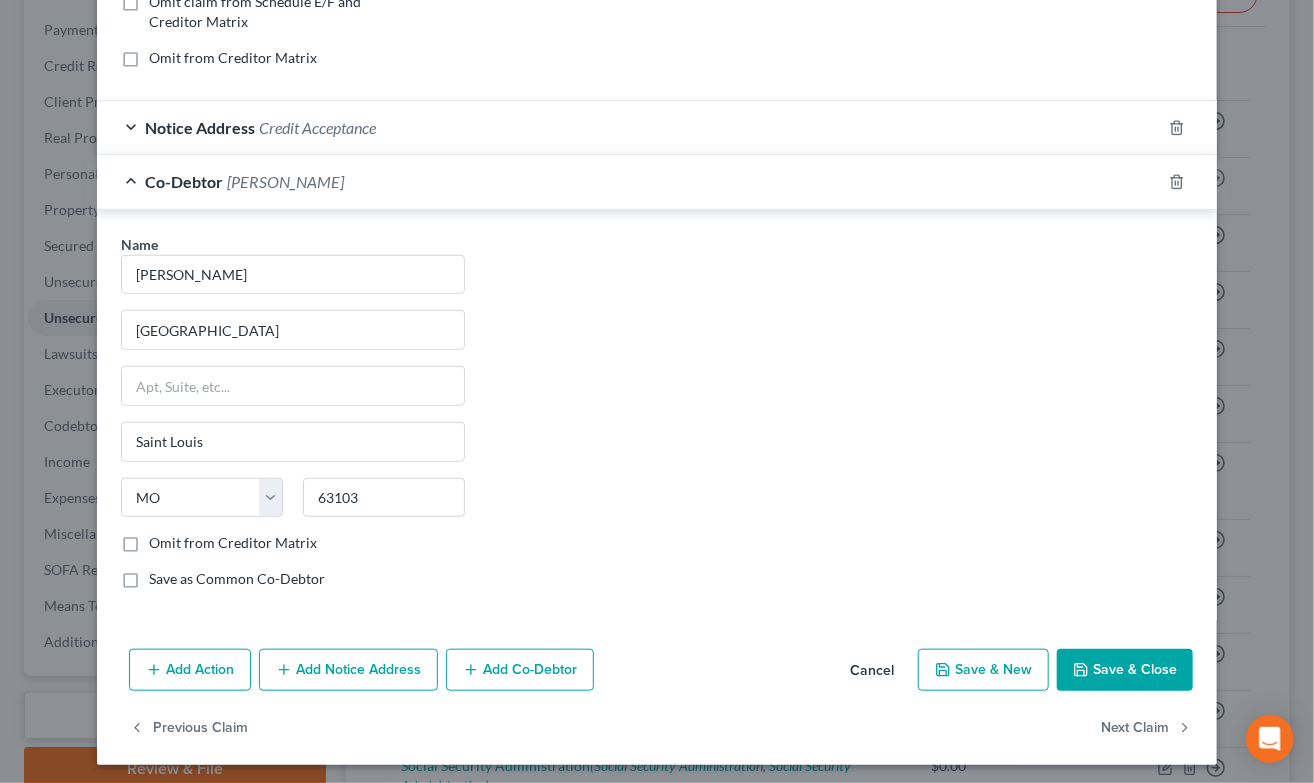 click on "Name
*
[PERSON_NAME] 1448 [PERSON_NAME] AVE [GEOGRAPHIC_DATA] [US_STATE] AK AR AZ CA CO CT DE DC [GEOGRAPHIC_DATA] [GEOGRAPHIC_DATA] GU HI ID IL IN IA [GEOGRAPHIC_DATA] [GEOGRAPHIC_DATA] LA ME MD [GEOGRAPHIC_DATA] [GEOGRAPHIC_DATA] [GEOGRAPHIC_DATA] [GEOGRAPHIC_DATA] [GEOGRAPHIC_DATA] MT [GEOGRAPHIC_DATA] [GEOGRAPHIC_DATA] [GEOGRAPHIC_DATA] [GEOGRAPHIC_DATA] [GEOGRAPHIC_DATA] [GEOGRAPHIC_DATA] [GEOGRAPHIC_DATA] [GEOGRAPHIC_DATA] [GEOGRAPHIC_DATA] [GEOGRAPHIC_DATA] OR [GEOGRAPHIC_DATA] PR RI SC SD [GEOGRAPHIC_DATA] [GEOGRAPHIC_DATA] UT VI VA [GEOGRAPHIC_DATA] [GEOGRAPHIC_DATA] WV [GEOGRAPHIC_DATA] WY 63103 Omit from Creditor Matrix Save as Common Co-Debtor" at bounding box center [657, 420] 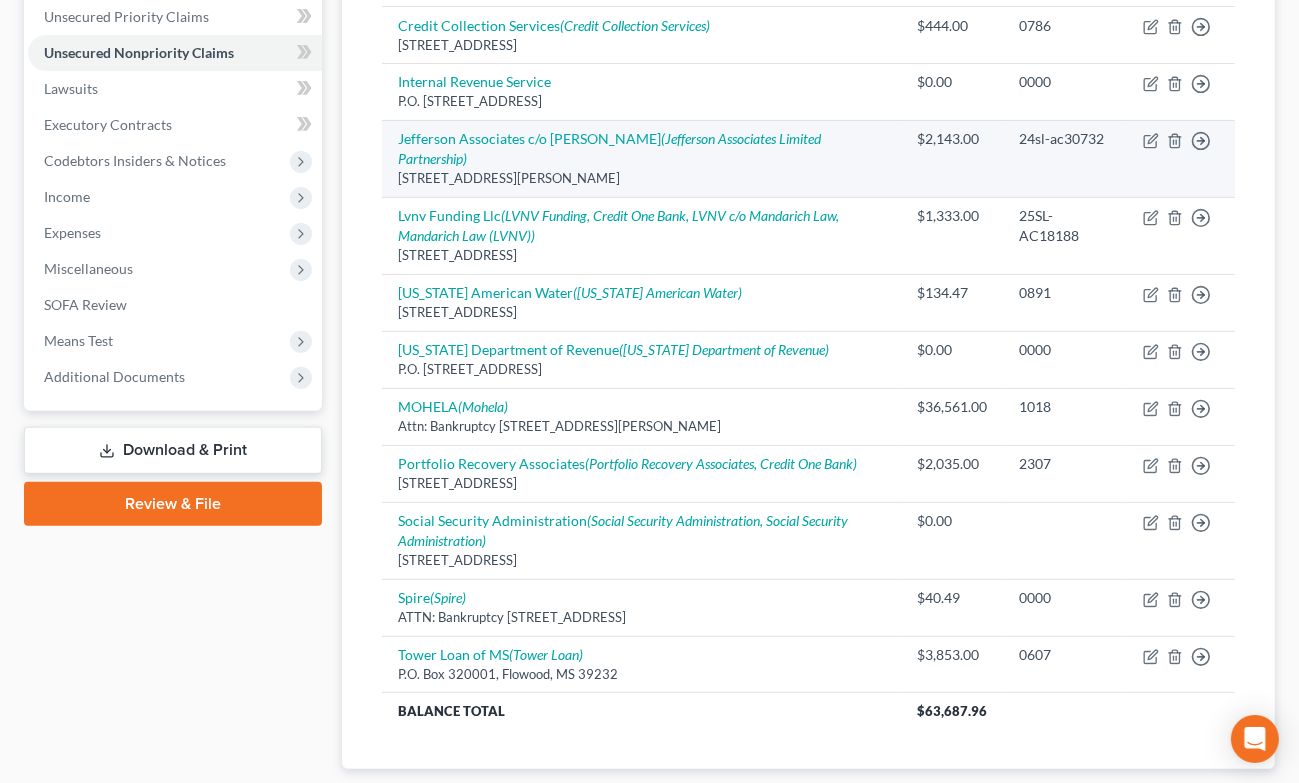 scroll, scrollTop: 498, scrollLeft: 0, axis: vertical 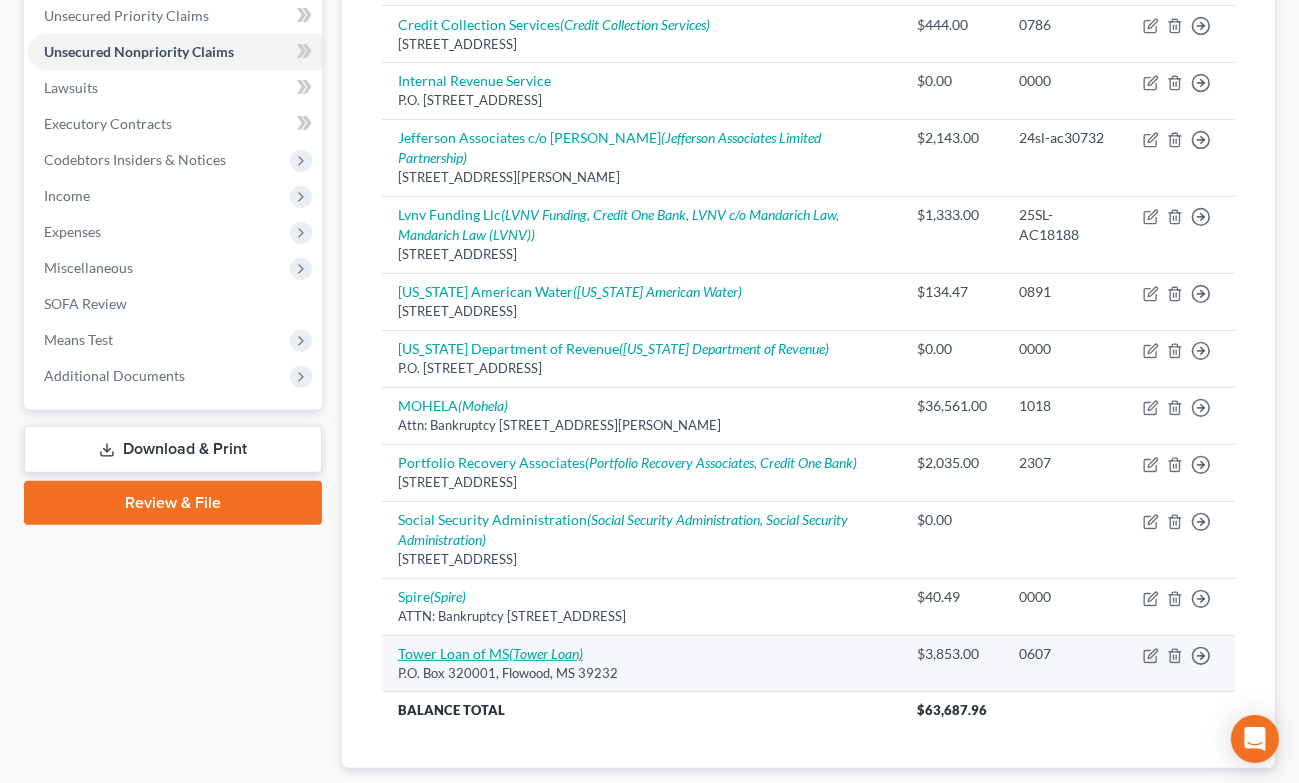 click on "Tower Loan of MS  (Tower Loan)" at bounding box center [490, 653] 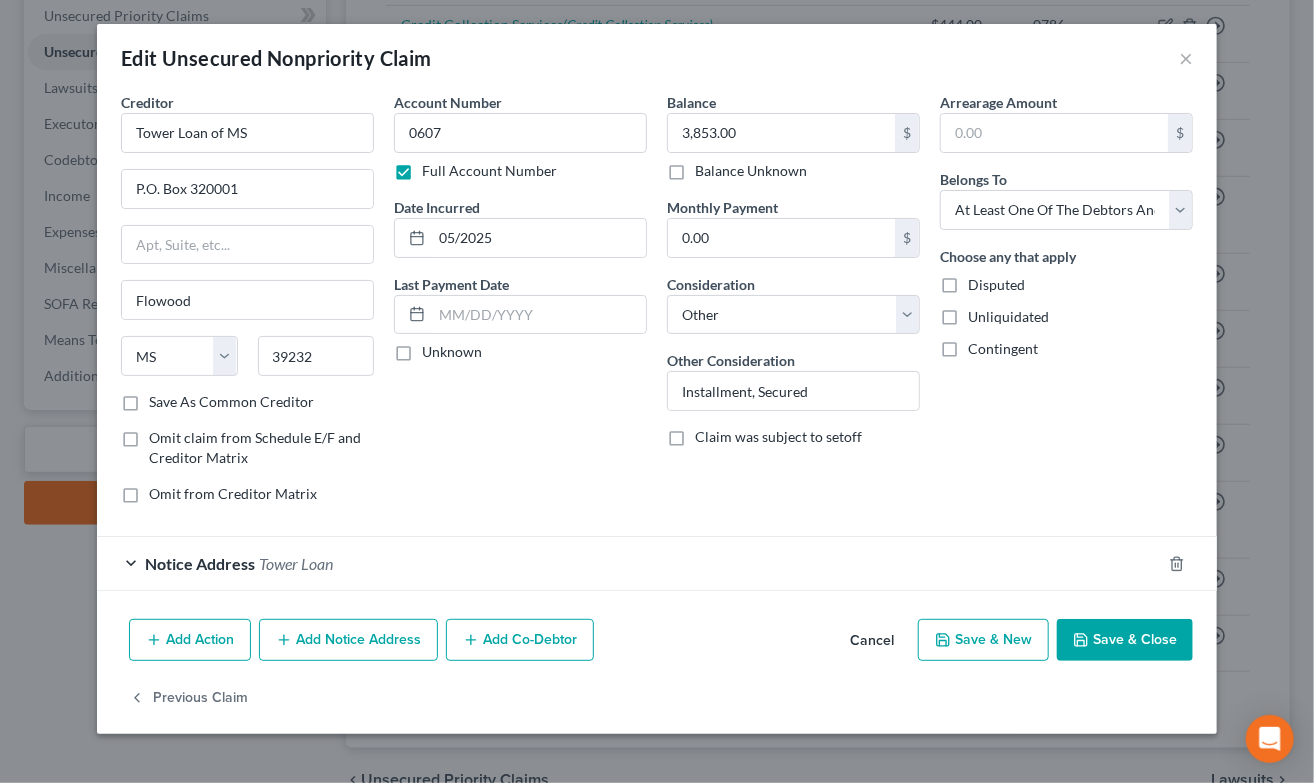 click on "Cancel" at bounding box center (872, 641) 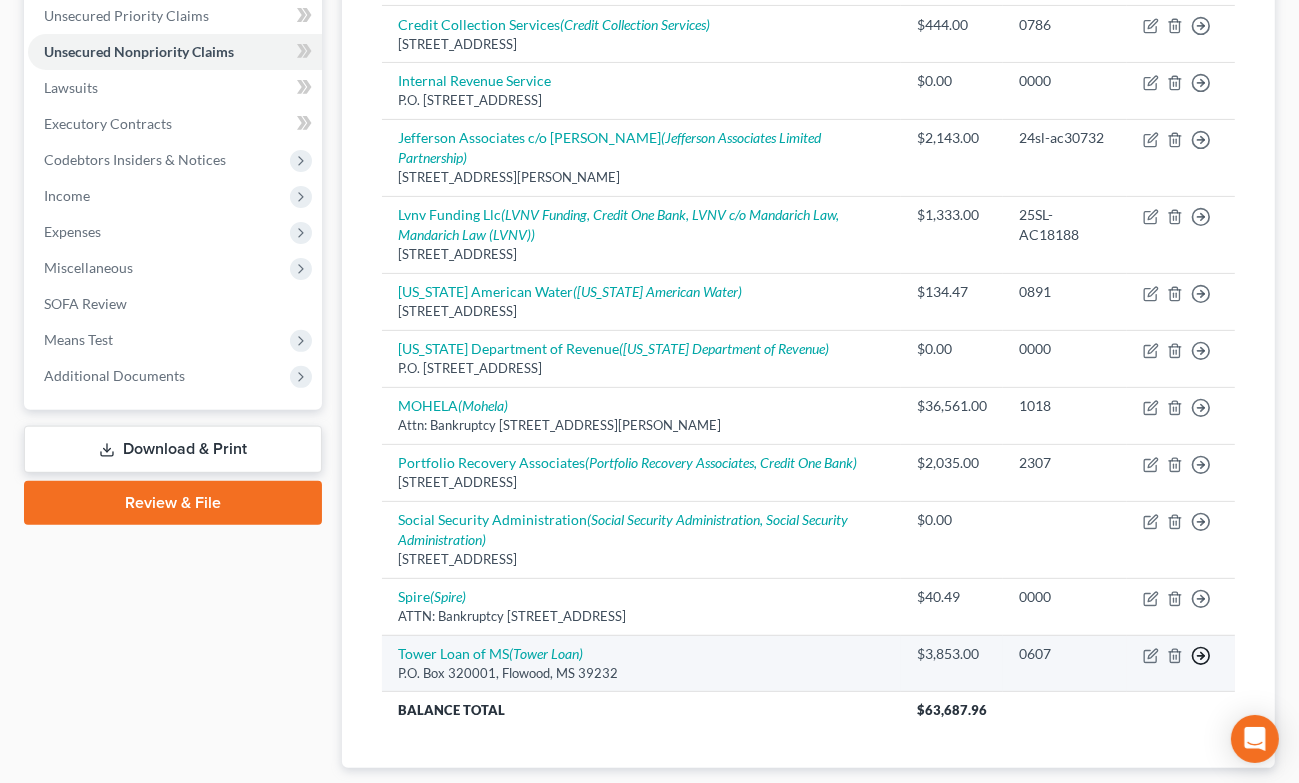 click 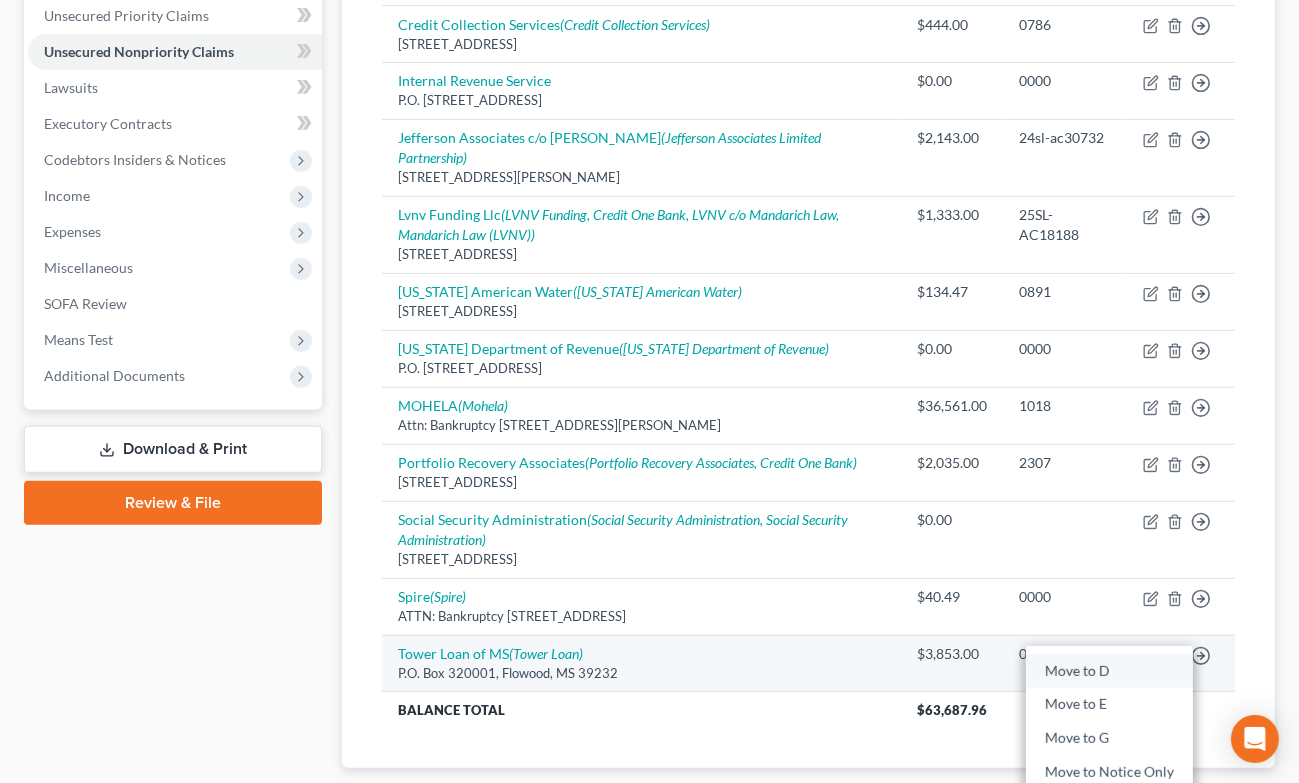 click on "Move to D" at bounding box center (1109, 671) 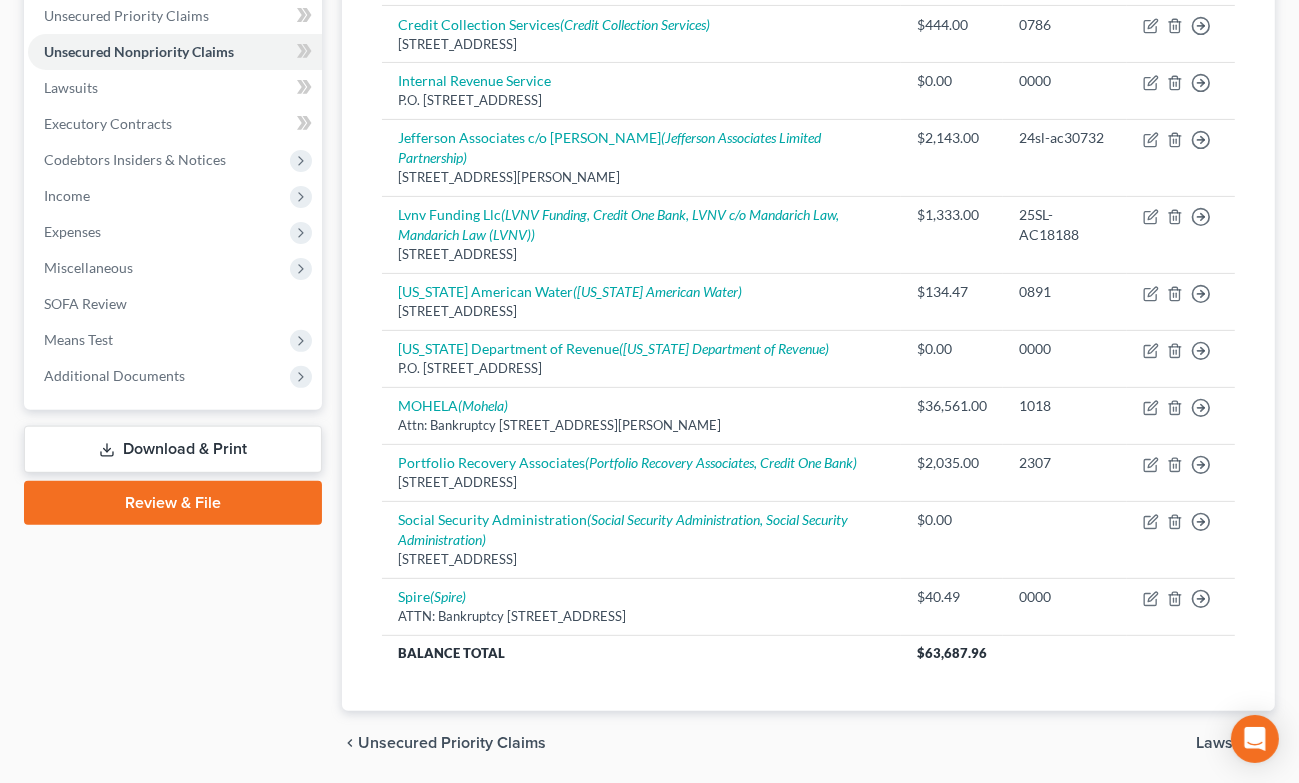 click on "Petition Navigation
Case Dashboard
Payments
Invoices
Payments
Payments
Credit Report
Client Profile" at bounding box center (649, 243) 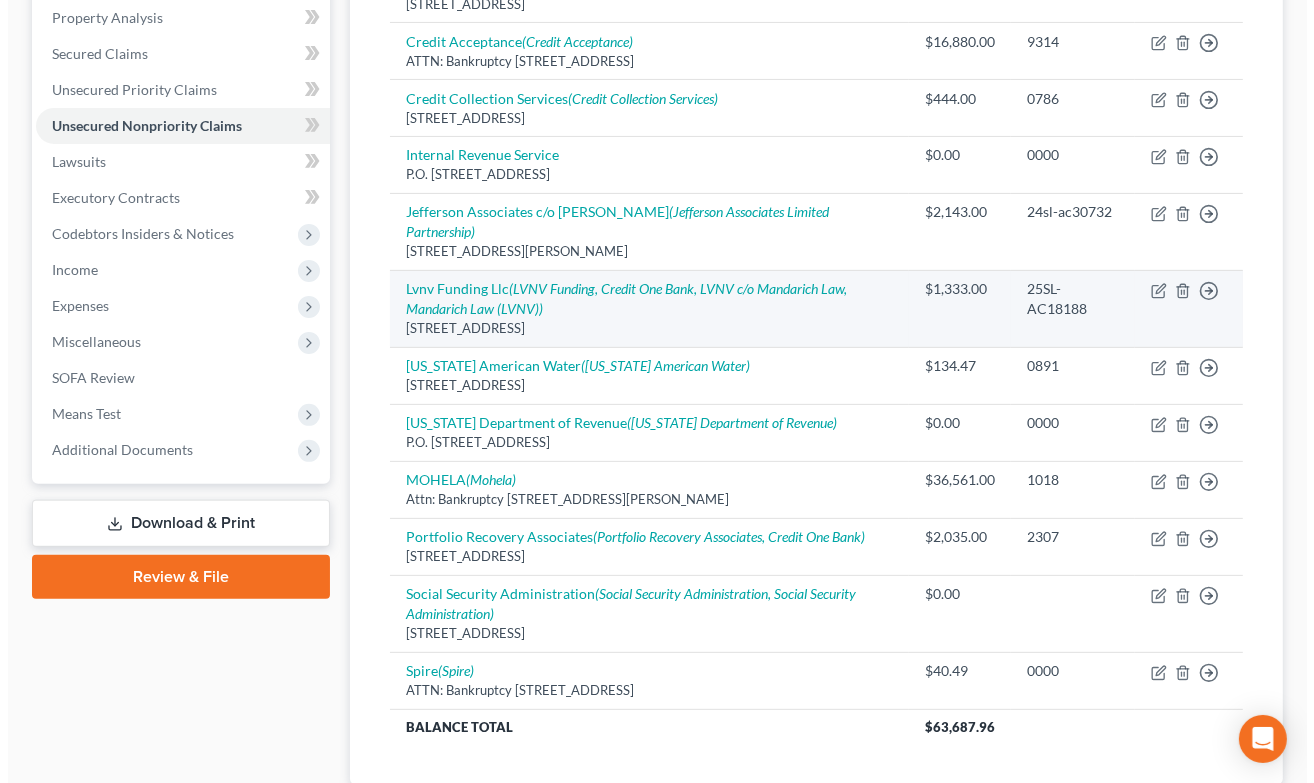 scroll, scrollTop: 425, scrollLeft: 0, axis: vertical 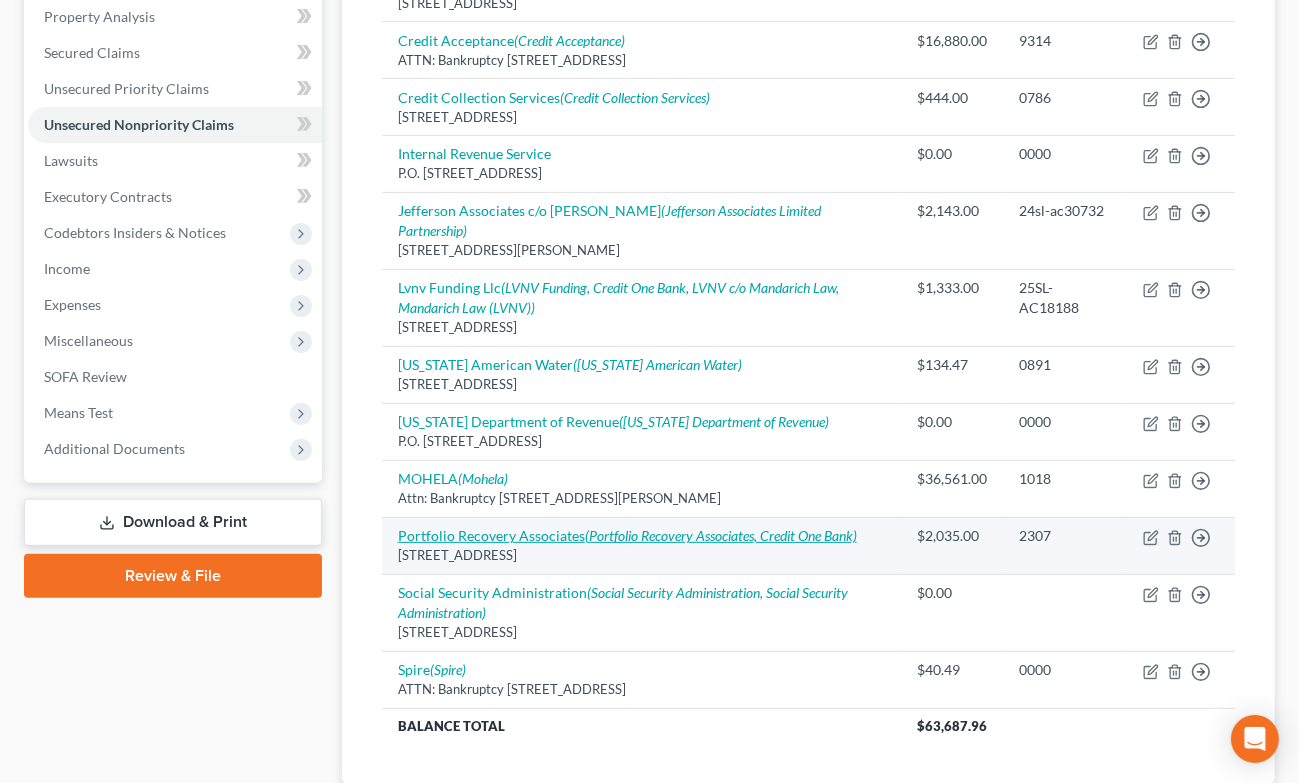 click on "Portfolio Recovery Associates  (Portfolio Recovery Associates, Credit One Bank)" at bounding box center (627, 535) 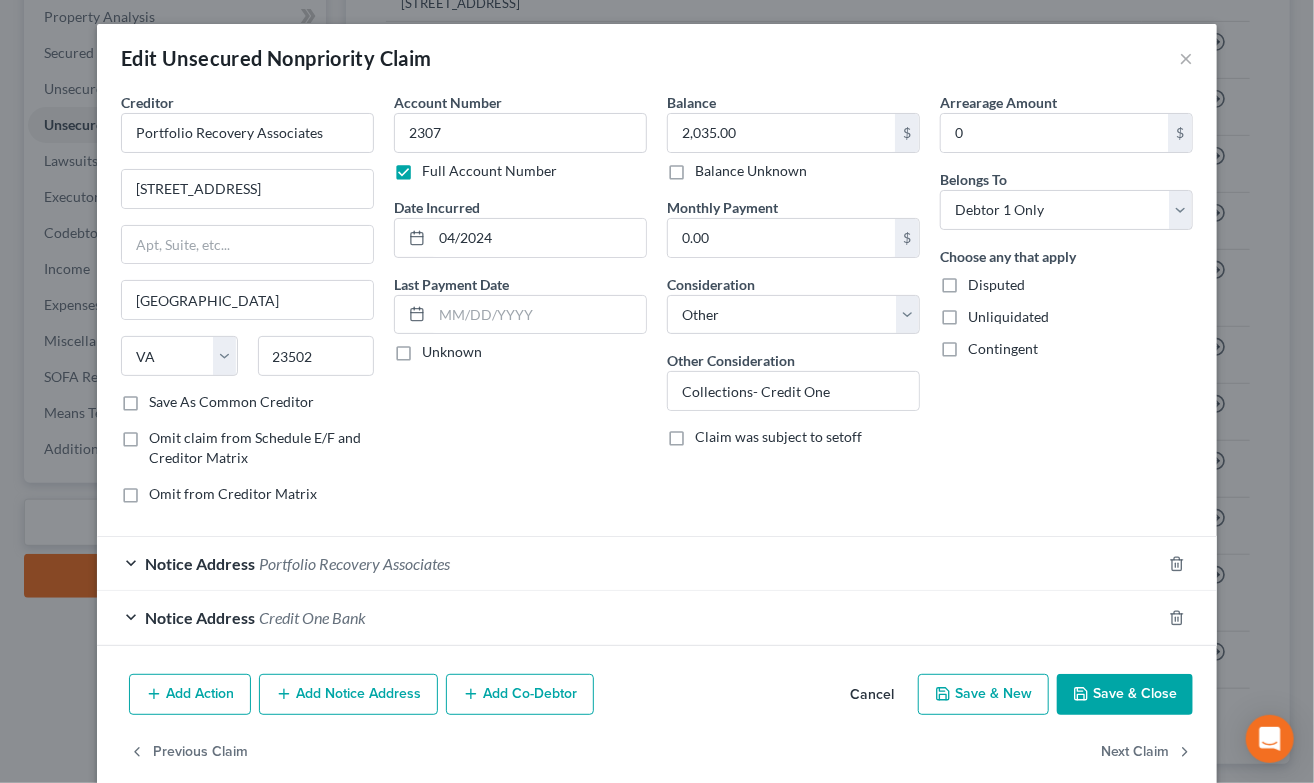 scroll, scrollTop: 27, scrollLeft: 0, axis: vertical 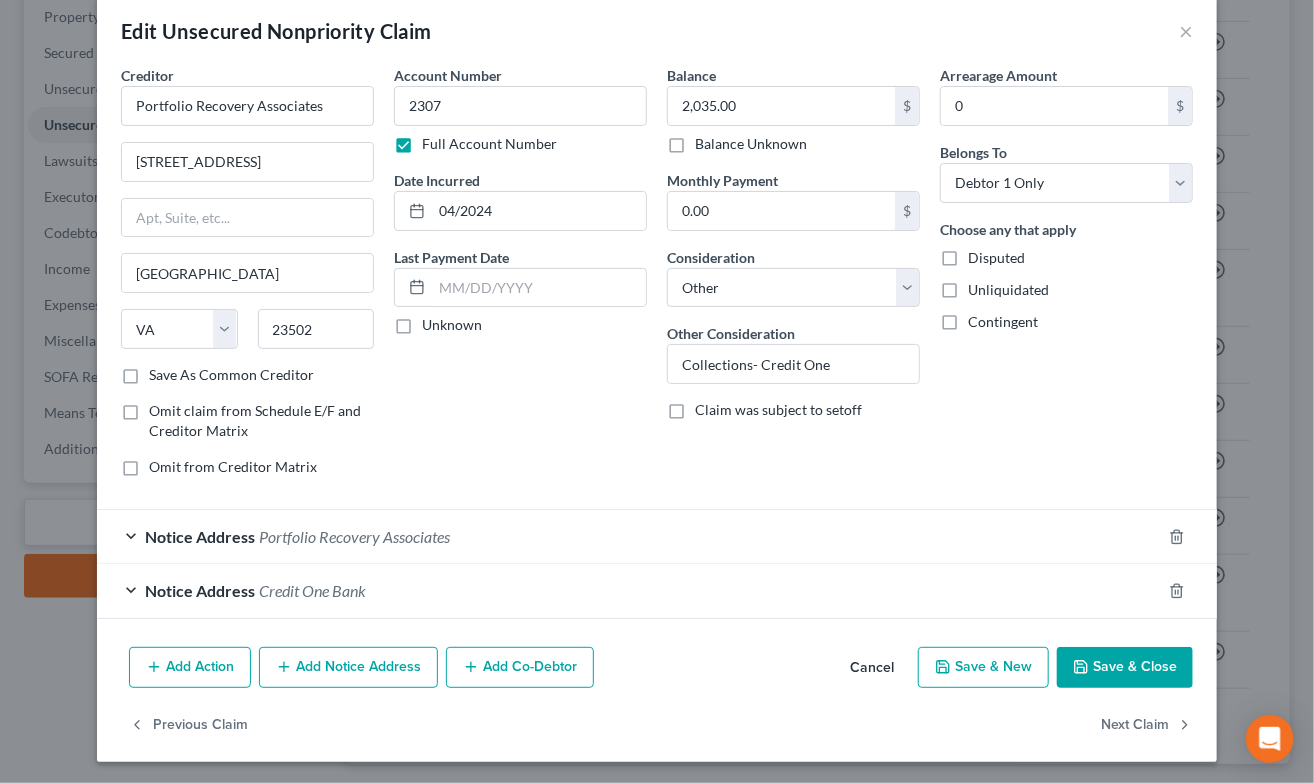 click on "Portfolio Recovery Associates" at bounding box center (354, 536) 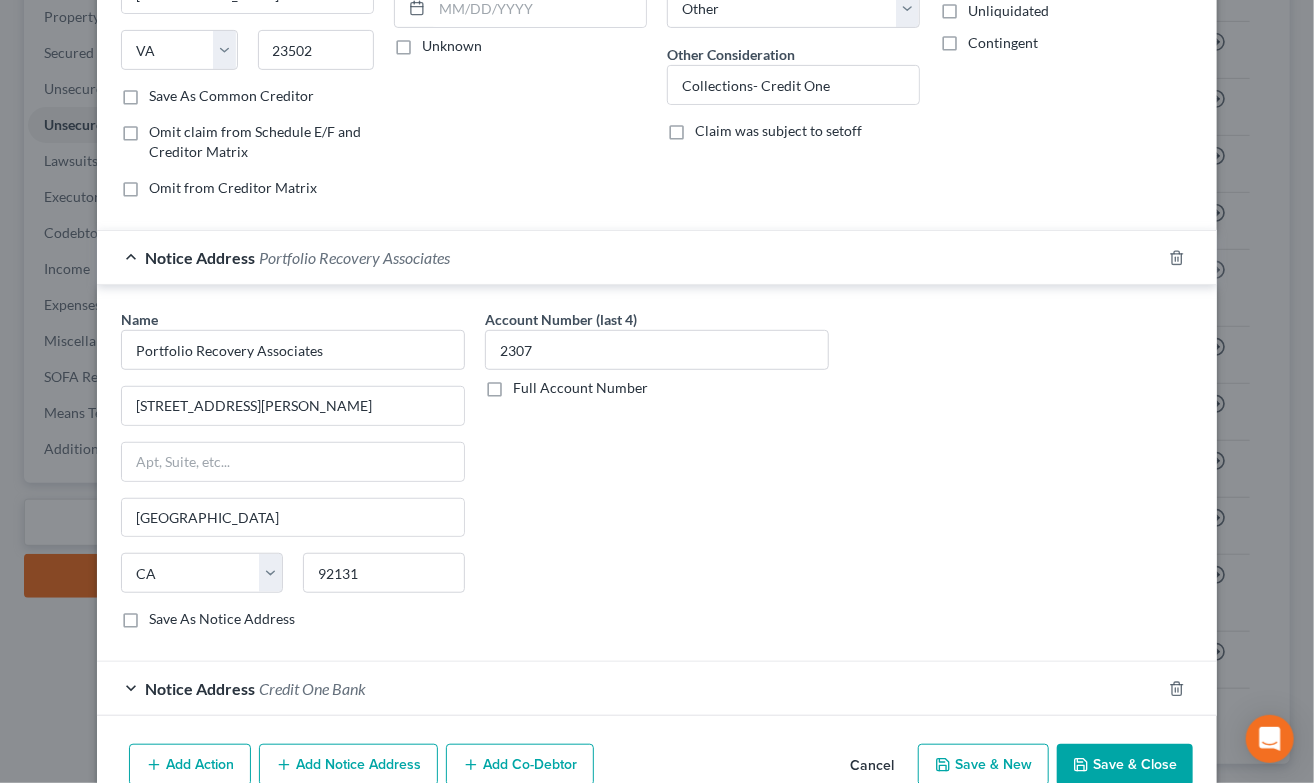 scroll, scrollTop: 401, scrollLeft: 0, axis: vertical 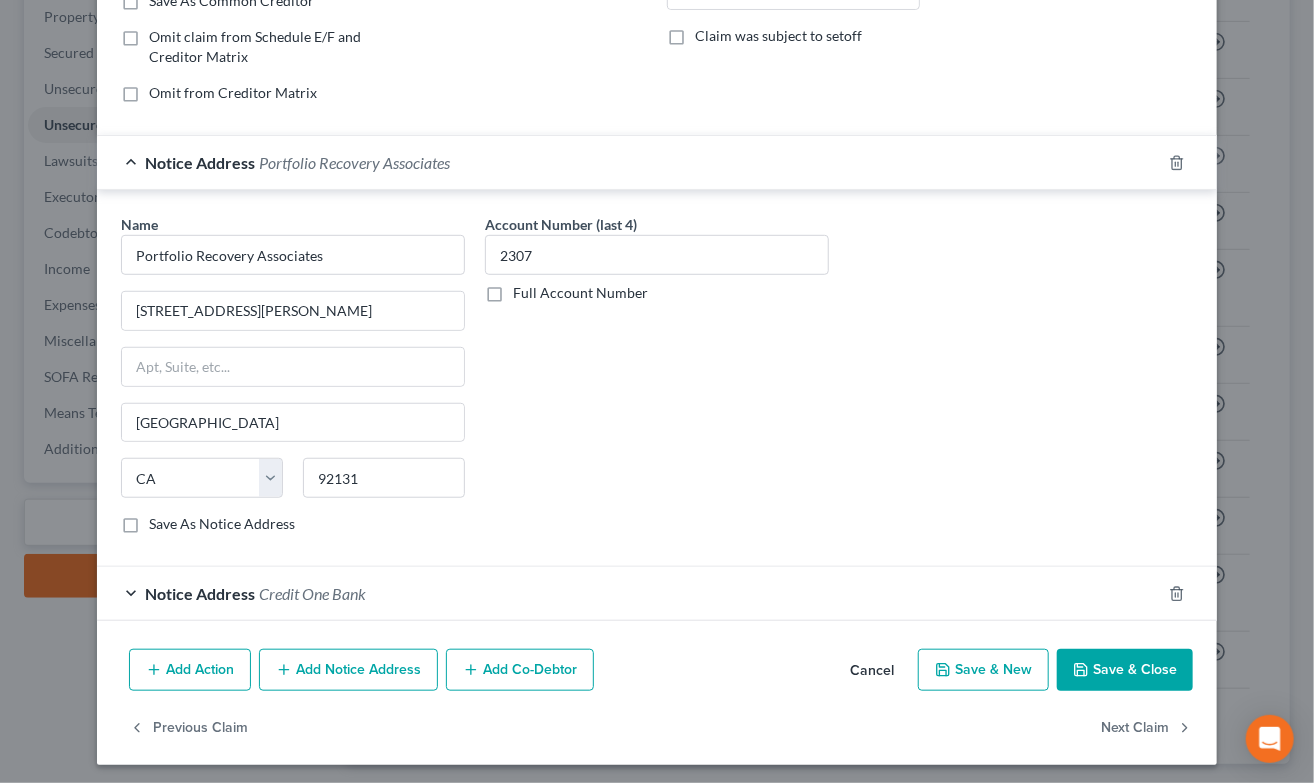 click on "Cancel" at bounding box center (872, 671) 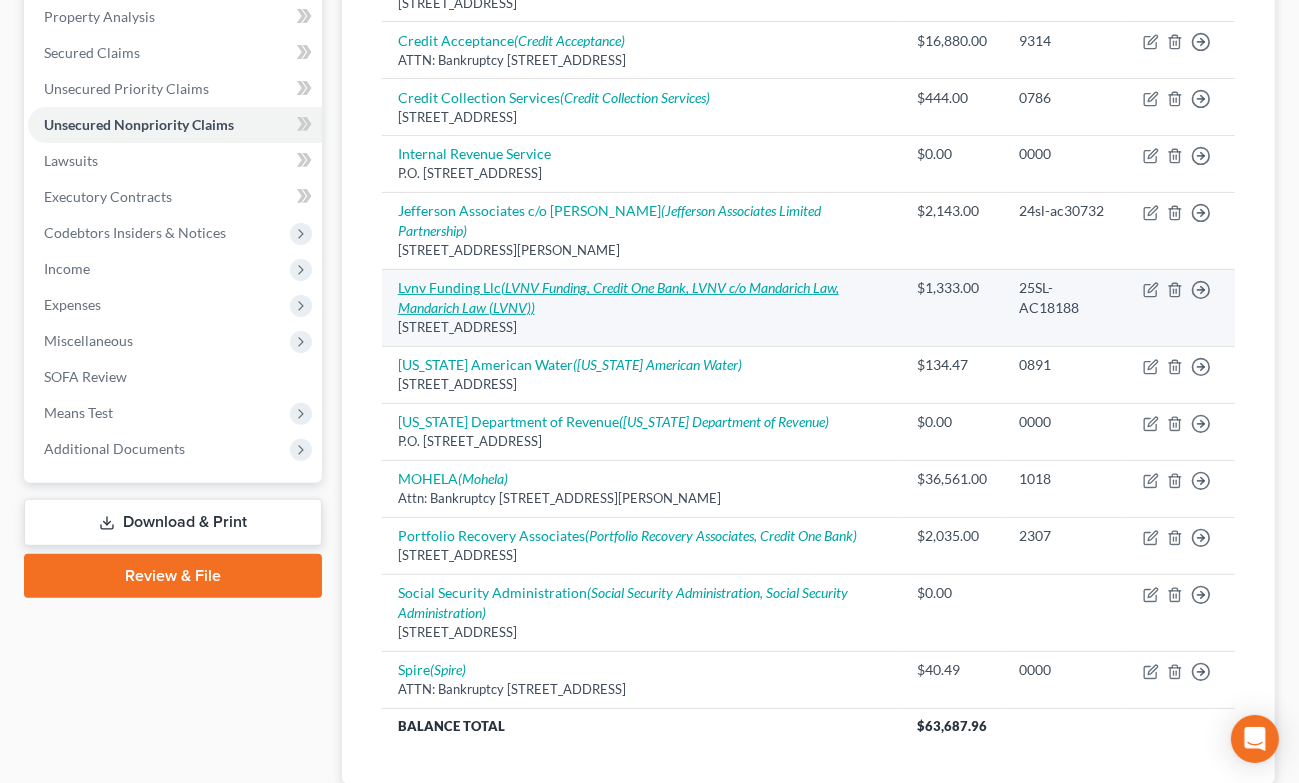 click on "(LVNV Funding, Credit One Bank, LVNV c/o Mandarich Law, Mandarich Law (LVNV))" at bounding box center (618, 297) 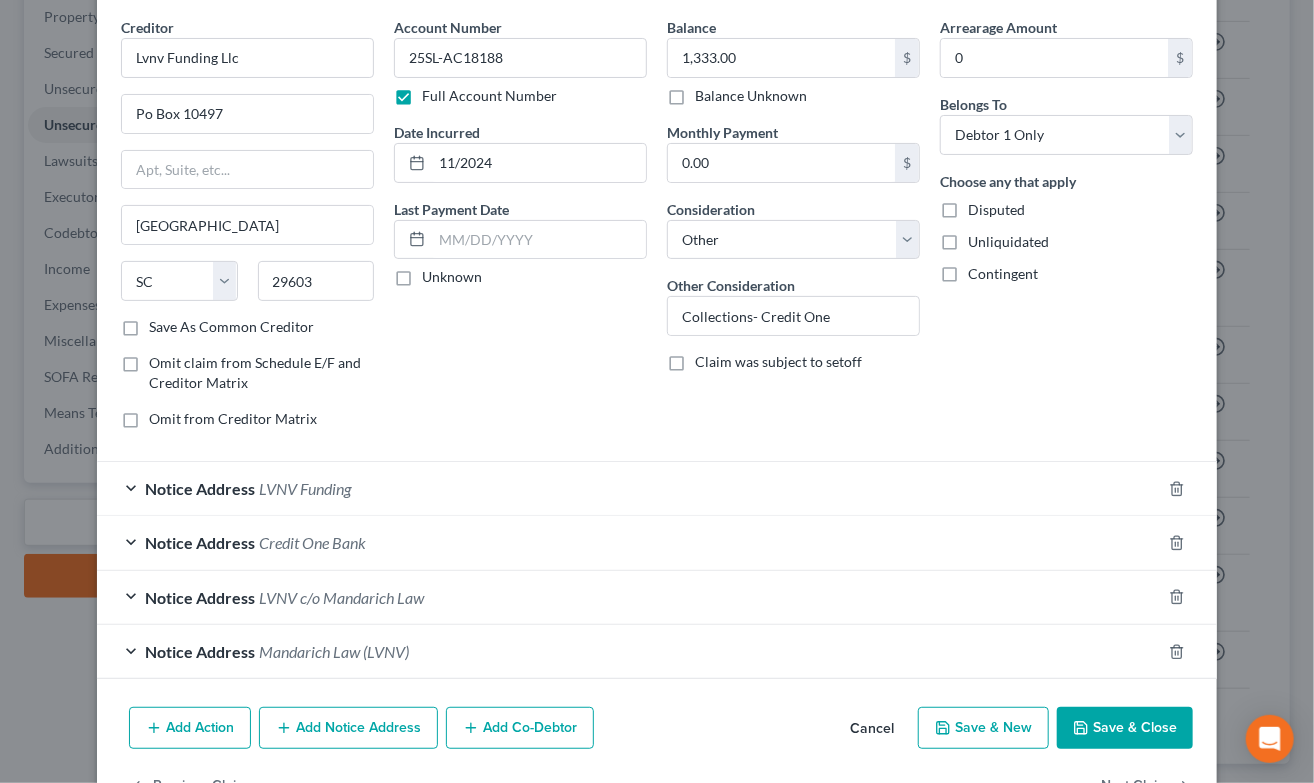 scroll, scrollTop: 76, scrollLeft: 0, axis: vertical 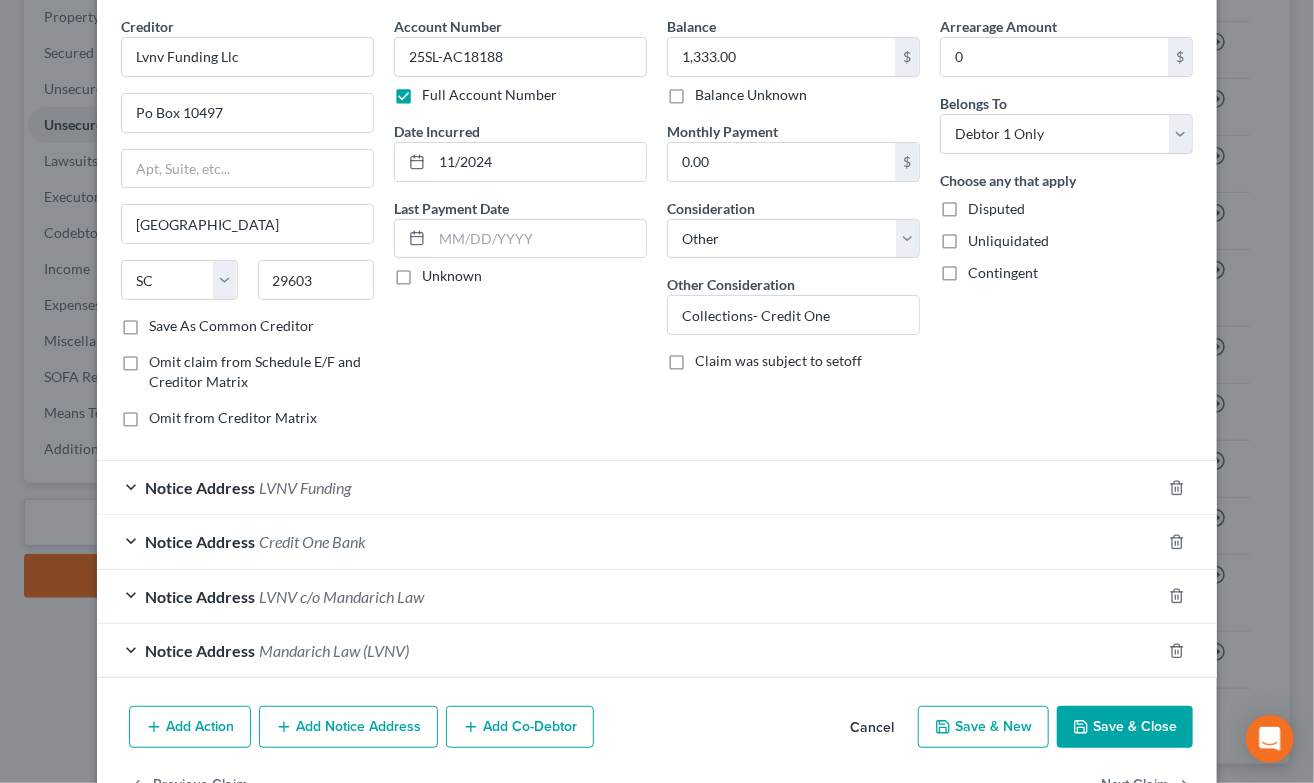 click on "LVNV Funding" at bounding box center (305, 487) 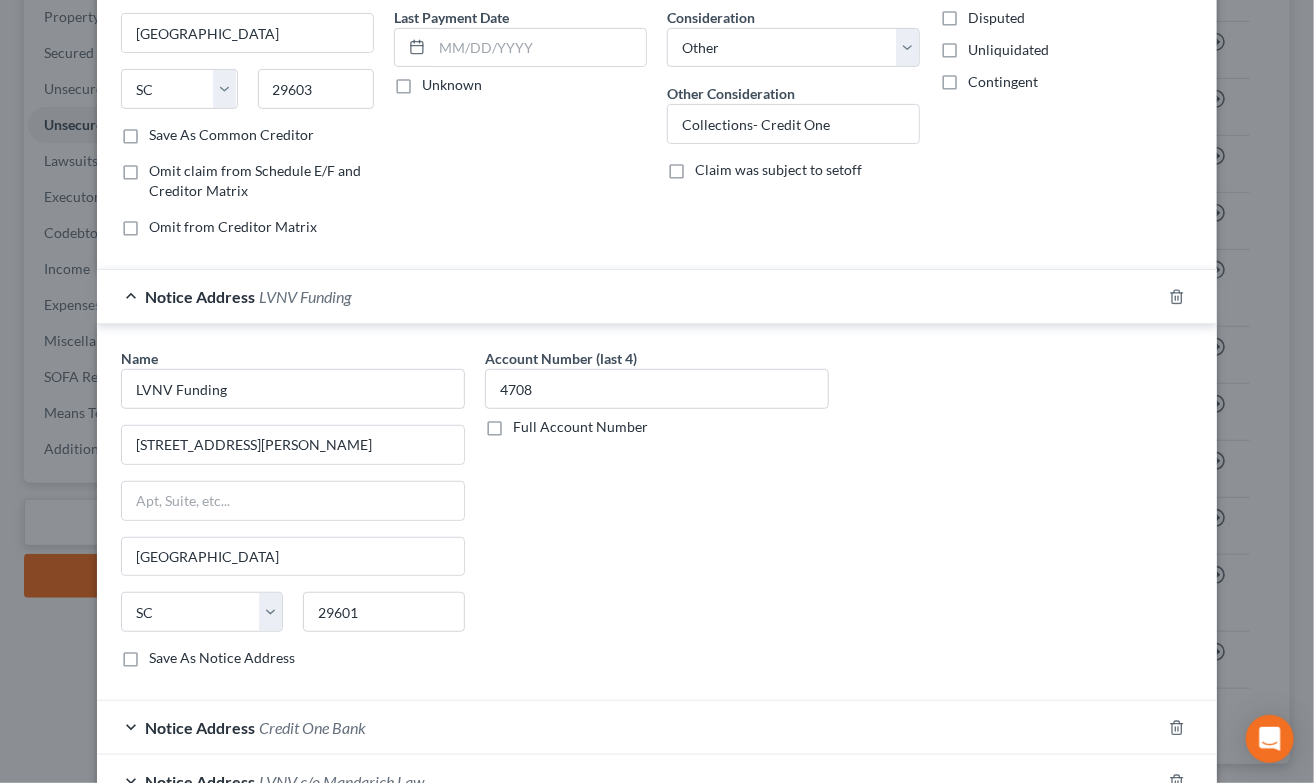 scroll, scrollTop: 291, scrollLeft: 0, axis: vertical 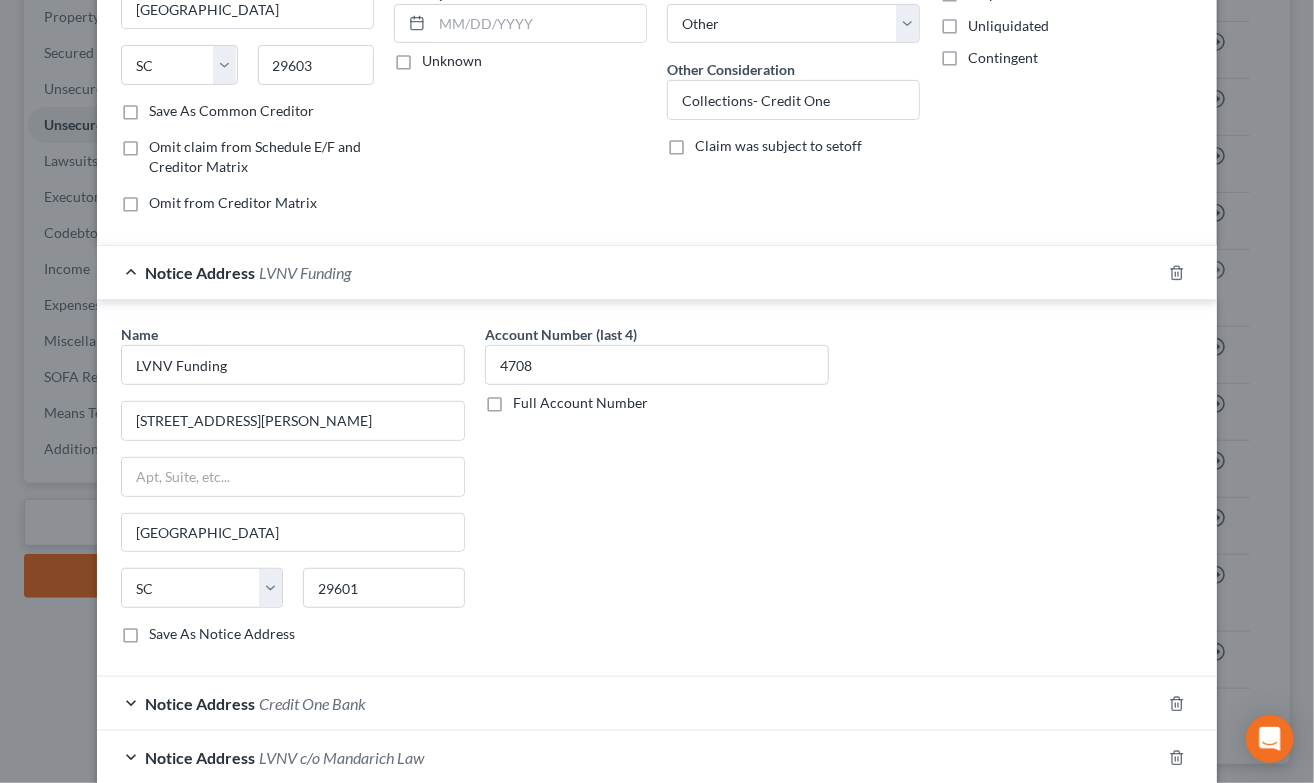 click on "Name
*
LVNV Funding                      55 [PERSON_NAME] PLACE [GEOGRAPHIC_DATA] [US_STATE] AK AR AZ CA CO [GEOGRAPHIC_DATA] DE DC [GEOGRAPHIC_DATA] [GEOGRAPHIC_DATA] GU HI ID IL IN [GEOGRAPHIC_DATA] [GEOGRAPHIC_DATA] [GEOGRAPHIC_DATA] LA ME MD [GEOGRAPHIC_DATA] [GEOGRAPHIC_DATA] [GEOGRAPHIC_DATA] [GEOGRAPHIC_DATA] [GEOGRAPHIC_DATA] MT [GEOGRAPHIC_DATA] [GEOGRAPHIC_DATA] [GEOGRAPHIC_DATA] [GEOGRAPHIC_DATA] [GEOGRAPHIC_DATA] [GEOGRAPHIC_DATA] [GEOGRAPHIC_DATA] [GEOGRAPHIC_DATA] [GEOGRAPHIC_DATA] [GEOGRAPHIC_DATA] OR [GEOGRAPHIC_DATA] PR [GEOGRAPHIC_DATA] [GEOGRAPHIC_DATA] SD [GEOGRAPHIC_DATA] [GEOGRAPHIC_DATA] [GEOGRAPHIC_DATA] VI VA [GEOGRAPHIC_DATA] [GEOGRAPHIC_DATA] [GEOGRAPHIC_DATA] Save As Notice Address
Account Number (last 4)
4708
Full Account Number" at bounding box center [657, 492] 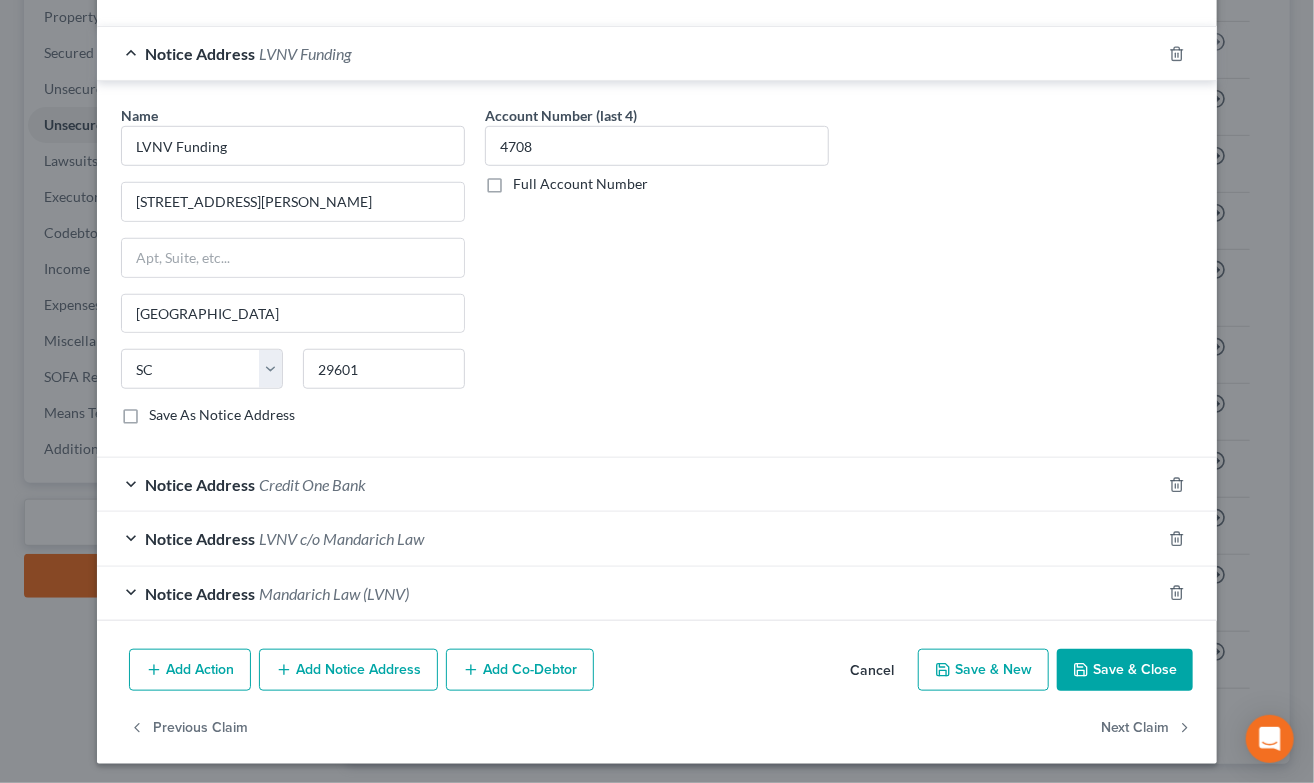 click on "Save & Close" at bounding box center [1125, 670] 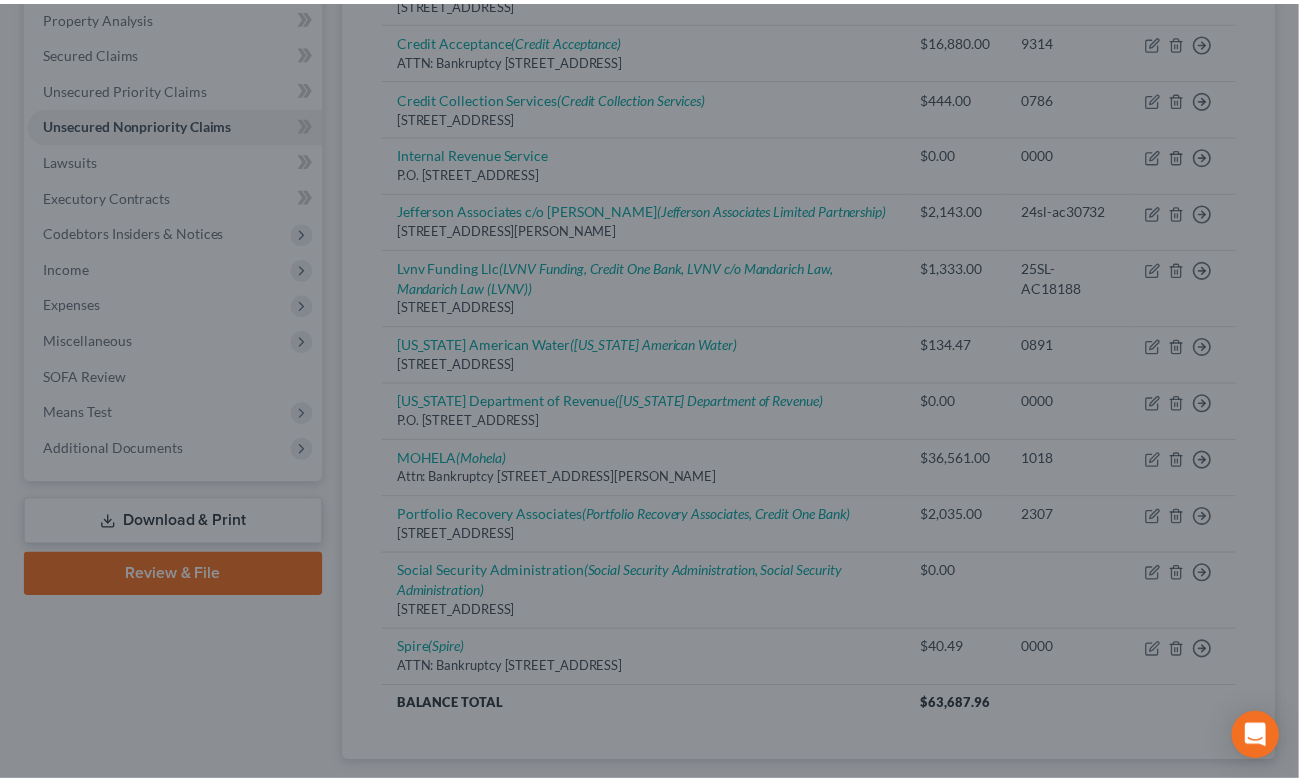scroll, scrollTop: 0, scrollLeft: 0, axis: both 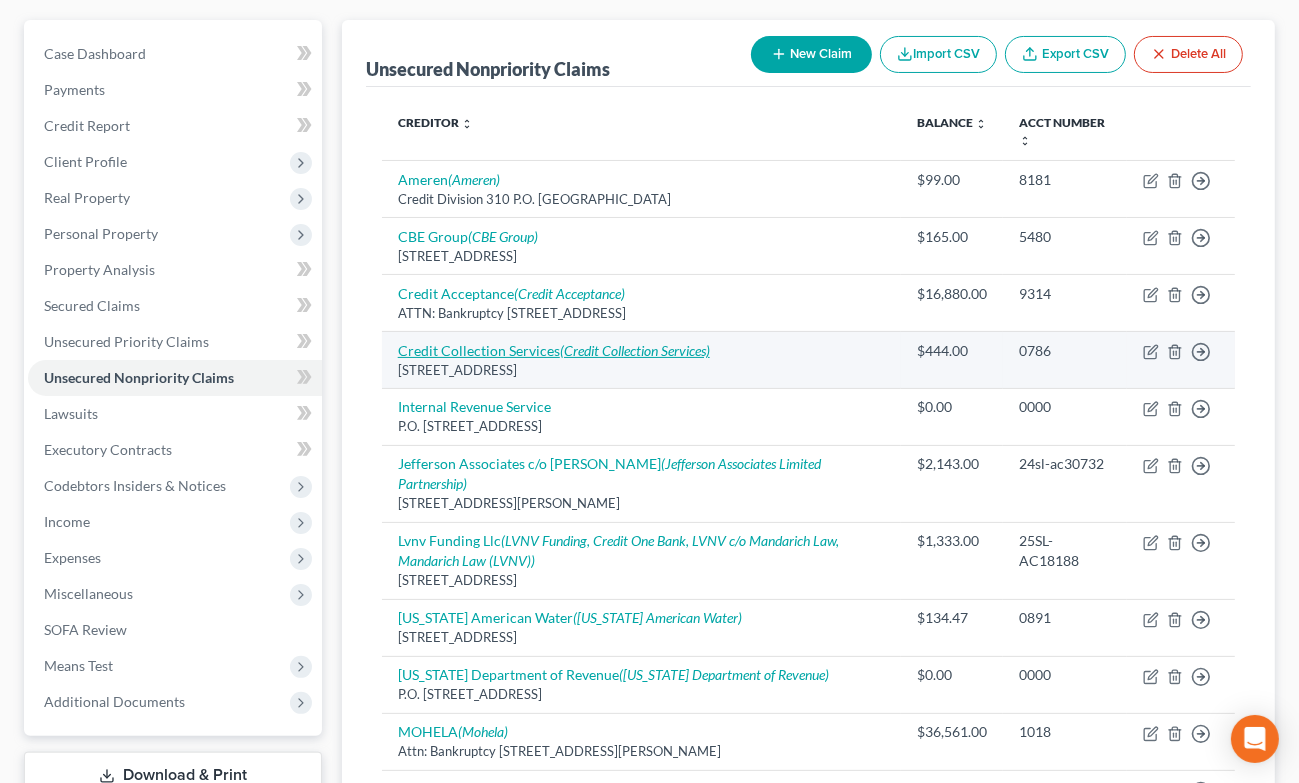 click on "Credit Collection Services  (Credit Collection Services)" at bounding box center [554, 350] 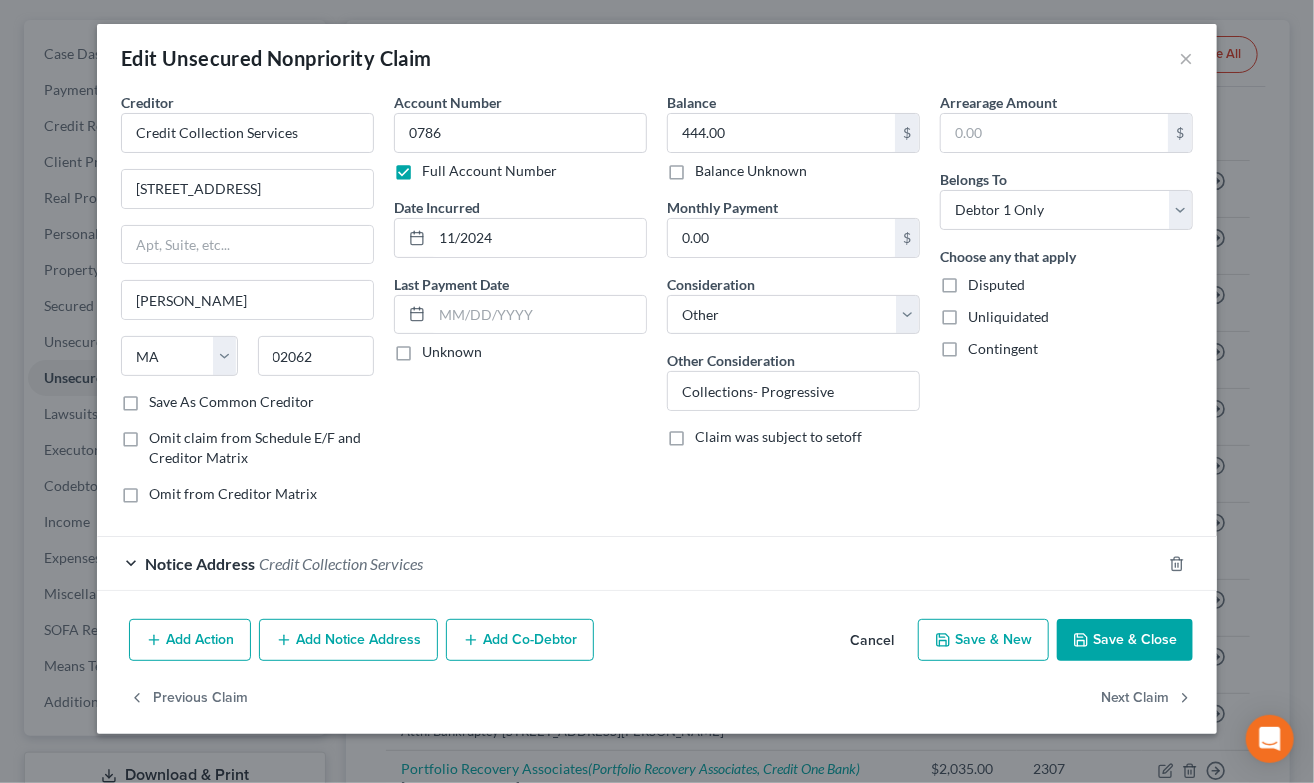 click on "Balance
444.00 $
Balance Unknown
Balance Undetermined
444.00 $
Balance Unknown
Monthly Payment 0.00 $ Consideration Select Cable / Satellite Services Collection Agency Credit Card Debt Debt Counseling / Attorneys Deficiency Balance Domestic Support Obligations Home / Car Repairs Income Taxes Judgment Liens Medical Services Monies Loaned / Advanced Mortgage Obligation From Divorce Or Separation Obligation To Pensions Other Overdrawn Bank Account Promised To Help Pay Creditors Student Loans Suppliers And Vendors Telephone / Internet Services Utility Services Other Consideration Collections- Progressive Claim was subject to setoff" at bounding box center [793, 306] 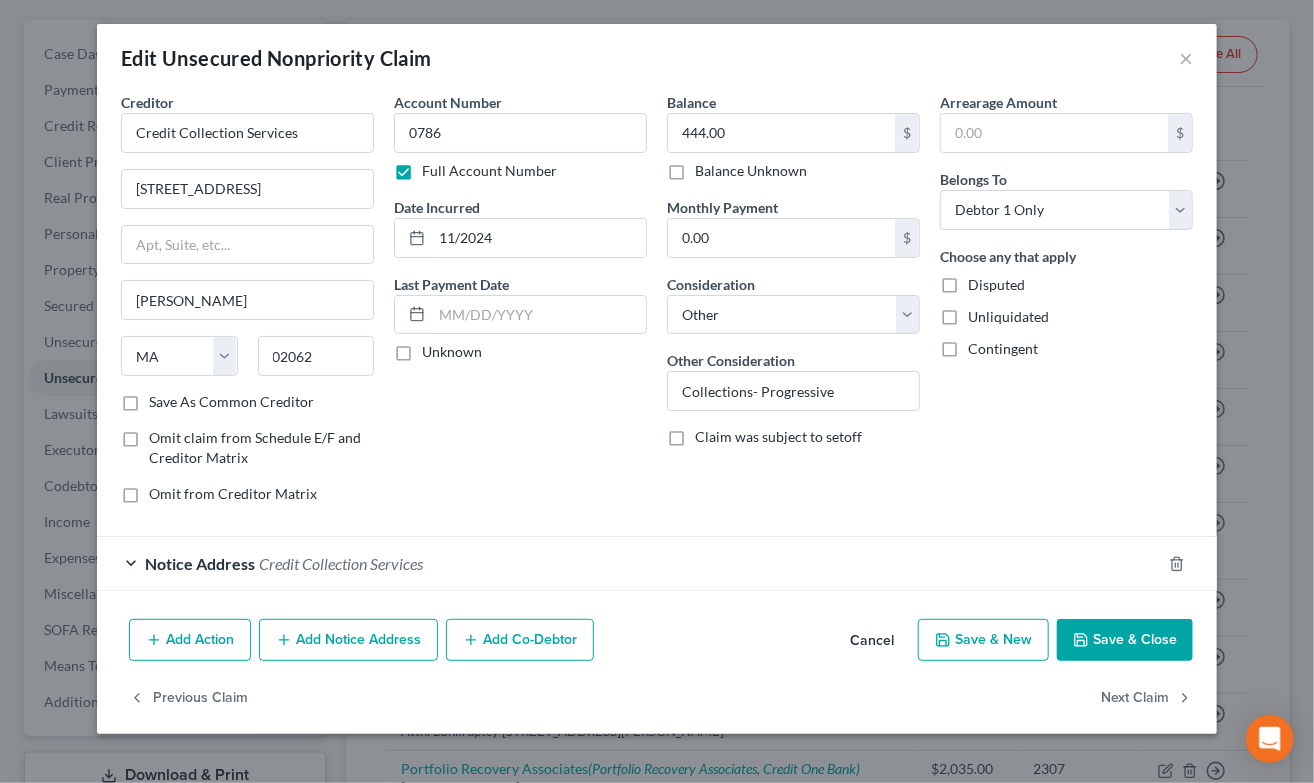 click on "Notice Address Credit Collection Services" at bounding box center (629, 563) 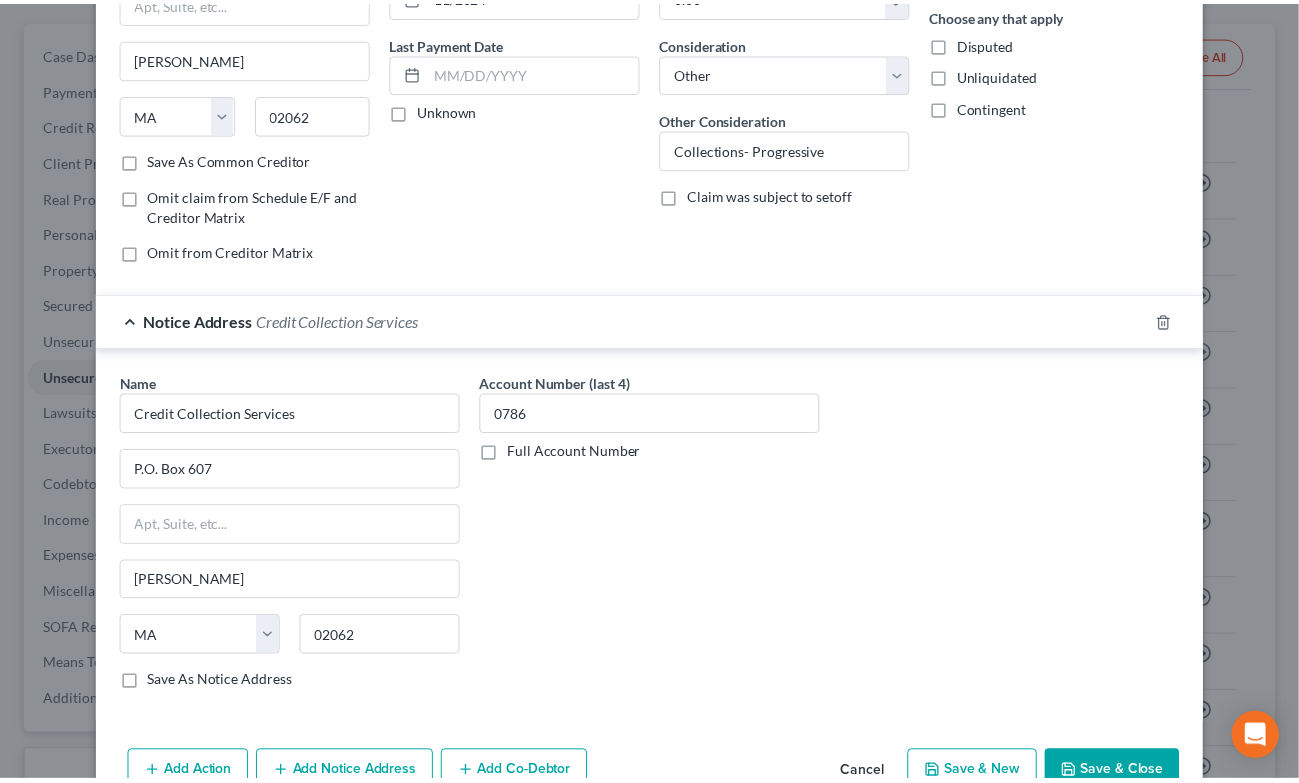 scroll, scrollTop: 250, scrollLeft: 0, axis: vertical 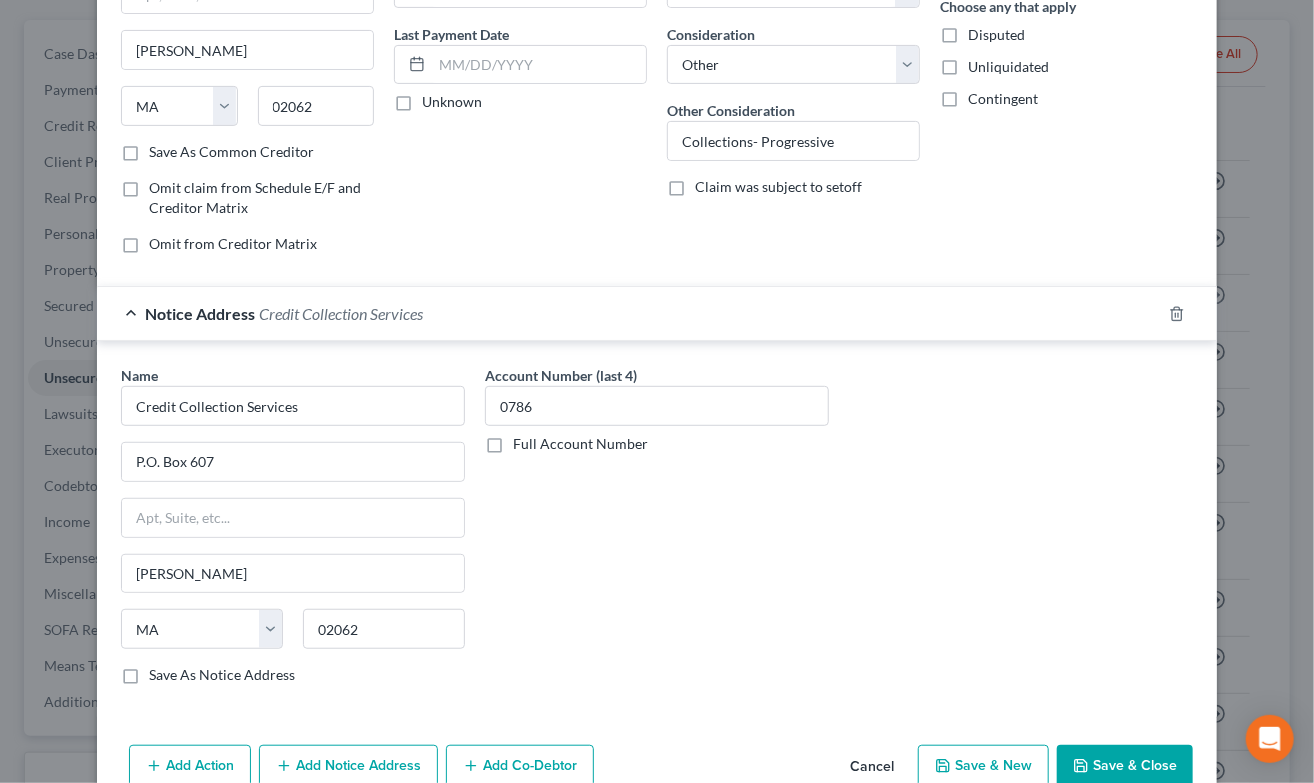 click on "Save & Close" at bounding box center [1125, 766] 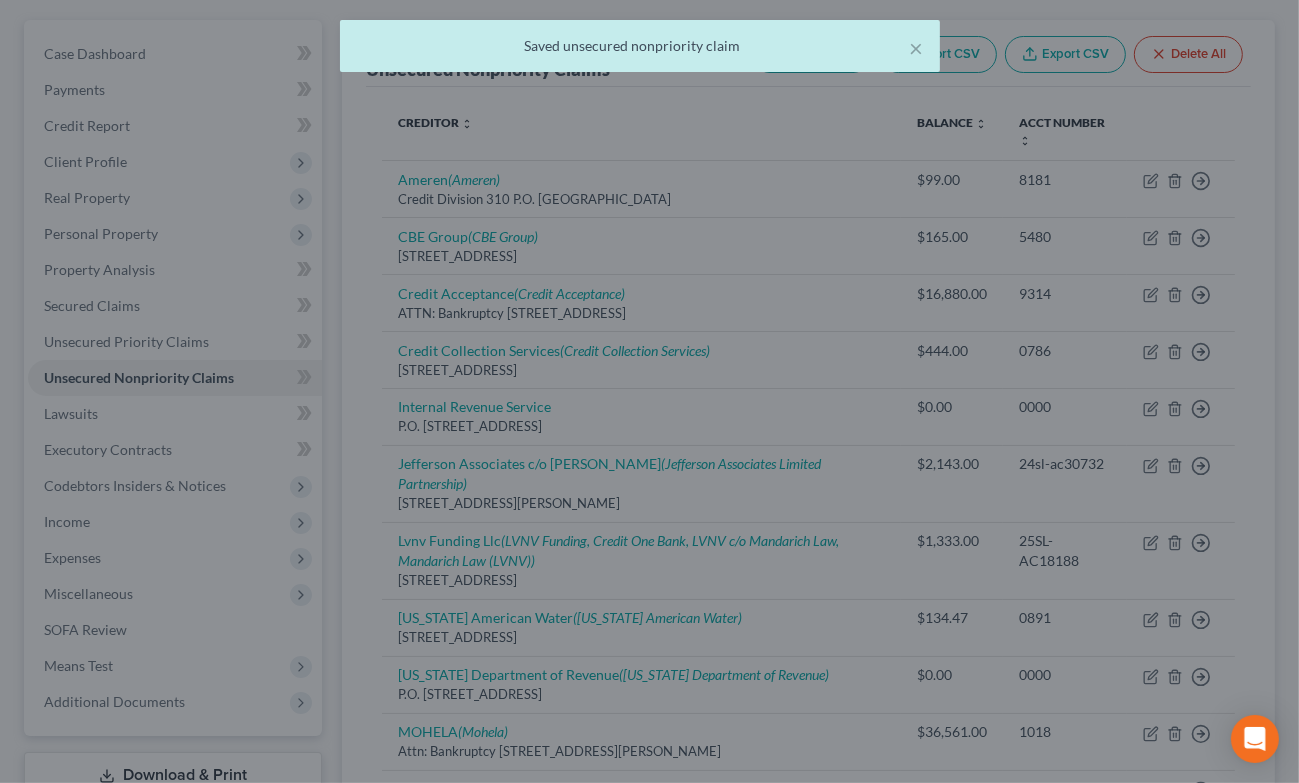 scroll, scrollTop: 0, scrollLeft: 0, axis: both 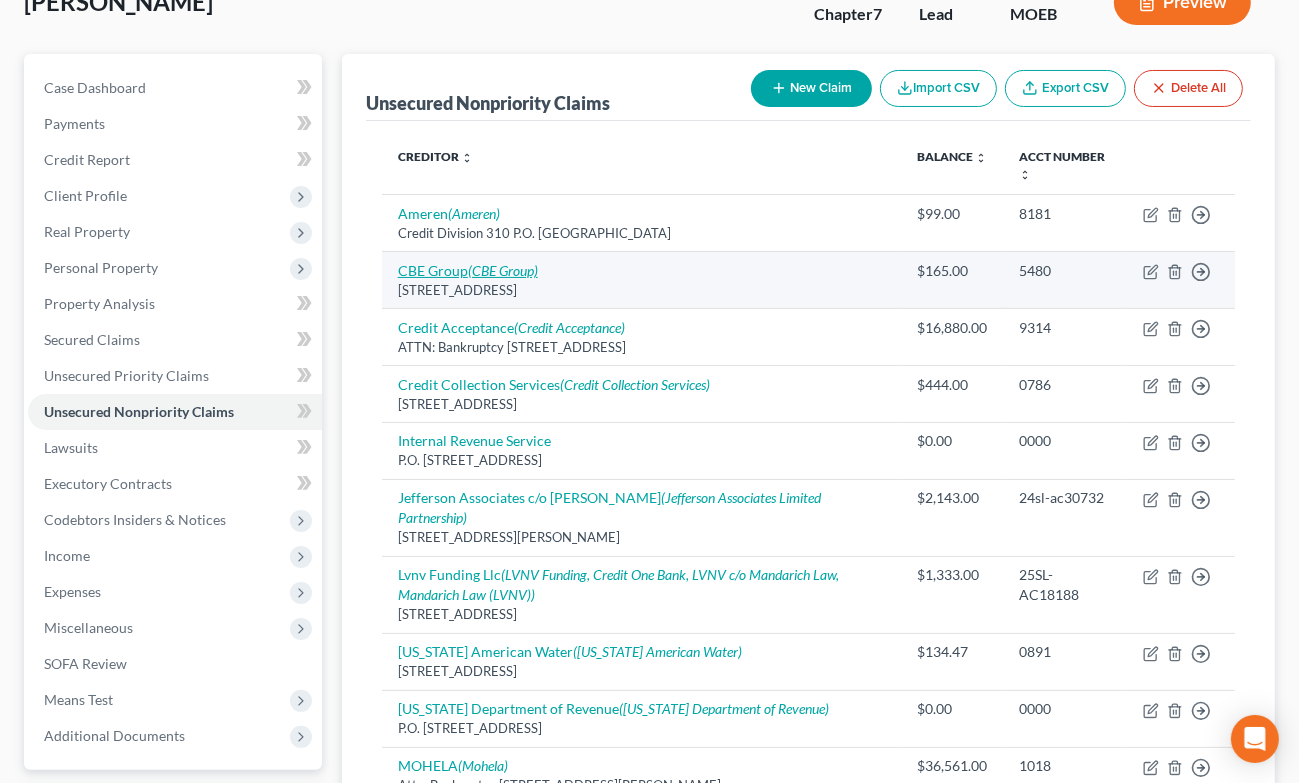 click on "(CBE Group)" at bounding box center [503, 270] 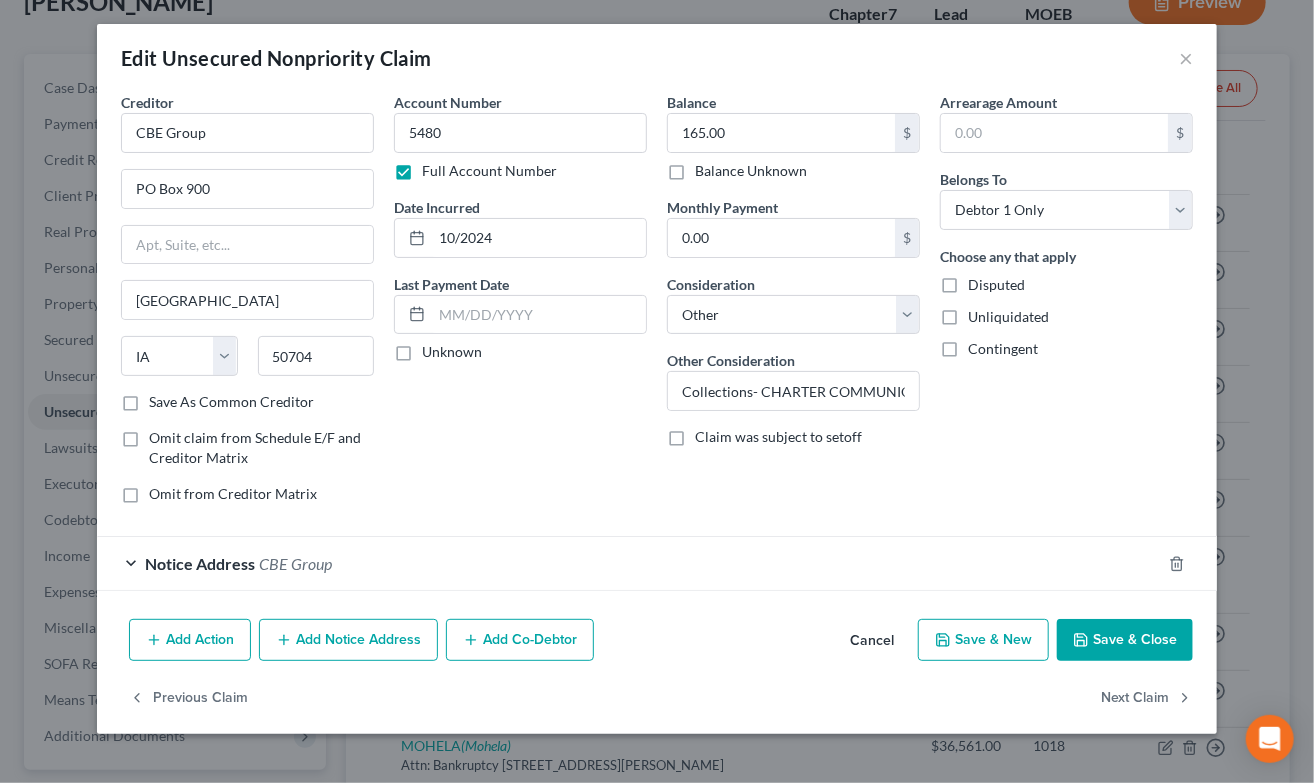 click on "Balance
165.00 $
Balance Unknown
Balance Undetermined
165.00 $
Balance Unknown
Monthly Payment 0.00 $ Consideration Select Cable / Satellite Services Collection Agency Credit Card Debt Debt Counseling / Attorneys Deficiency Balance Domestic Support Obligations Home / Car Repairs Income Taxes Judgment Liens Medical Services Monies Loaned / Advanced Mortgage Obligation From Divorce Or Separation Obligation To Pensions Other Overdrawn Bank Account Promised To Help Pay Creditors Student Loans Suppliers And Vendors Telephone / Internet Services Utility Services Other Consideration Collections- CHARTER COMMUNICATIONS Claim was subject to setoff" at bounding box center [793, 306] 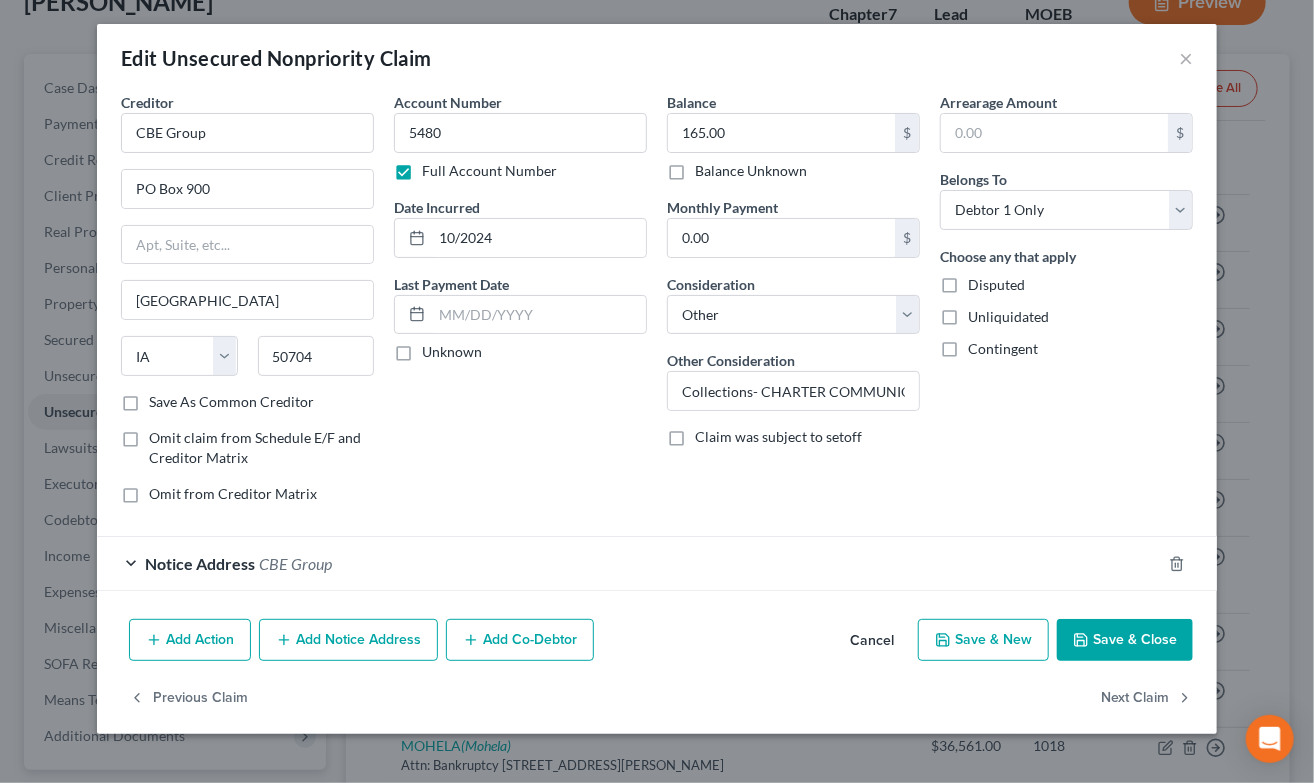 click on "Notice Address CBE Group" at bounding box center (629, 563) 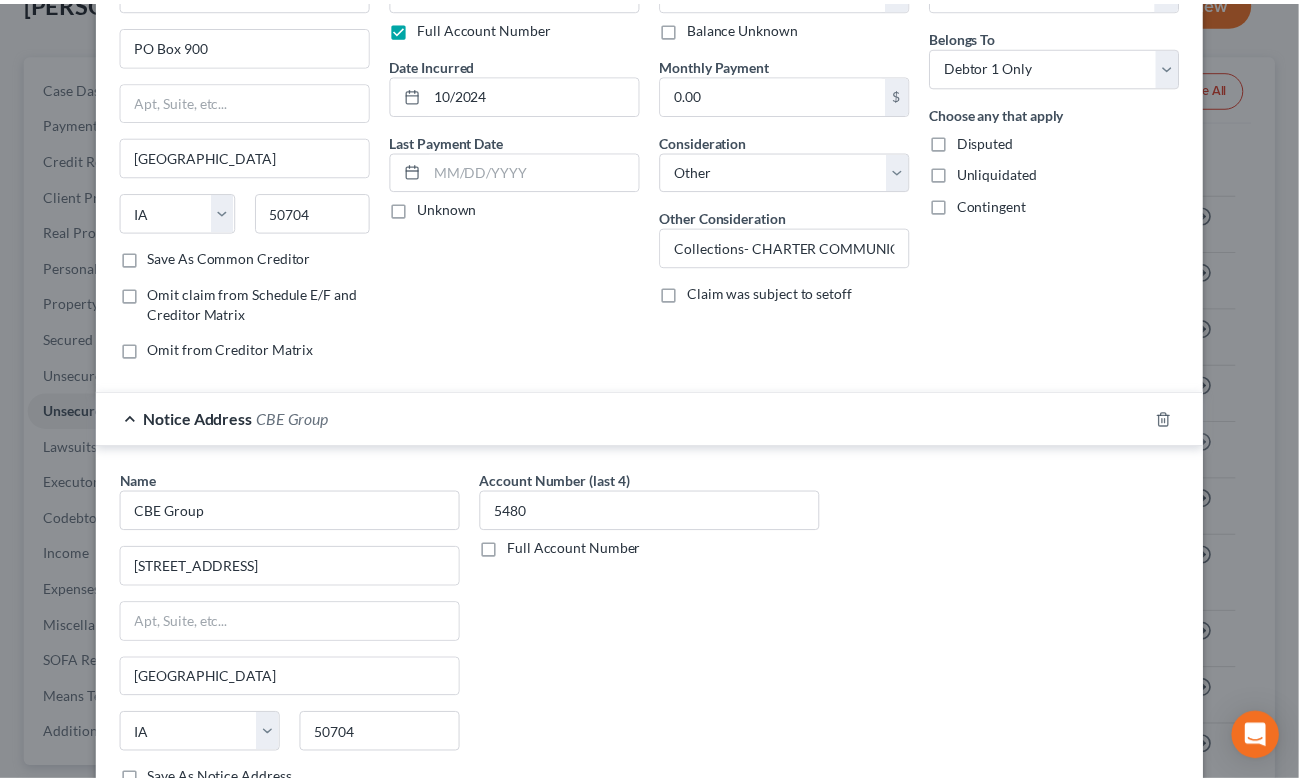 scroll, scrollTop: 347, scrollLeft: 0, axis: vertical 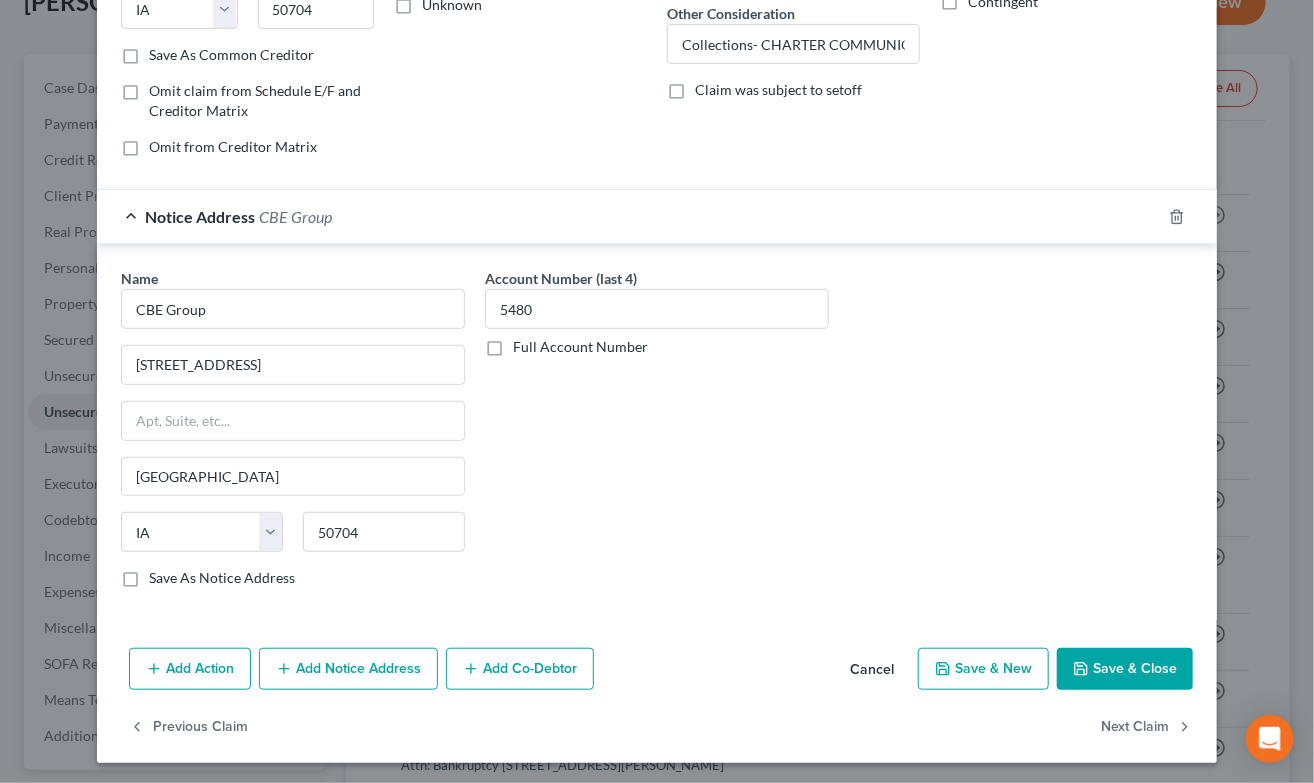 click on "Save & Close" at bounding box center [1125, 669] 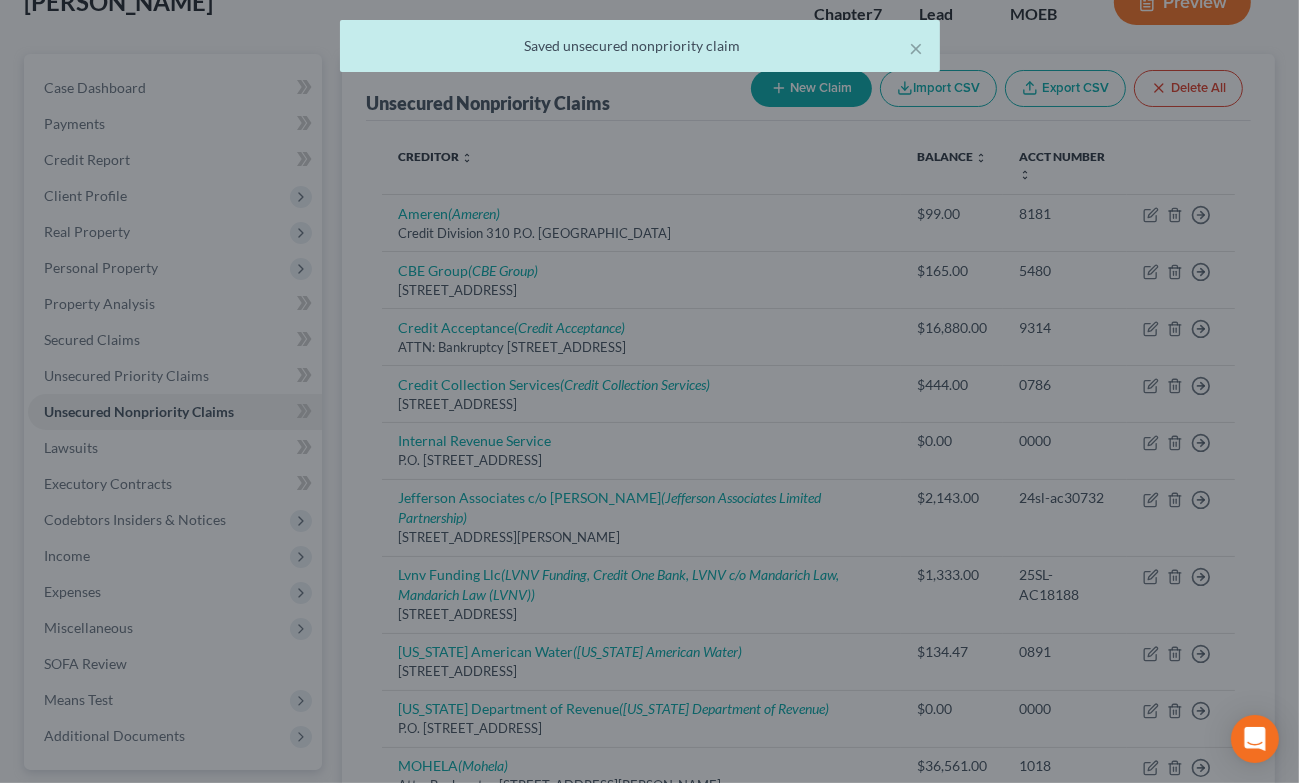 scroll, scrollTop: 0, scrollLeft: 0, axis: both 